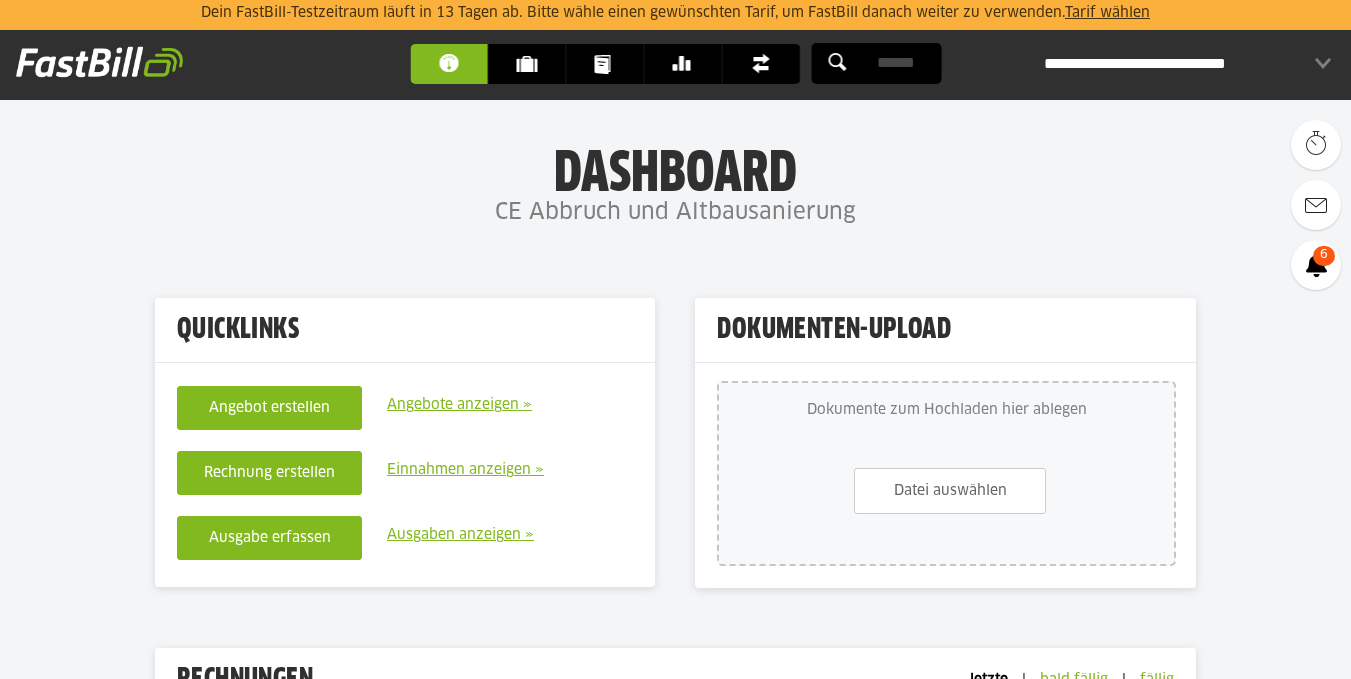 scroll, scrollTop: 0, scrollLeft: 0, axis: both 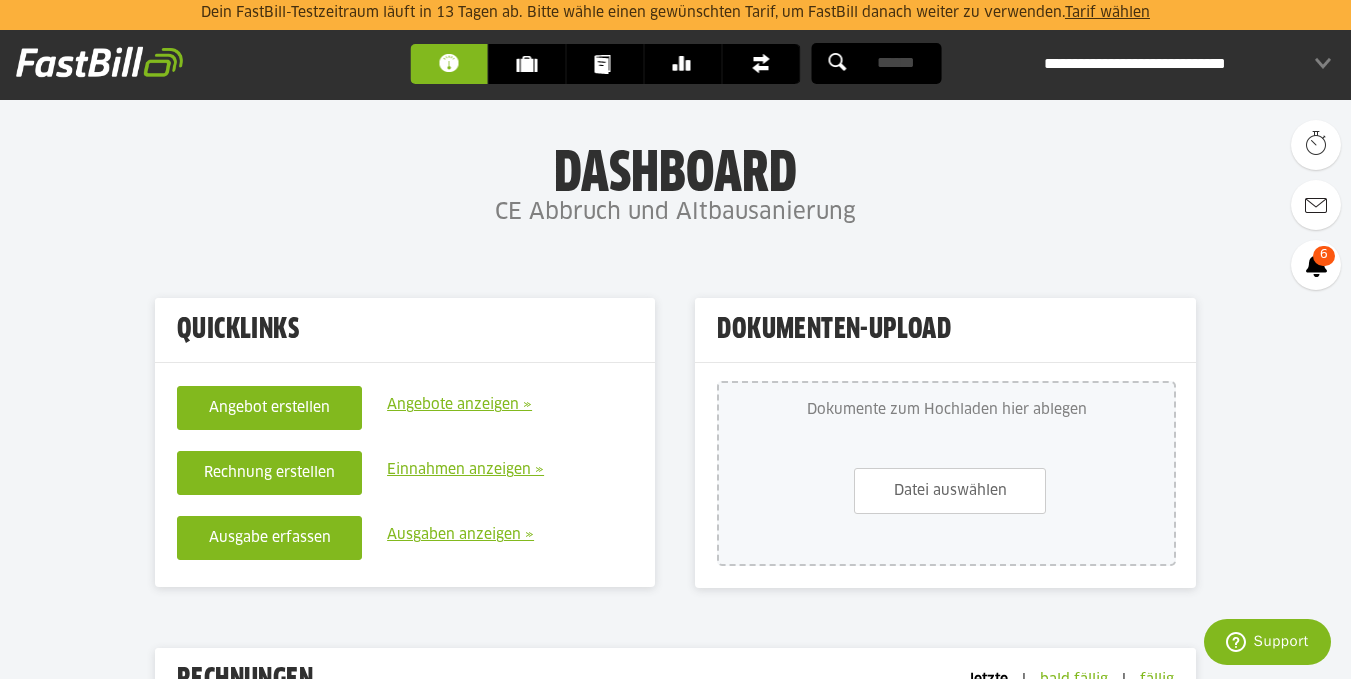 click on "**********" at bounding box center (1187, 64) 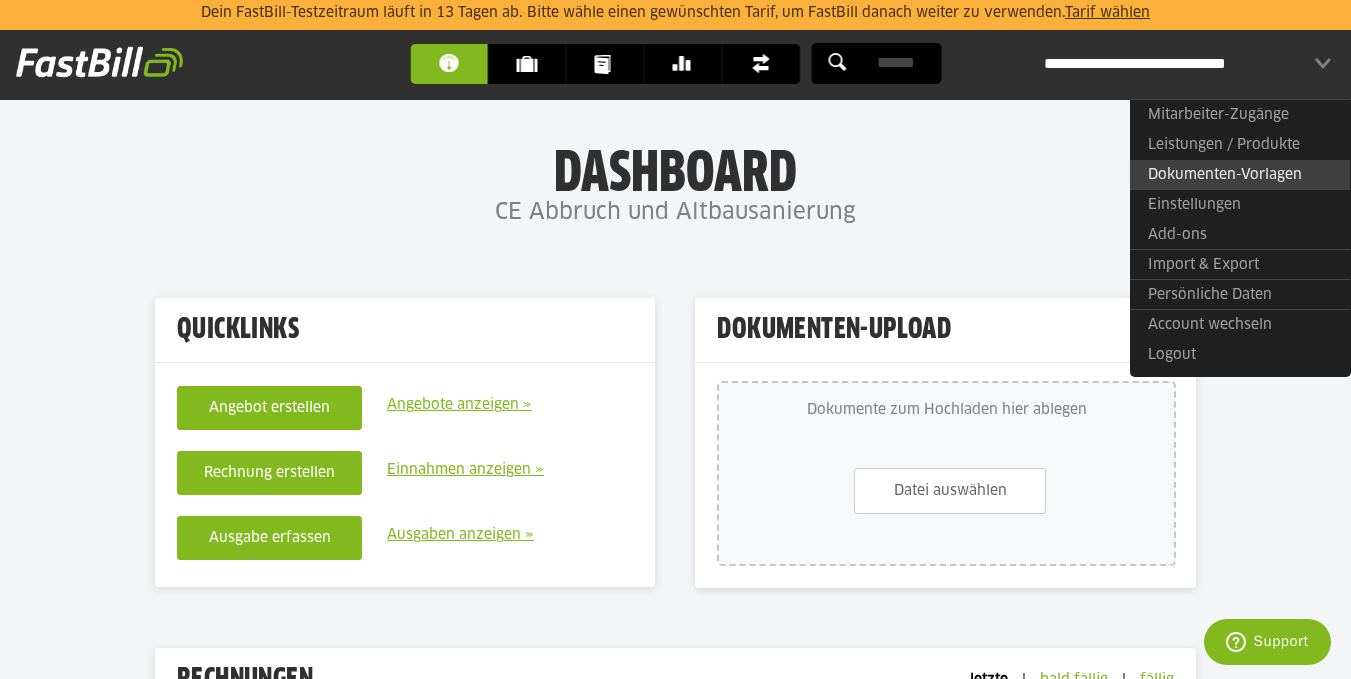 click on "Dokumenten-Vorlagen" at bounding box center [1240, 175] 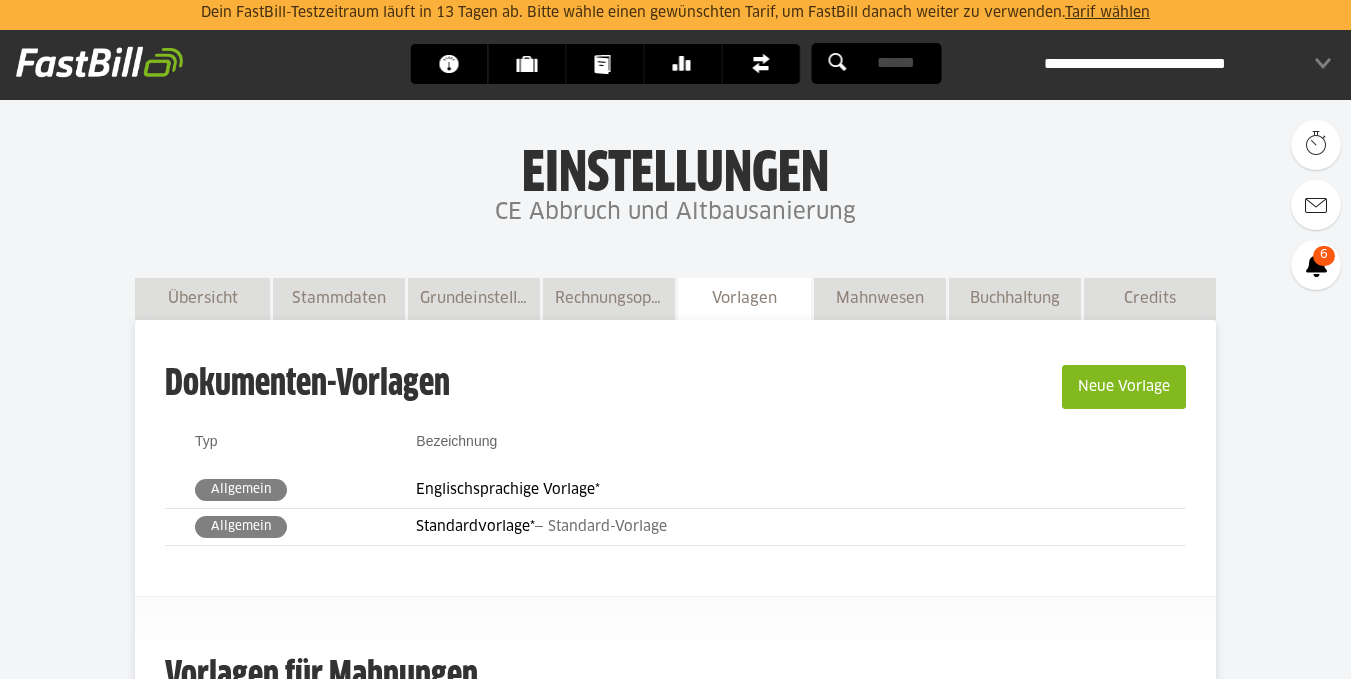 scroll, scrollTop: 0, scrollLeft: 0, axis: both 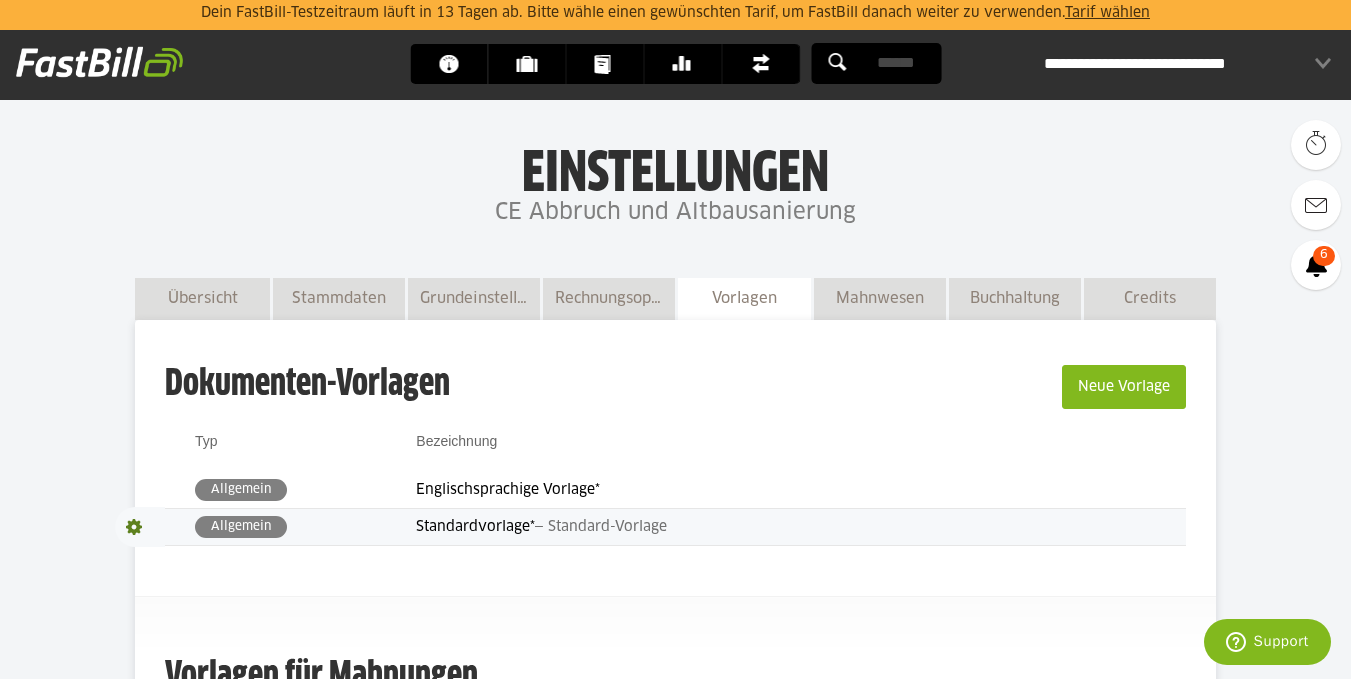 click on "Allgemein" at bounding box center [241, 527] 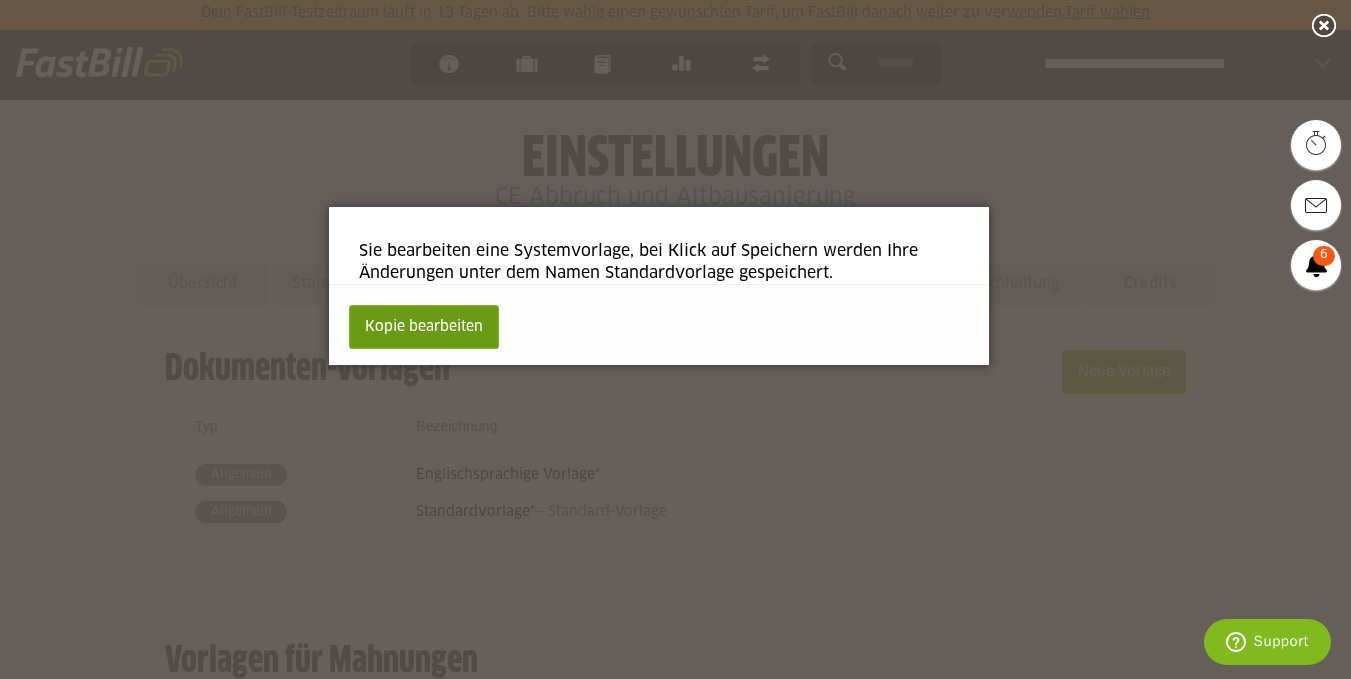 click on "Kopie bearbeiten" at bounding box center (424, 327) 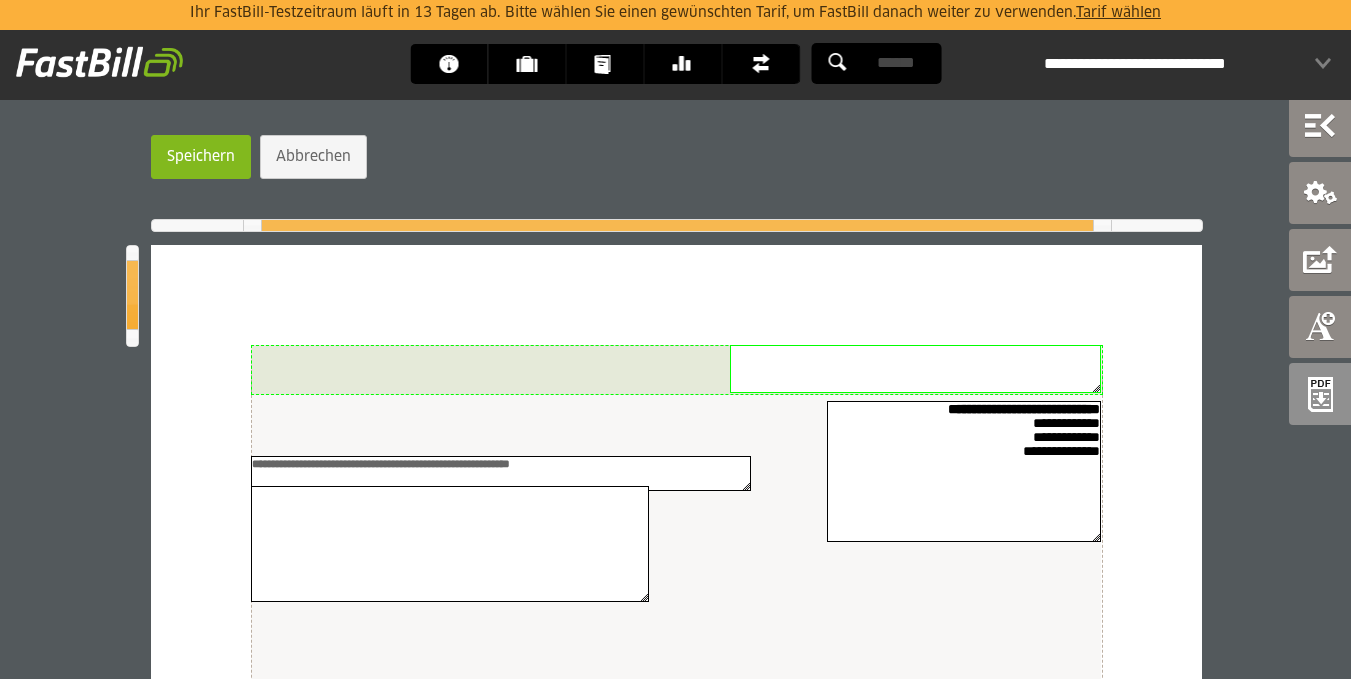 scroll, scrollTop: 0, scrollLeft: 0, axis: both 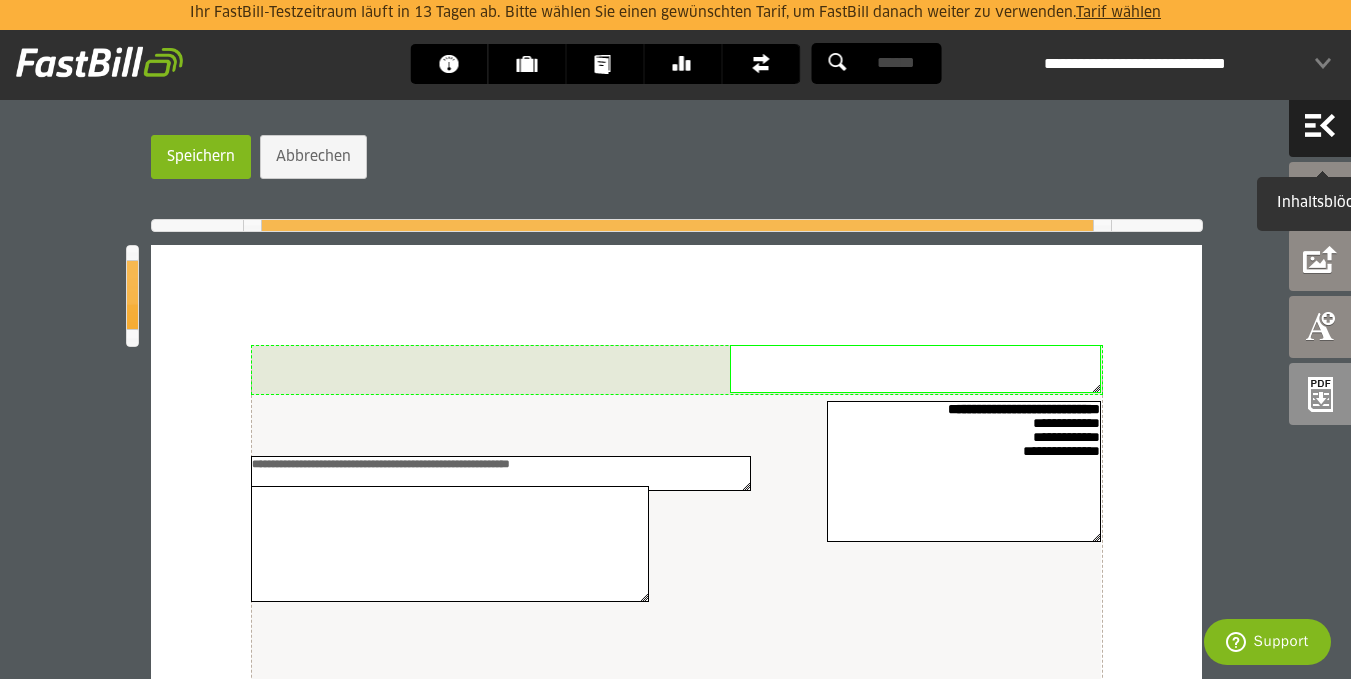 click at bounding box center [1320, 126] 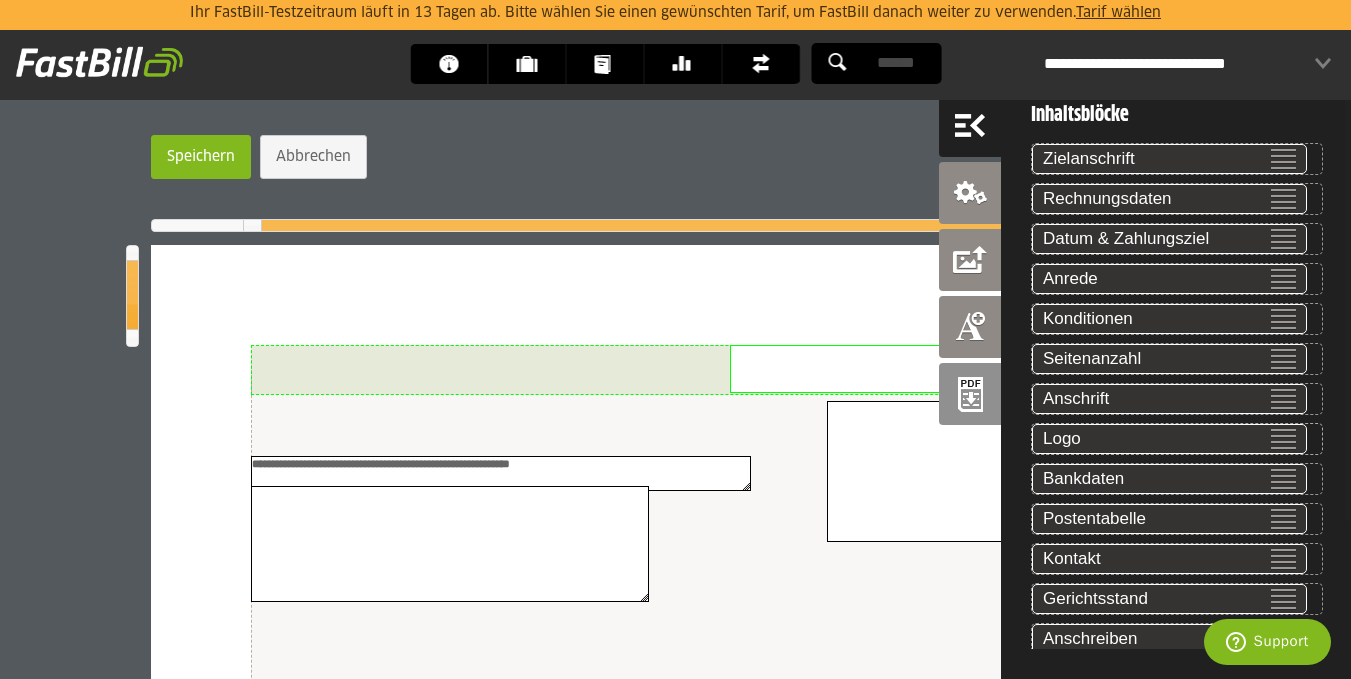 click on "Zielanschrift
Rechnungsdaten
Rechnung Nr.
Kunden-Nr.:
Datum & Zahlungsziel
Datum: 01.01.1970
Zahlungsziel: sofort fällig
Anrede
Sehr geehrte Damen und Herren," at bounding box center [1176, 459] 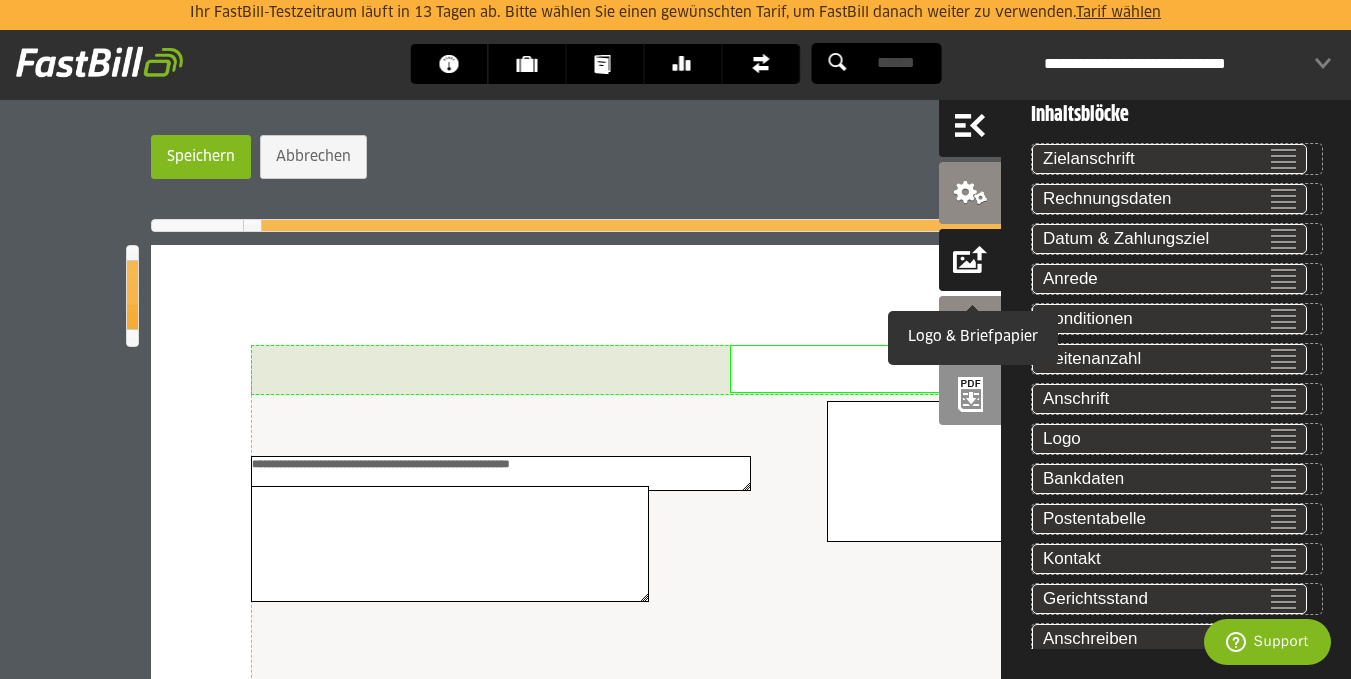 click at bounding box center (970, 260) 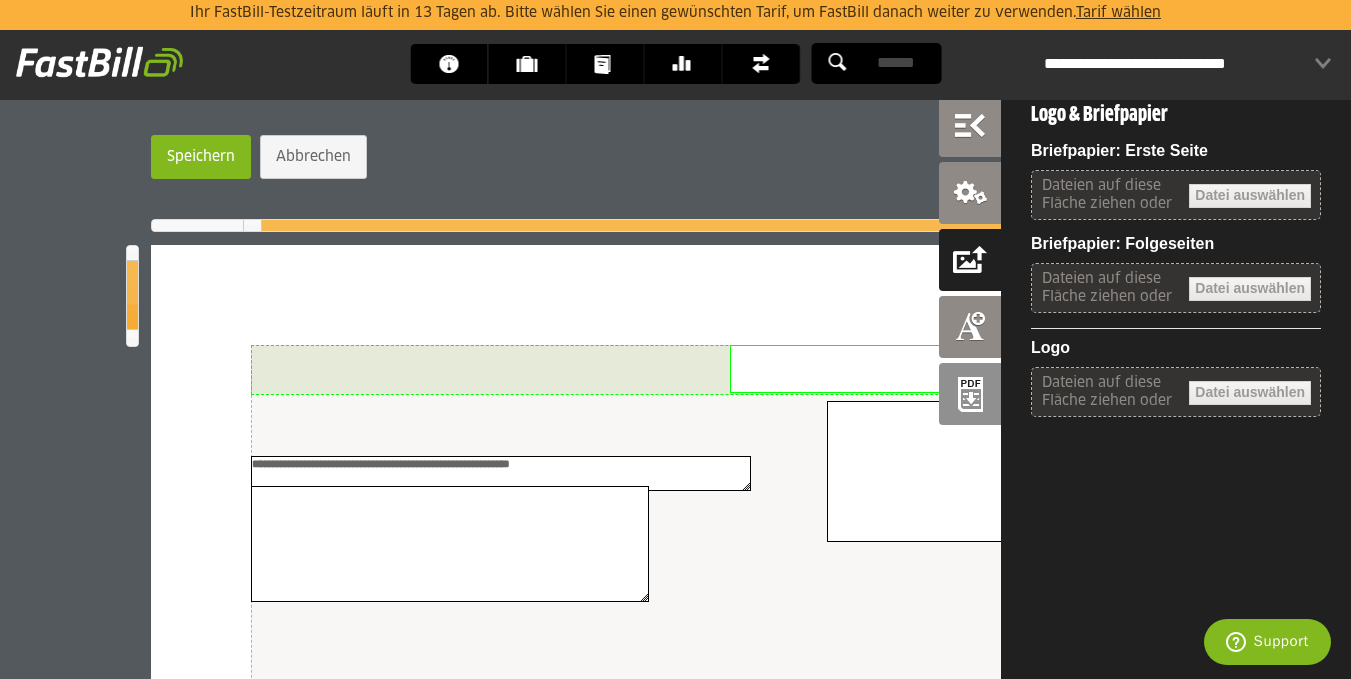click at bounding box center (194, 453) 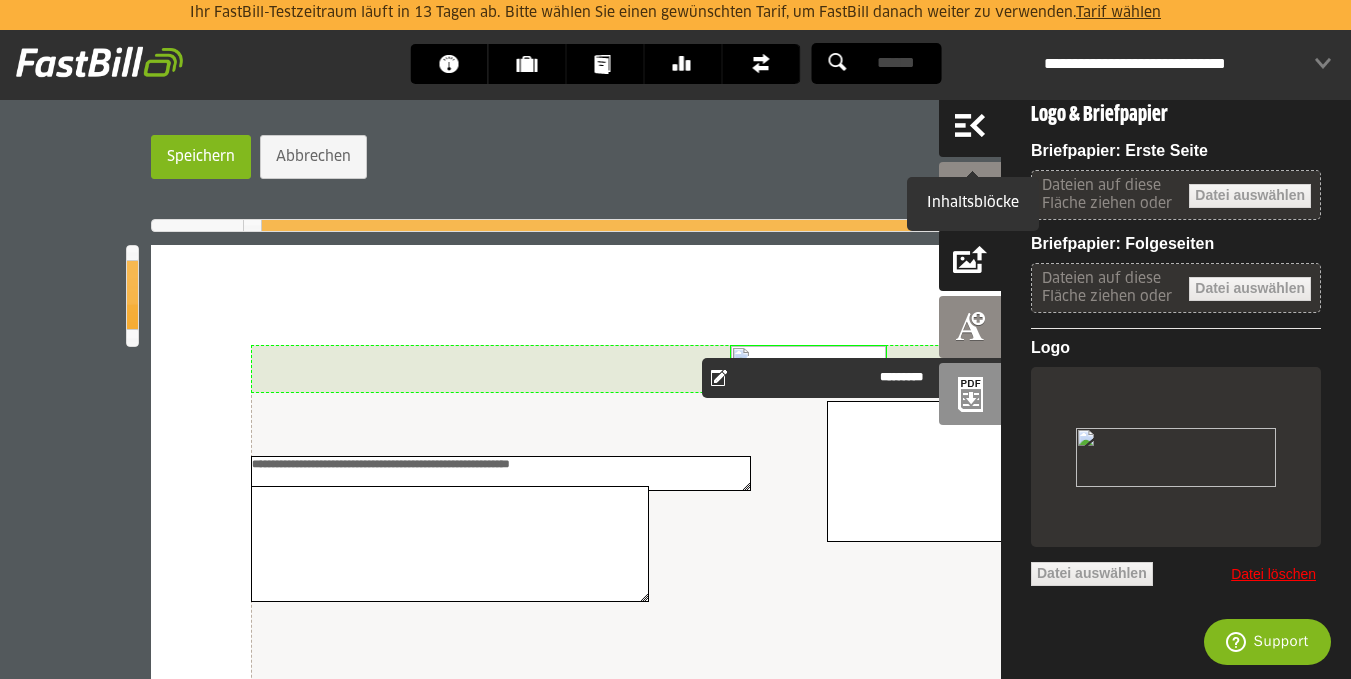 click at bounding box center (970, 126) 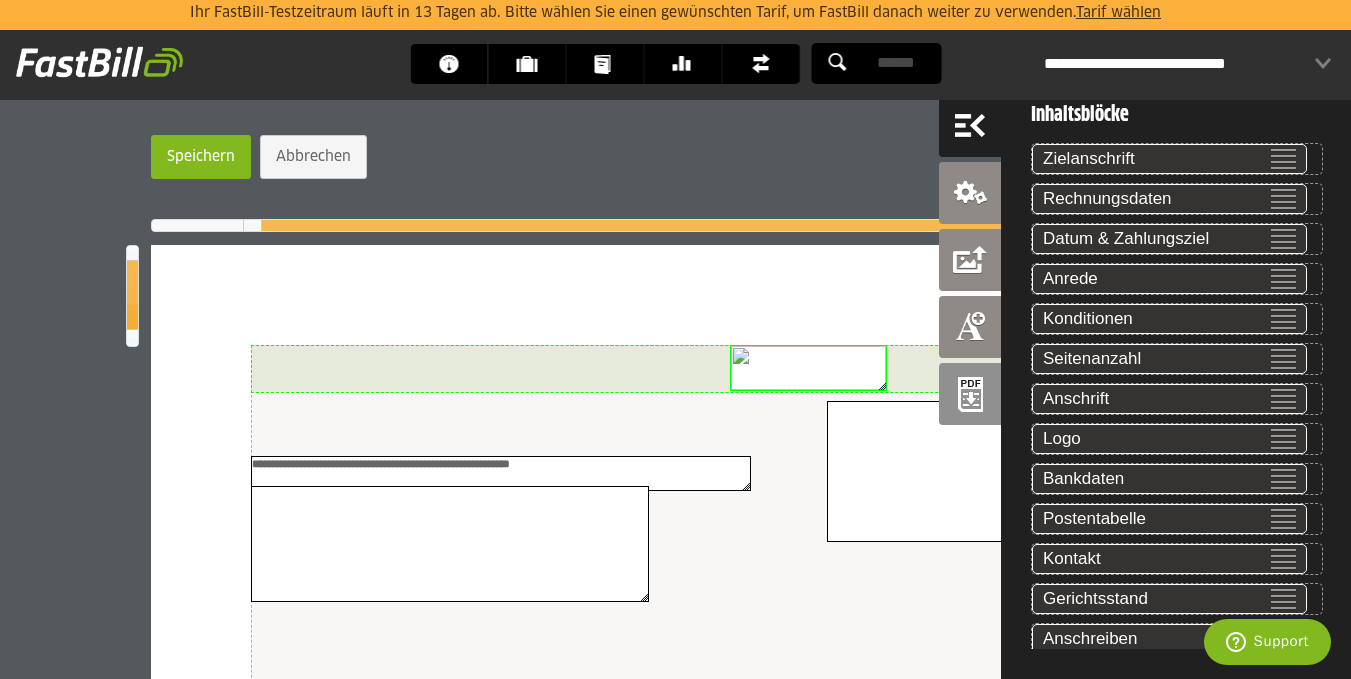 click on "**********" at bounding box center [676, 857] 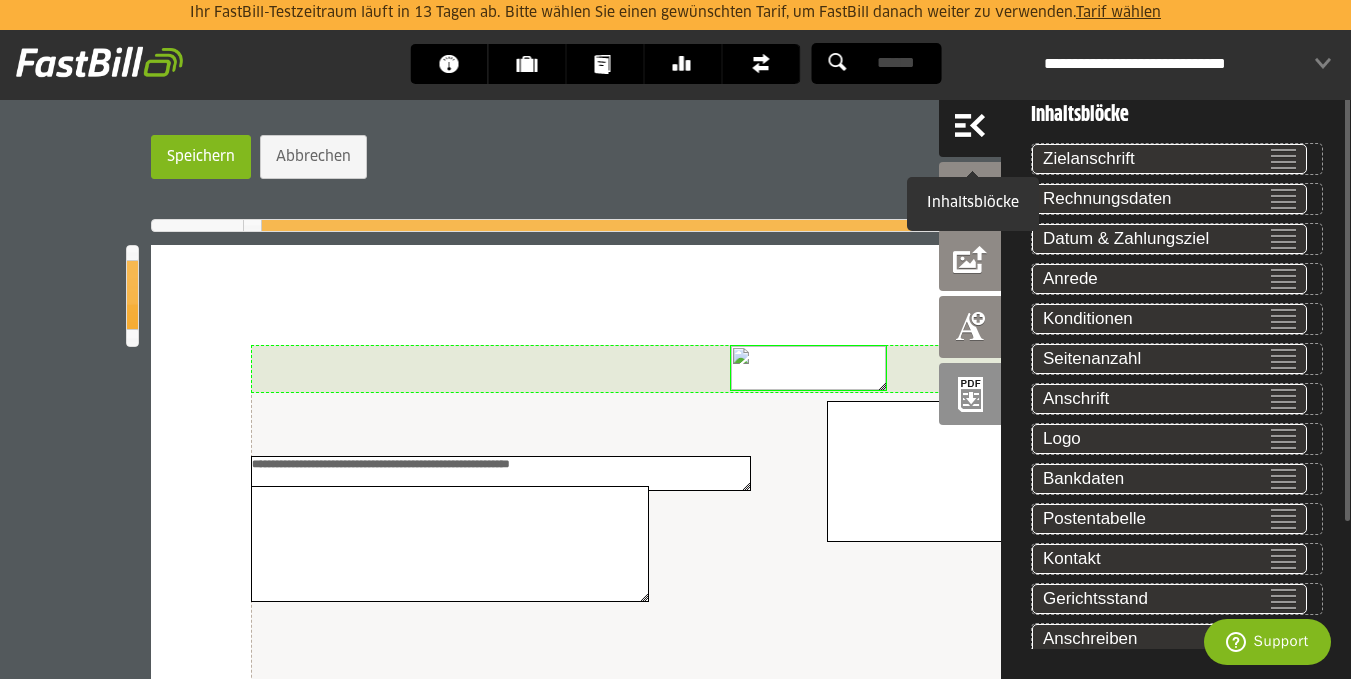 click at bounding box center (970, 126) 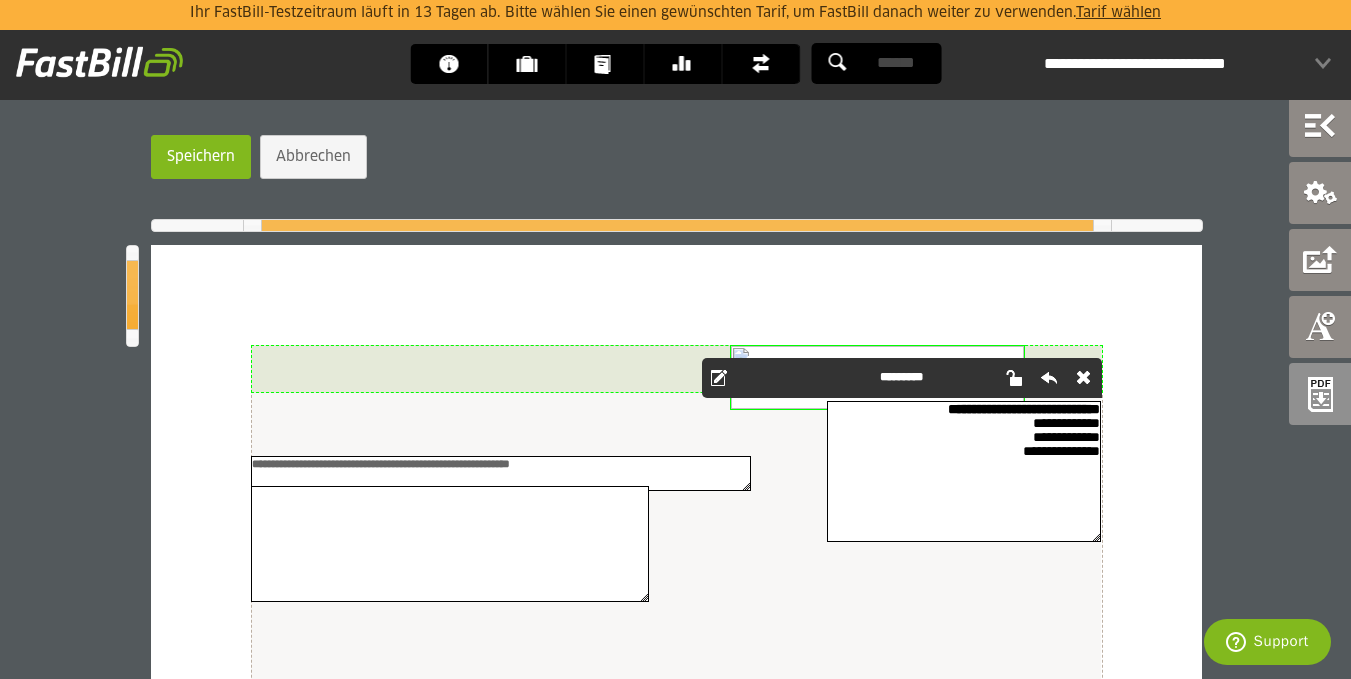 drag, startPoint x: 879, startPoint y: 388, endPoint x: 1018, endPoint y: 408, distance: 140.43147 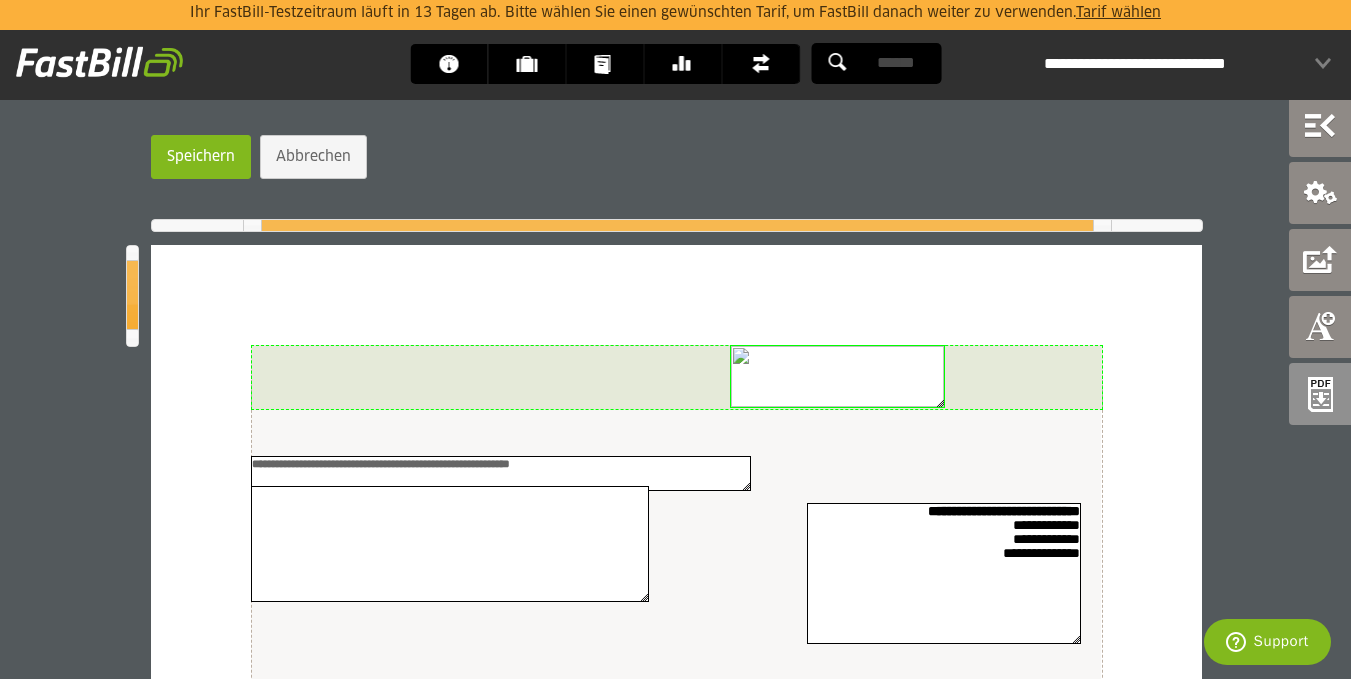 drag, startPoint x: 1009, startPoint y: 460, endPoint x: 989, endPoint y: 562, distance: 103.94229 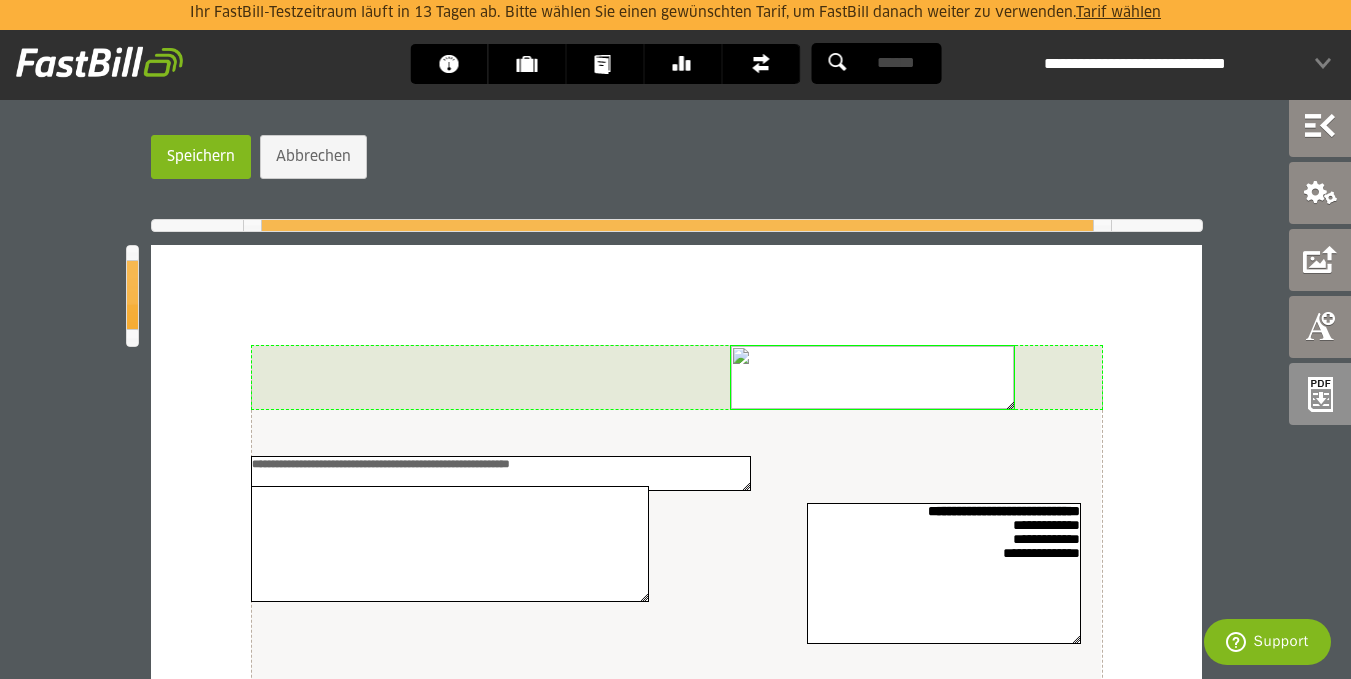 drag, startPoint x: 944, startPoint y: 404, endPoint x: 1015, endPoint y: 406, distance: 71.02816 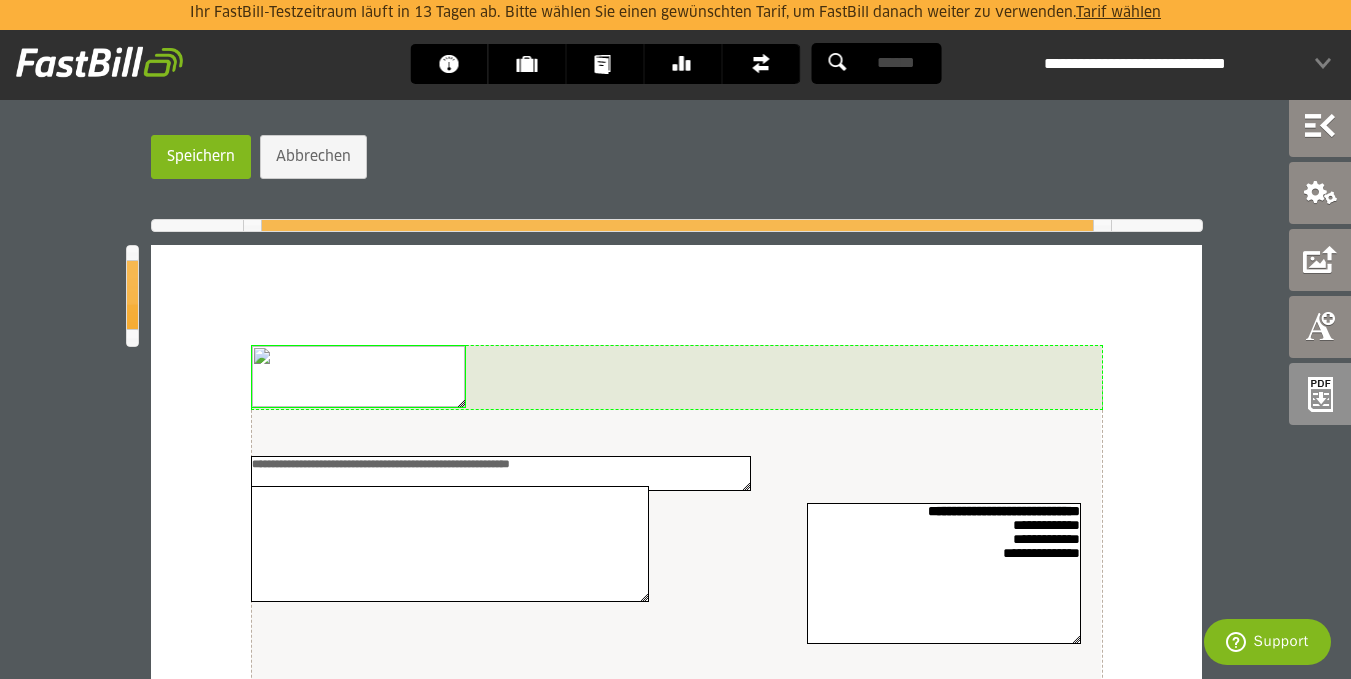 drag, startPoint x: 857, startPoint y: 371, endPoint x: 368, endPoint y: 337, distance: 490.18057 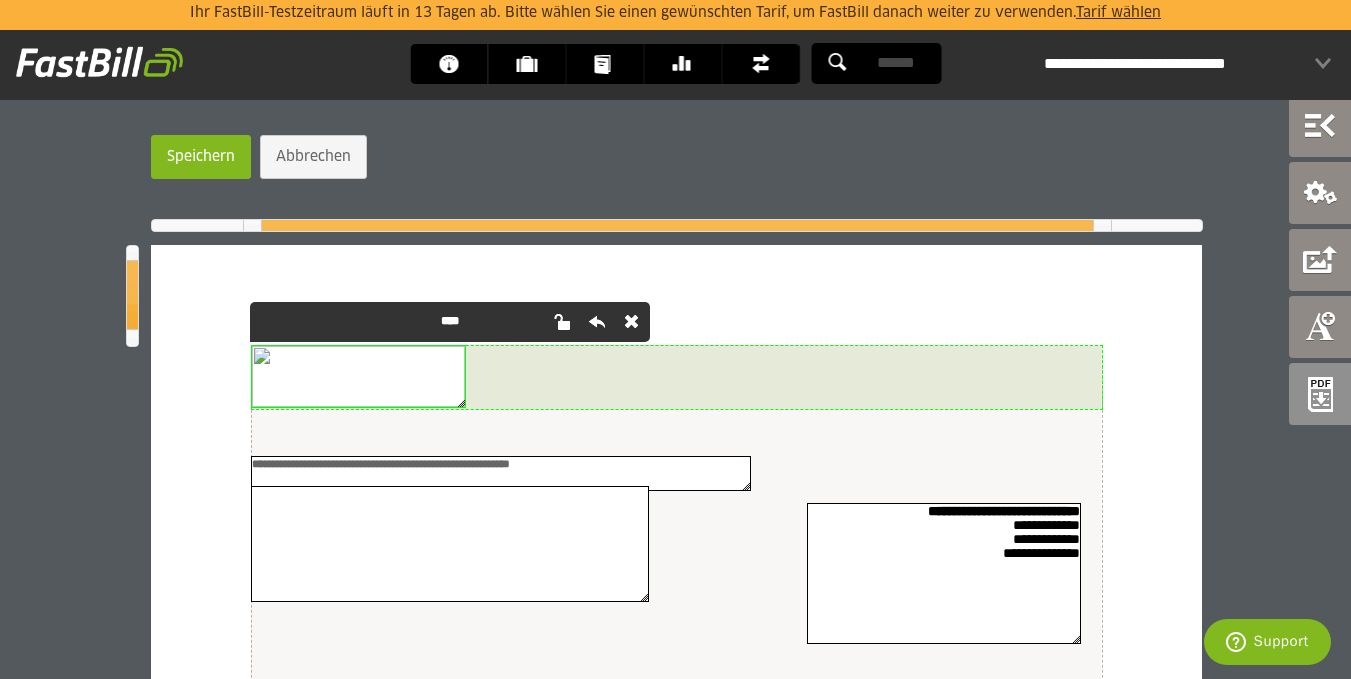 click at bounding box center (632, 322) 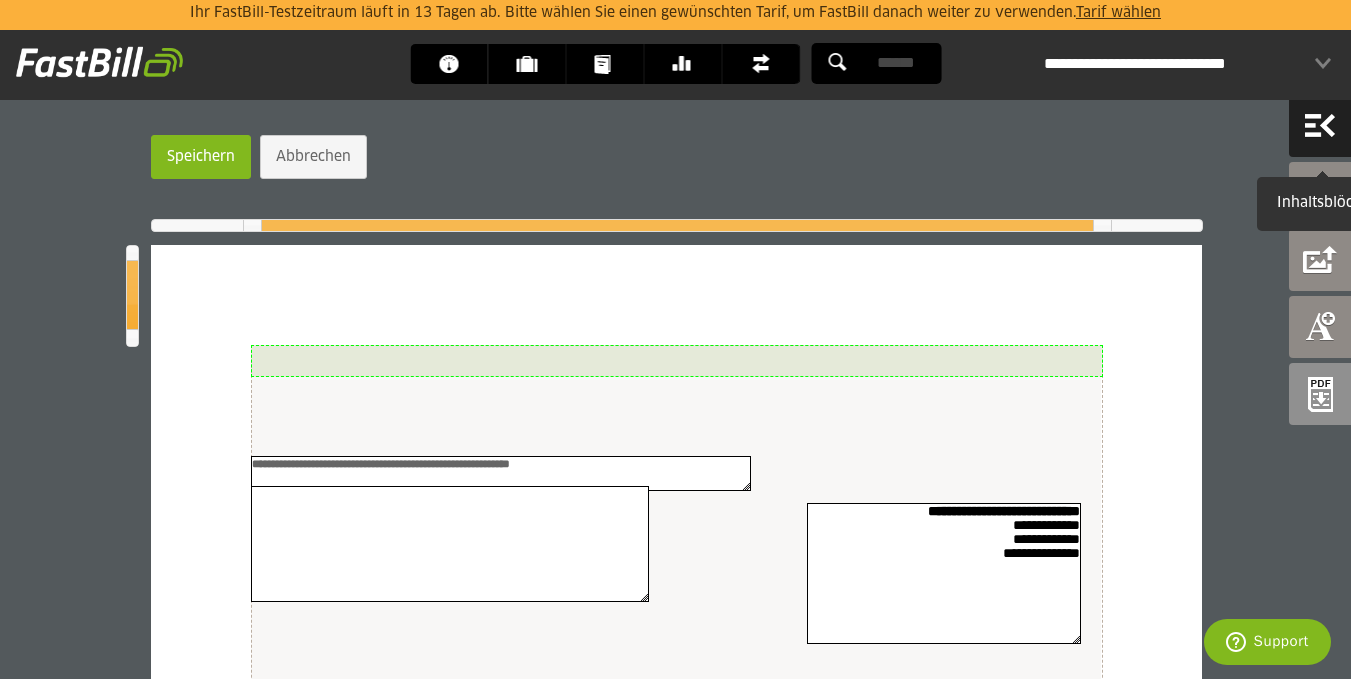 click at bounding box center (1320, 126) 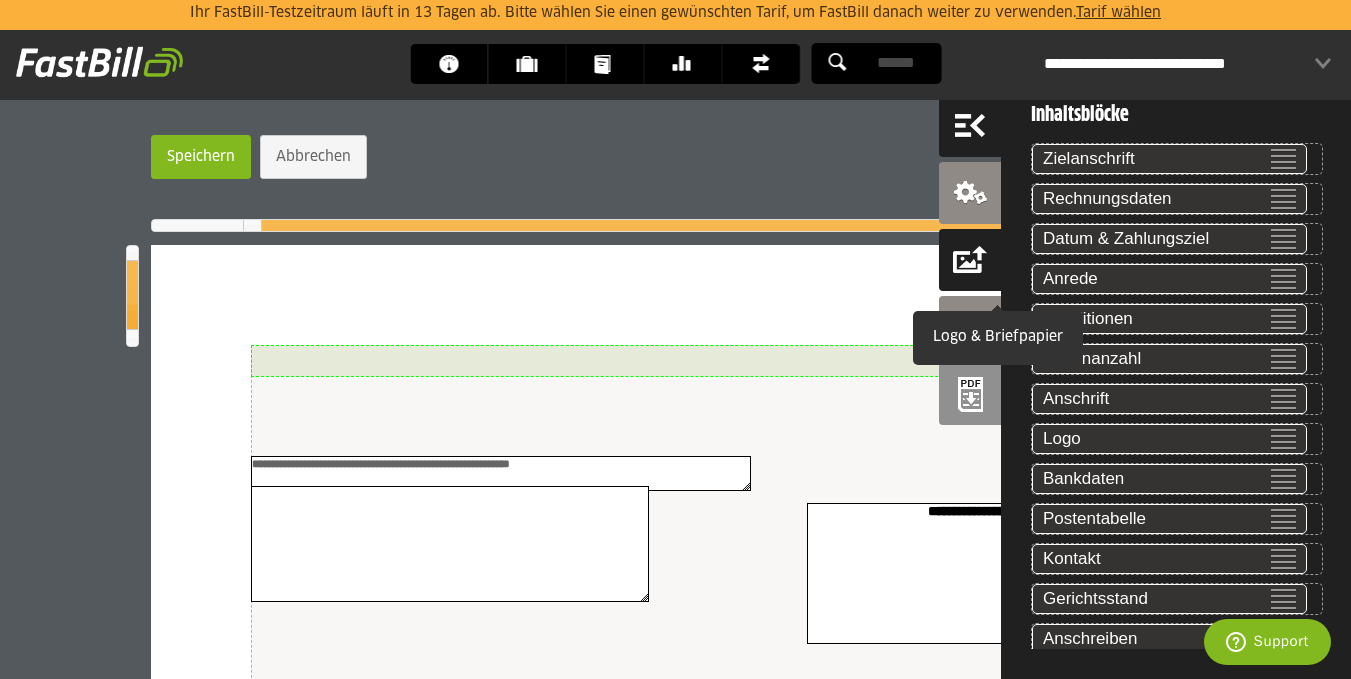 click at bounding box center (970, 260) 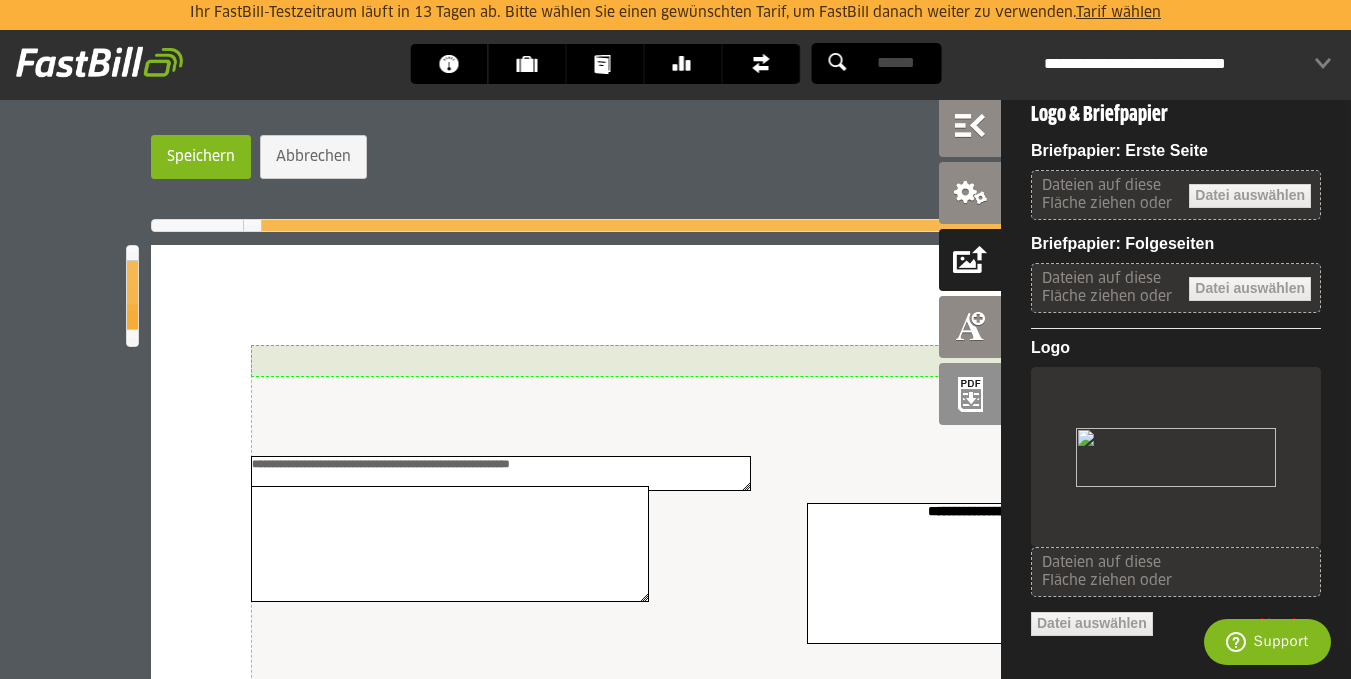 click at bounding box center (36, 684) 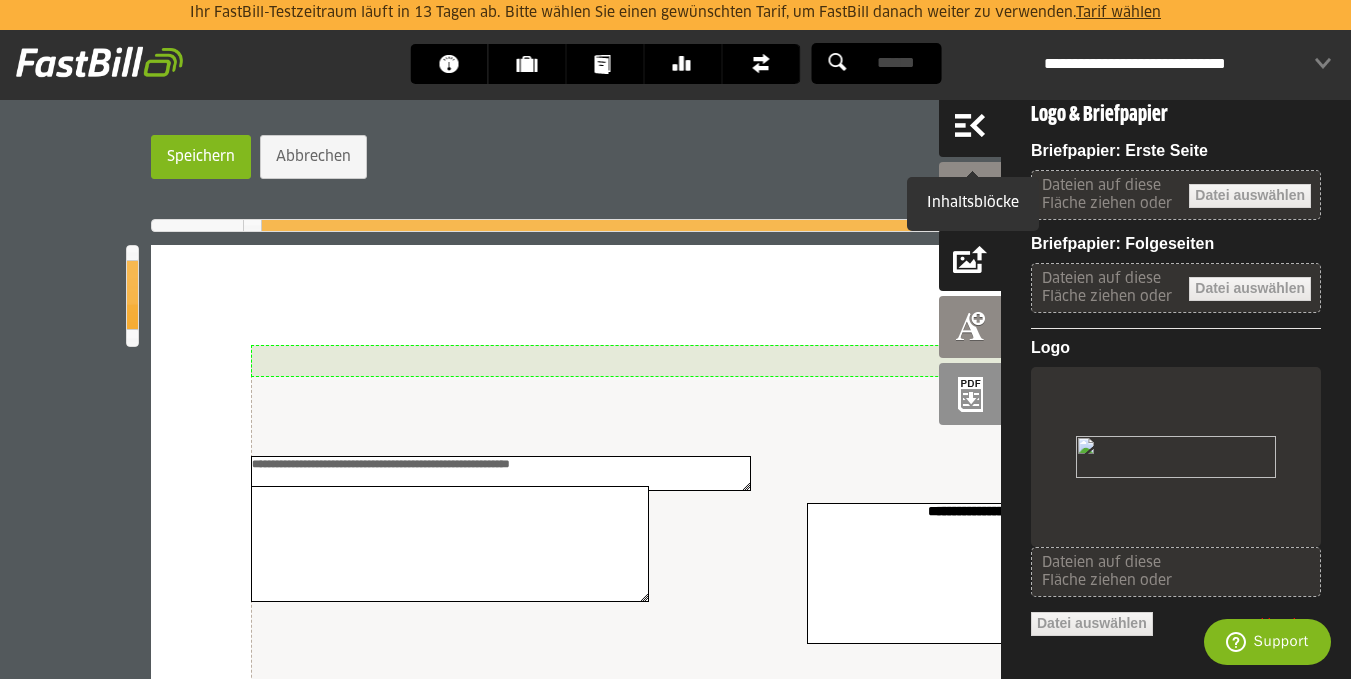 click at bounding box center [970, 126] 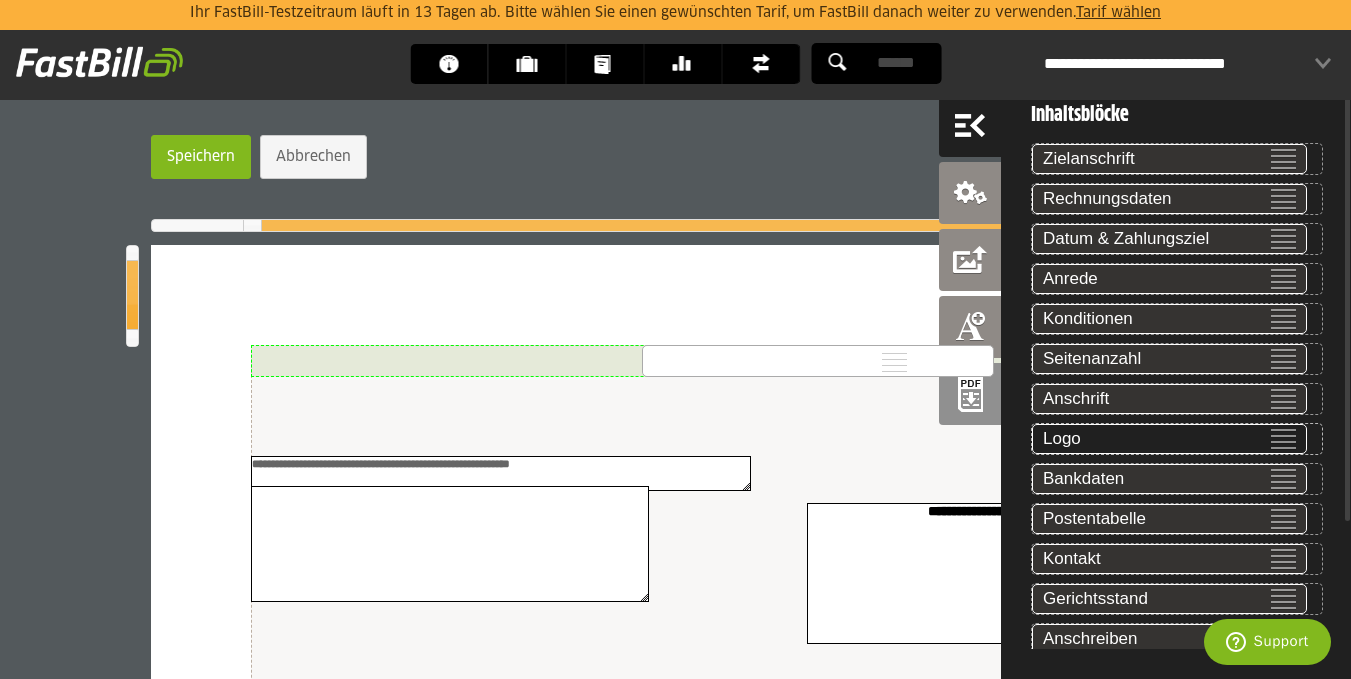 drag, startPoint x: 1049, startPoint y: 439, endPoint x: 660, endPoint y: 361, distance: 396.74298 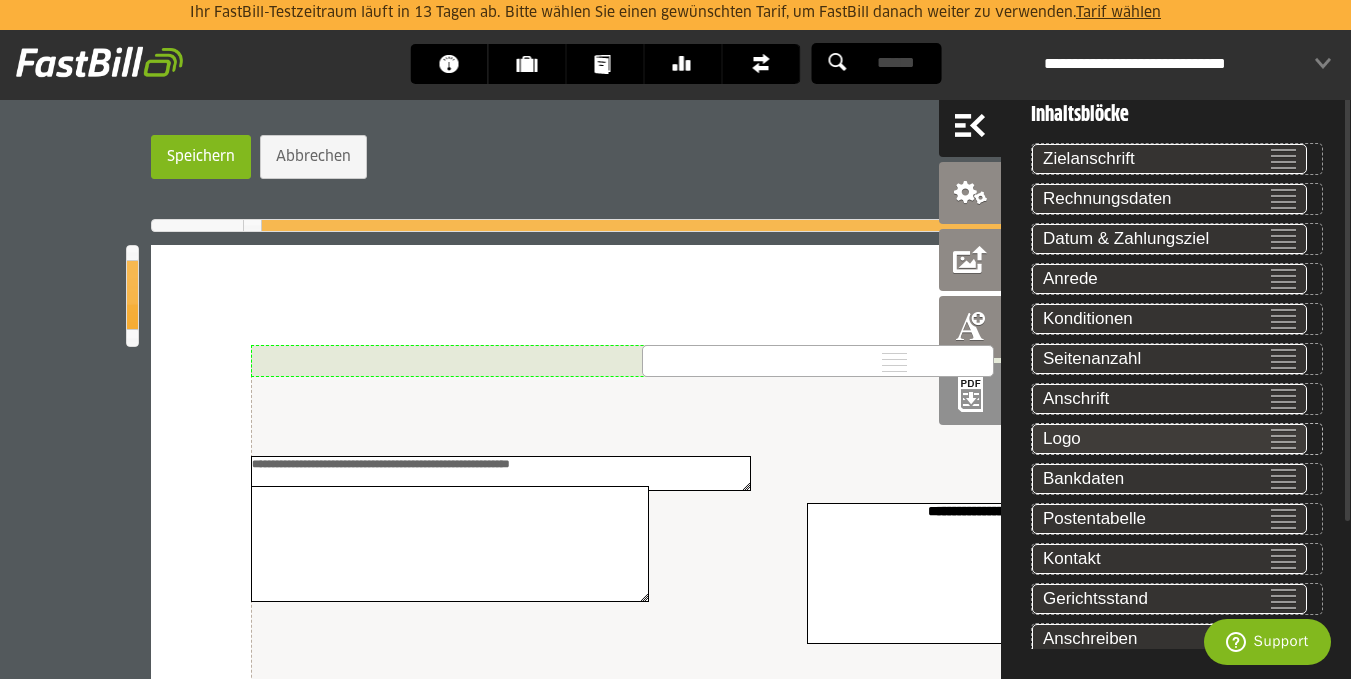 click on "Zielanschrift
Rechnungsdaten
Rechnung Nr.
Kunden-Nr.:
Datum & Zahlungsziel
Datum: 01.01.1970
Zahlungsziel: sofort fällig
Anrede
Sehr geehrte Damen und Herren," at bounding box center (1176, 459) 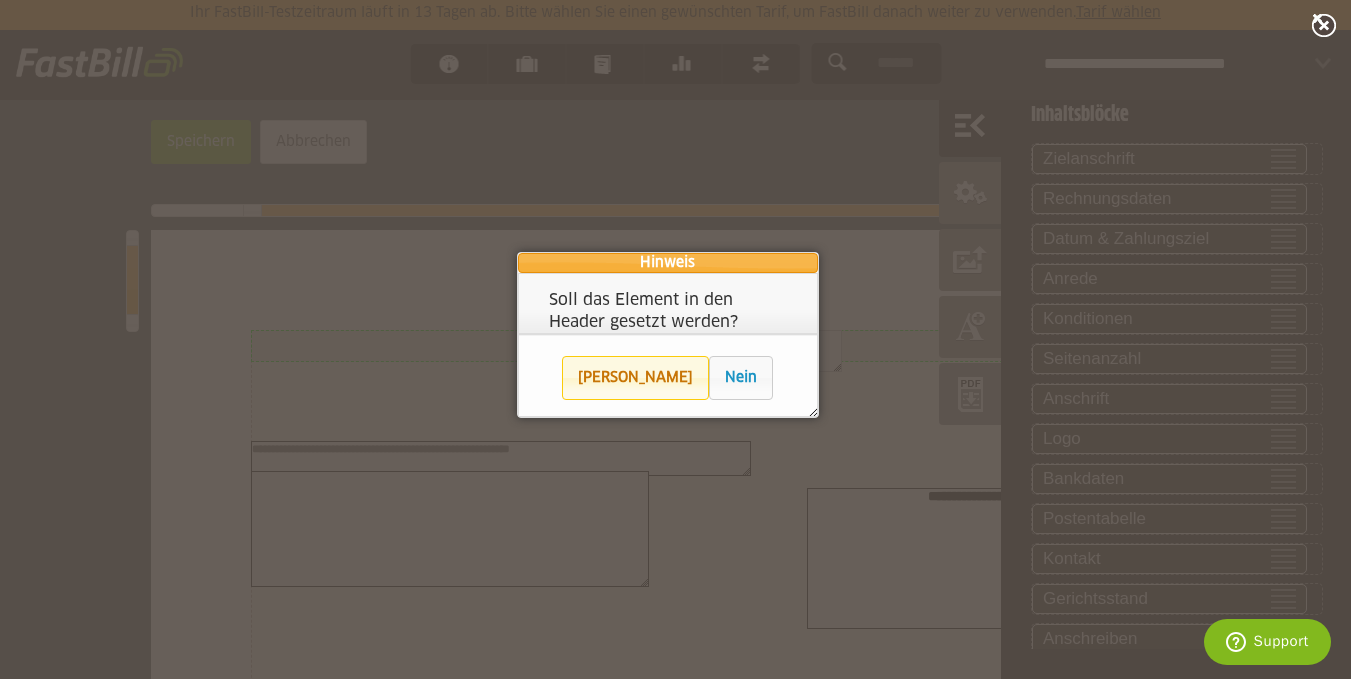 click on "Ja" at bounding box center (635, 378) 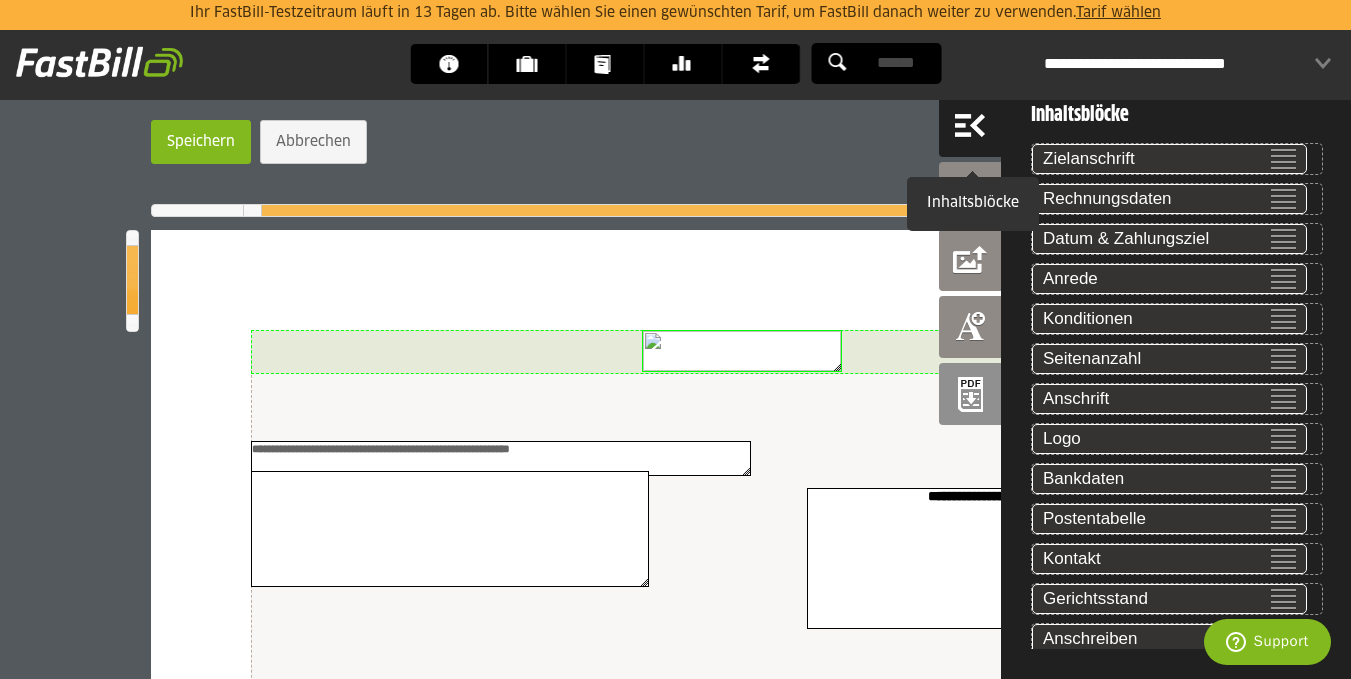 click at bounding box center (970, 126) 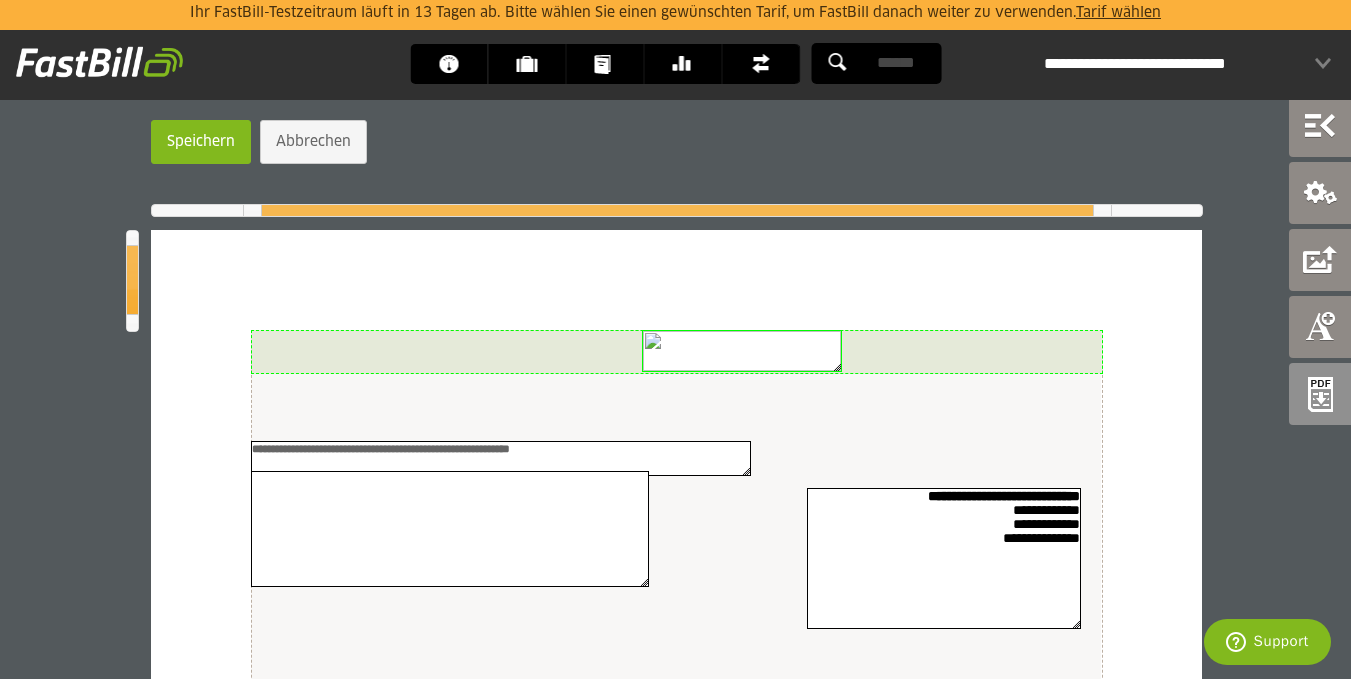 click on "**********" at bounding box center [677, 973] 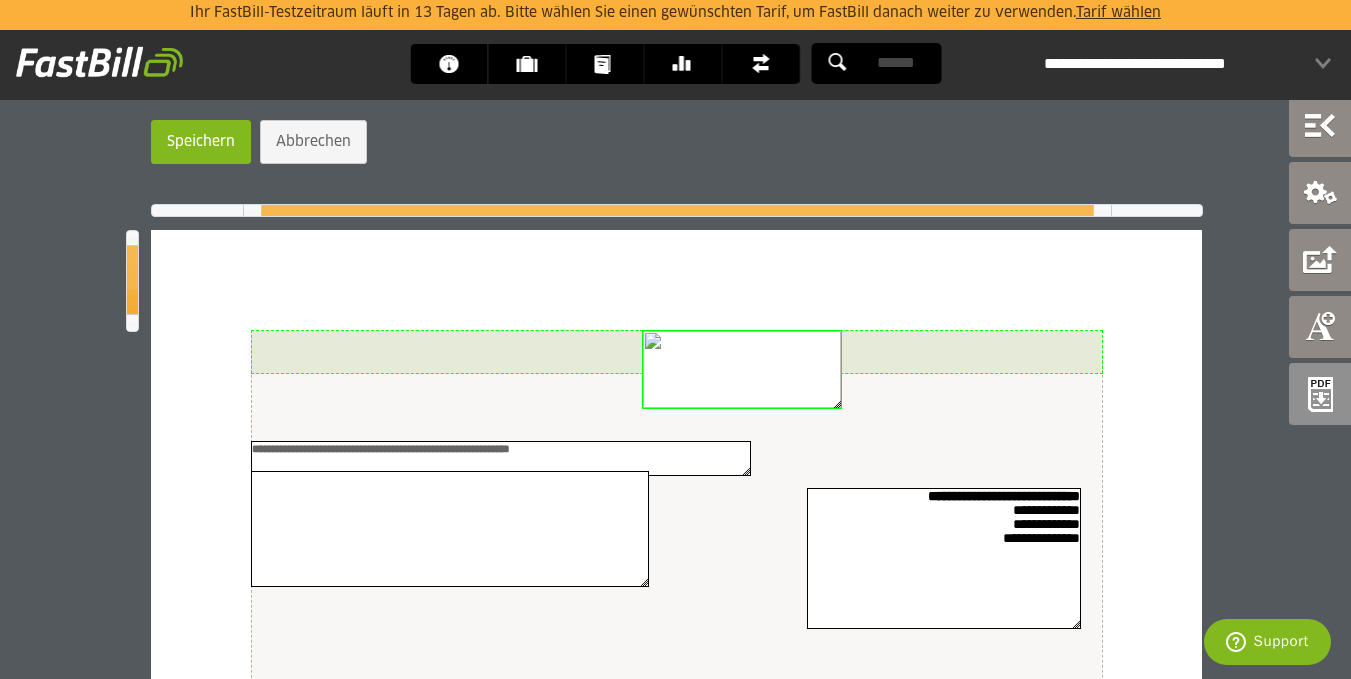 drag, startPoint x: 836, startPoint y: 371, endPoint x: 905, endPoint y: 408, distance: 78.29432 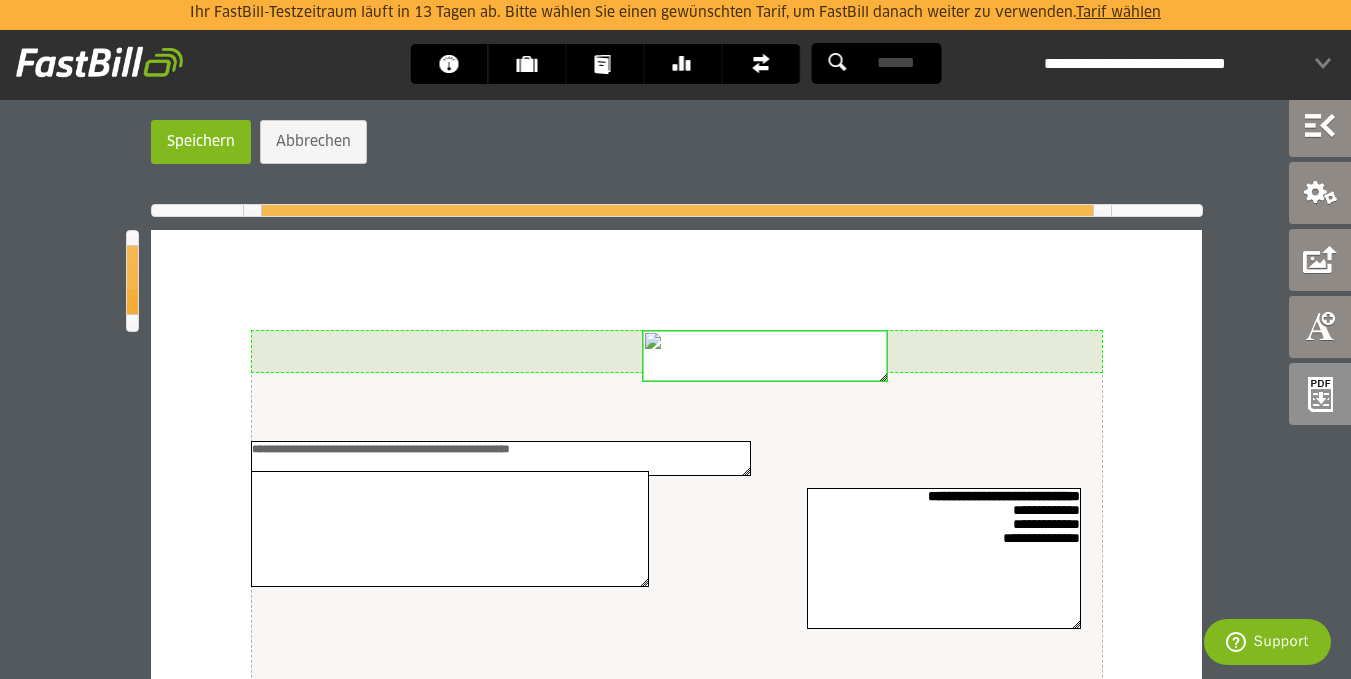 drag, startPoint x: 835, startPoint y: 366, endPoint x: 882, endPoint y: 377, distance: 48.270073 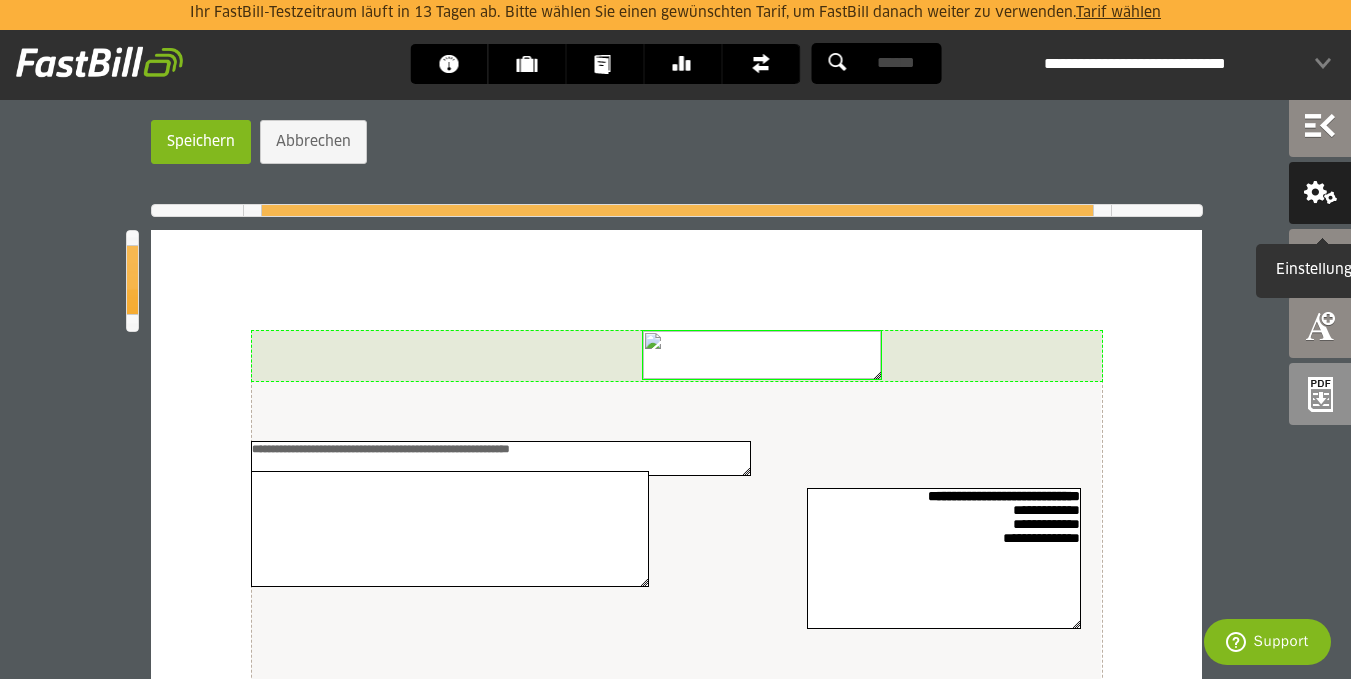 click at bounding box center (1320, 193) 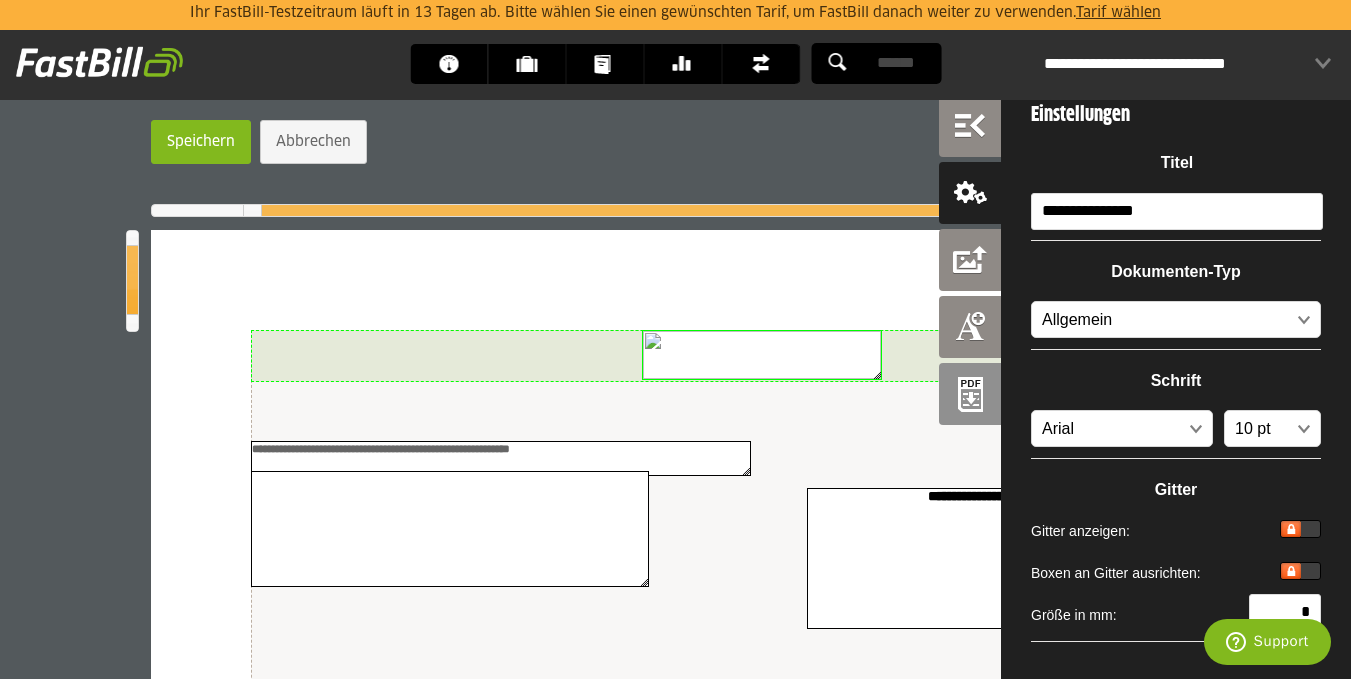 scroll, scrollTop: 80, scrollLeft: 0, axis: vertical 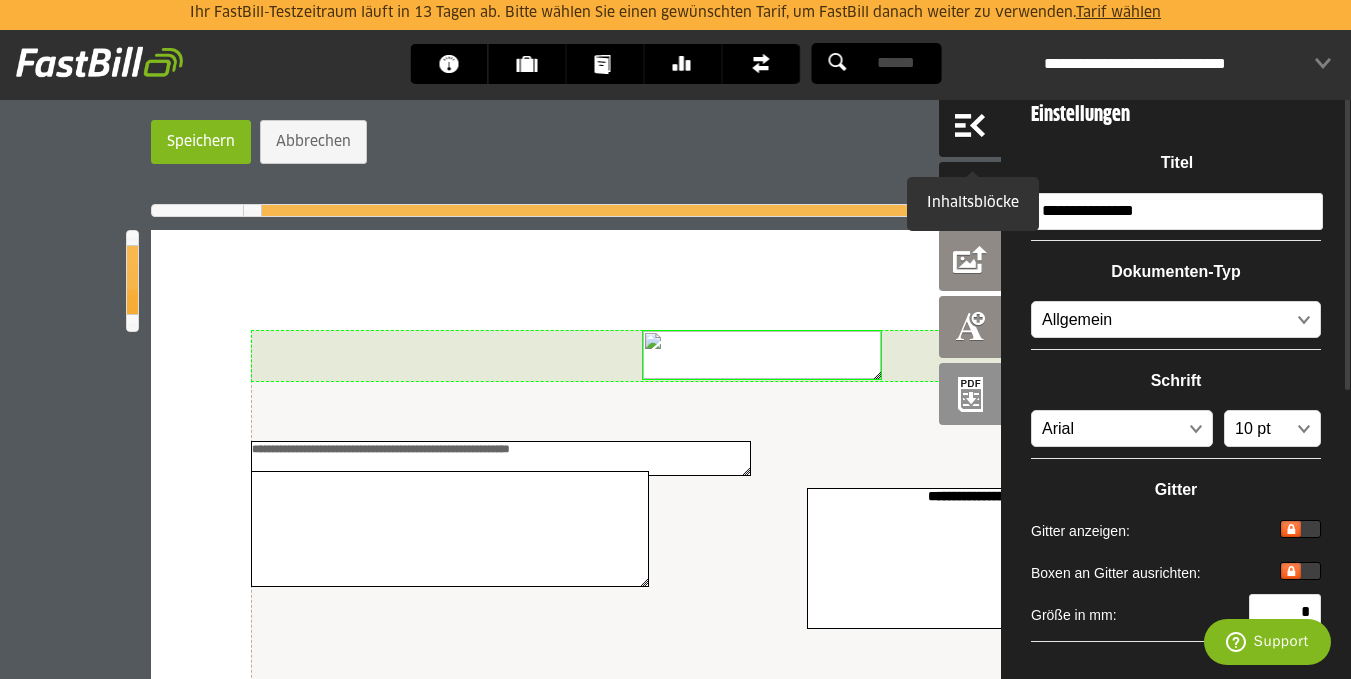 click at bounding box center [970, 126] 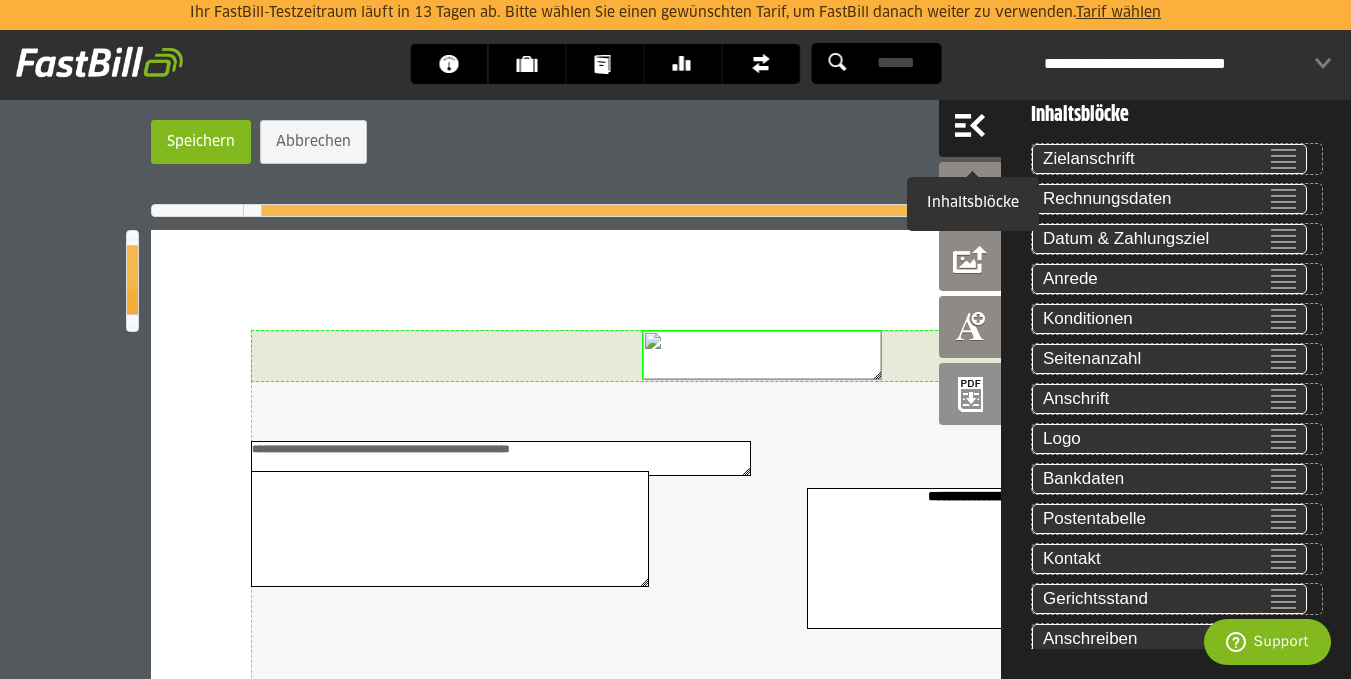 click at bounding box center (970, 126) 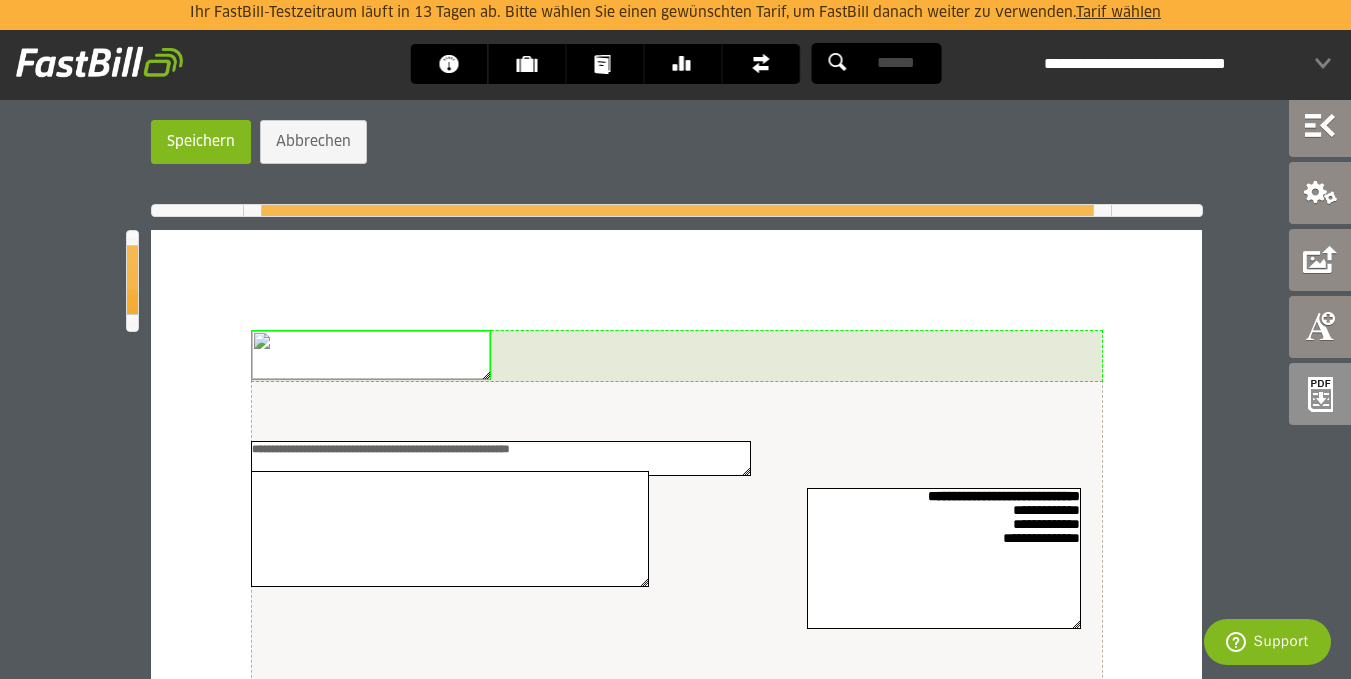drag, startPoint x: 812, startPoint y: 353, endPoint x: 419, endPoint y: 331, distance: 393.6153 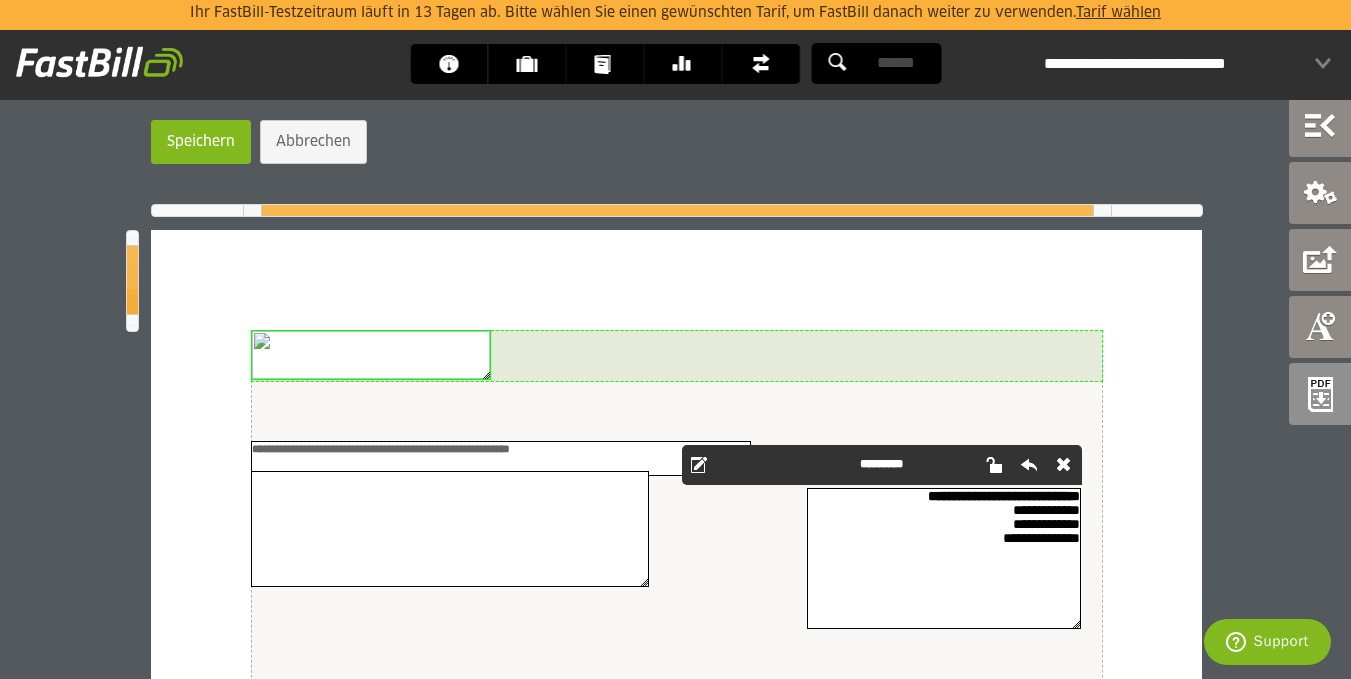 click at bounding box center [699, 465] 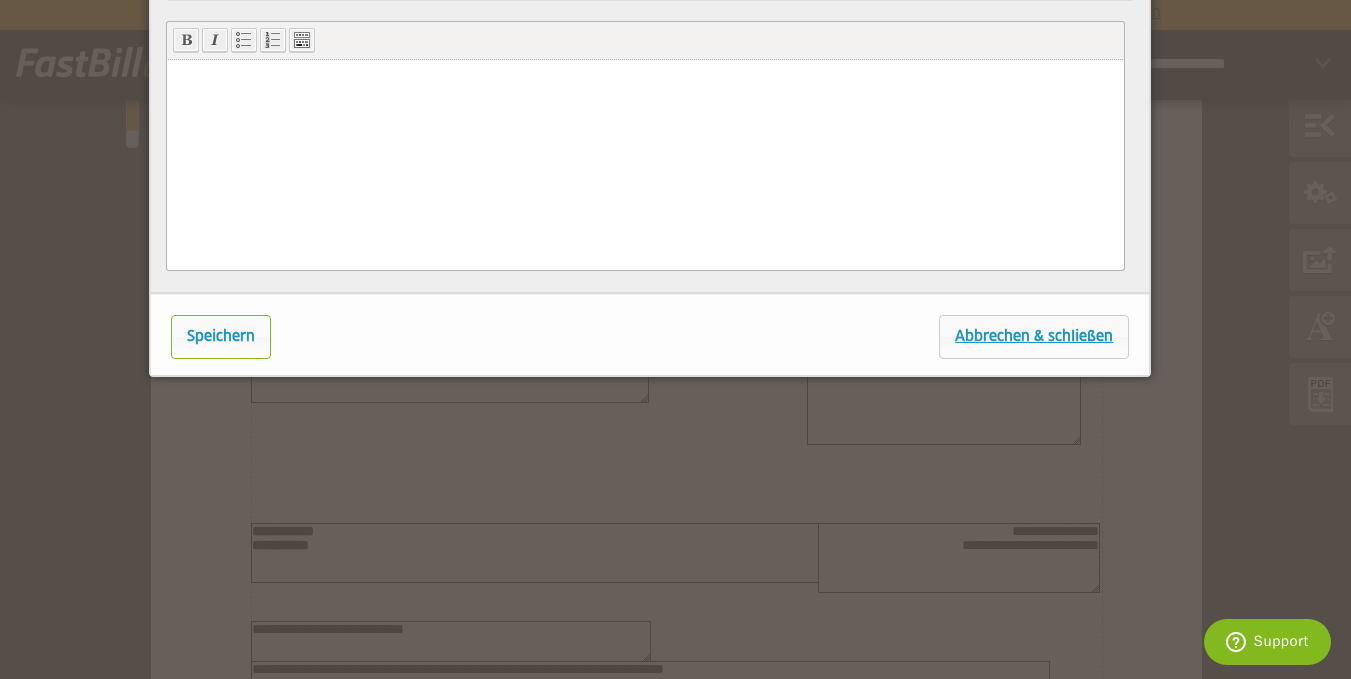 scroll, scrollTop: 200, scrollLeft: 0, axis: vertical 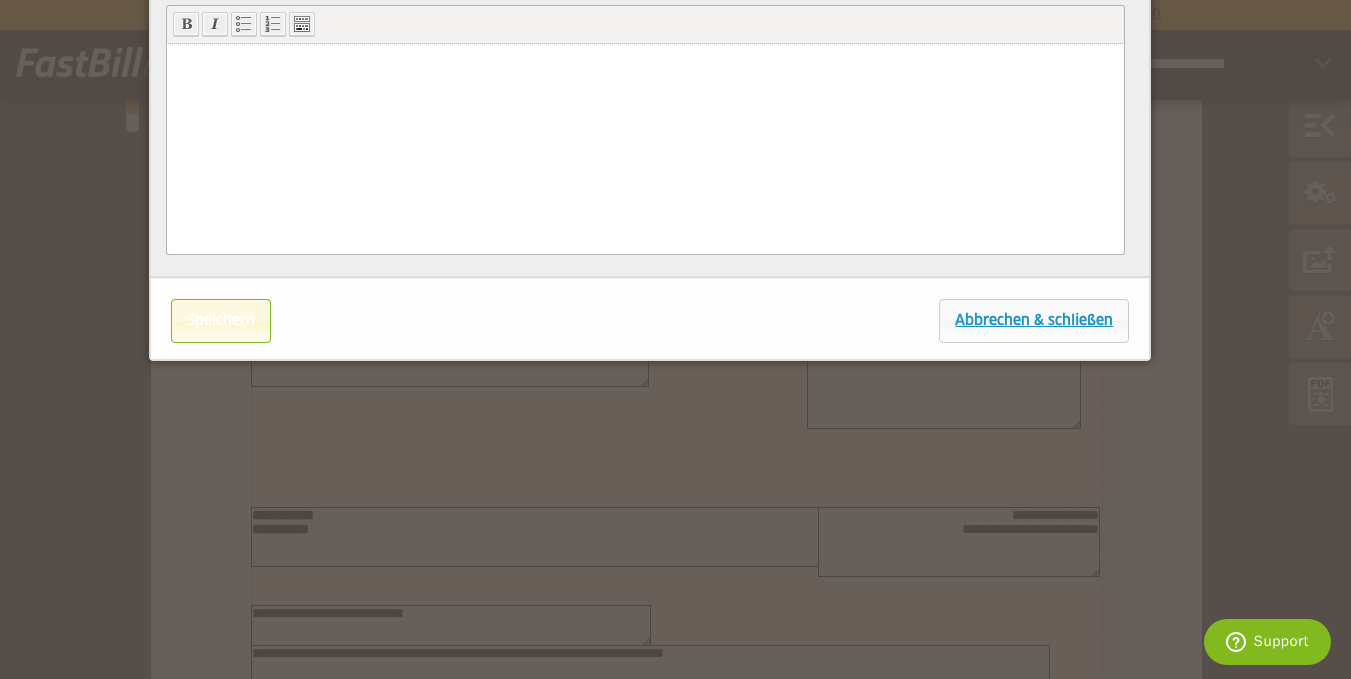 click on "Speichern" at bounding box center (221, 321) 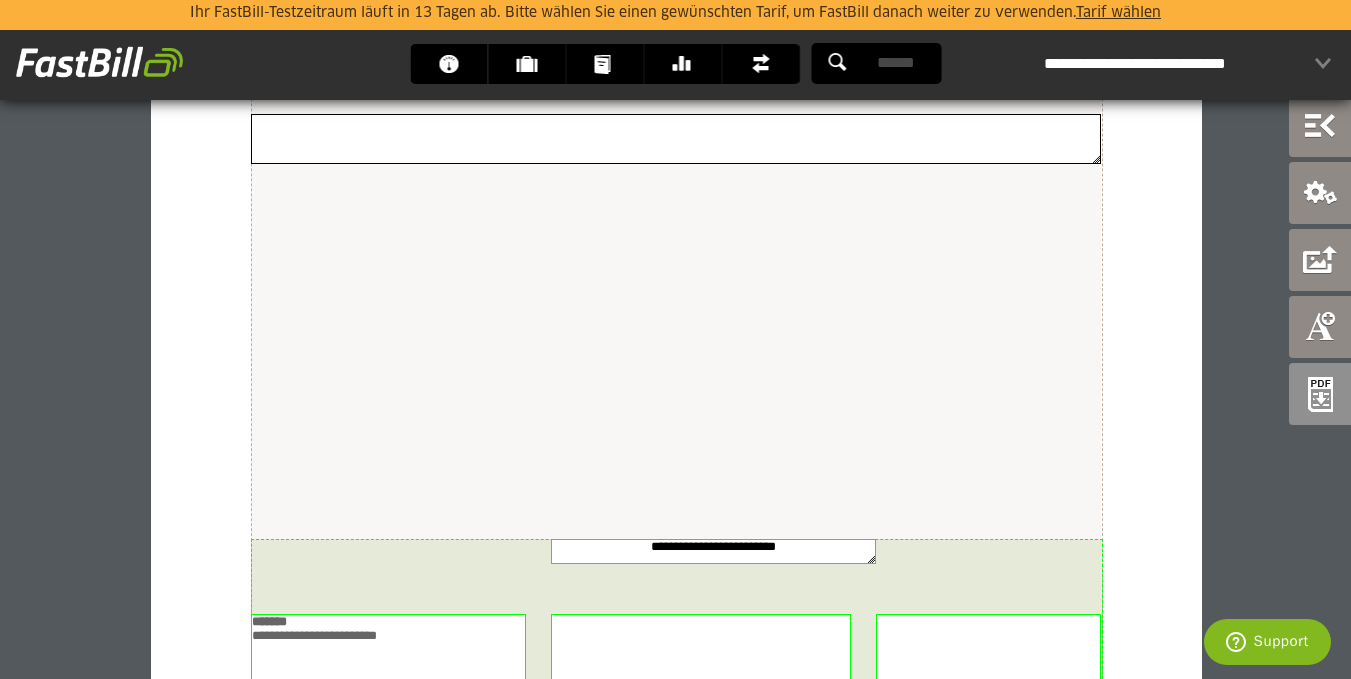 scroll, scrollTop: 1000, scrollLeft: 0, axis: vertical 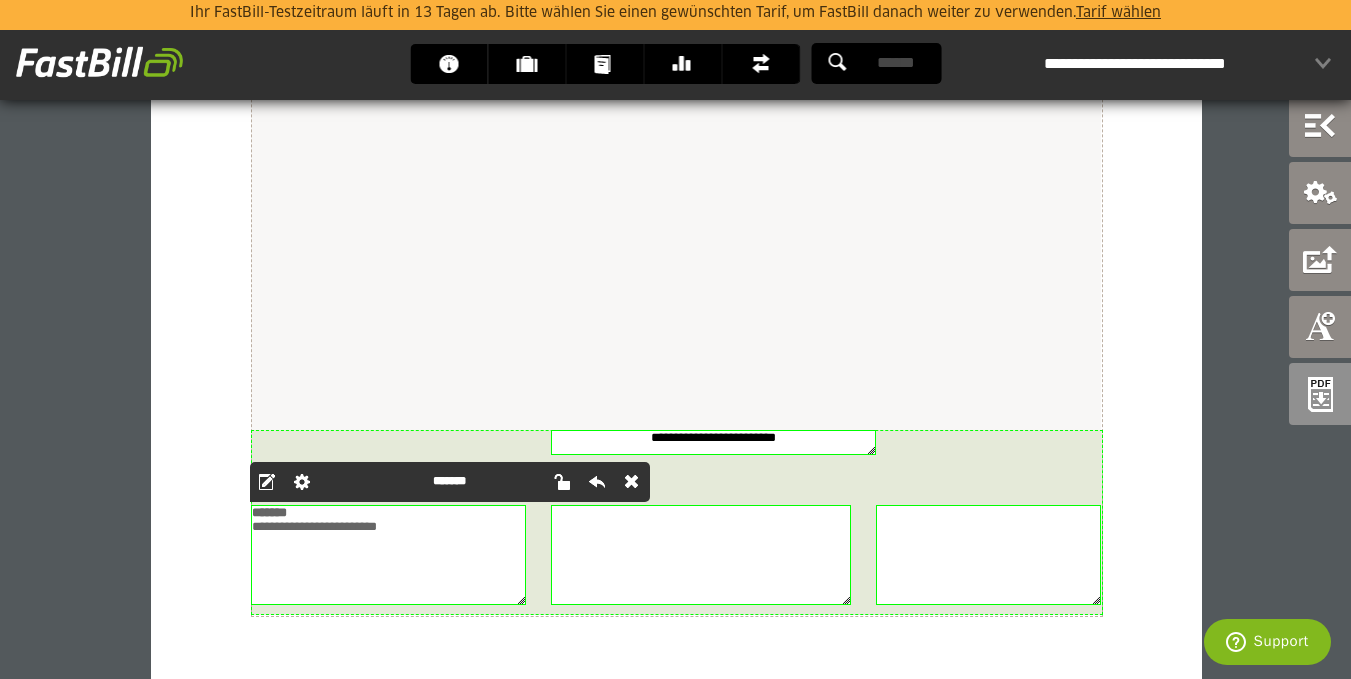 click at bounding box center [267, 482] 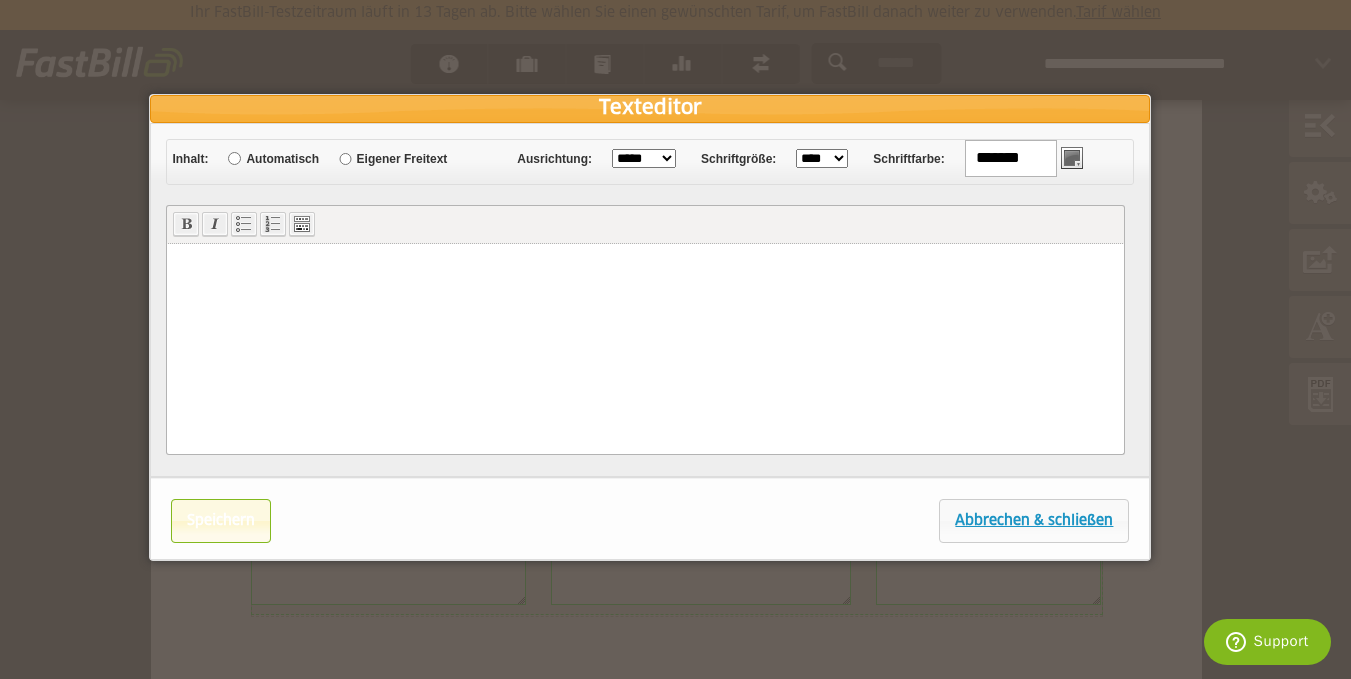 click on "Speichern" at bounding box center (221, 521) 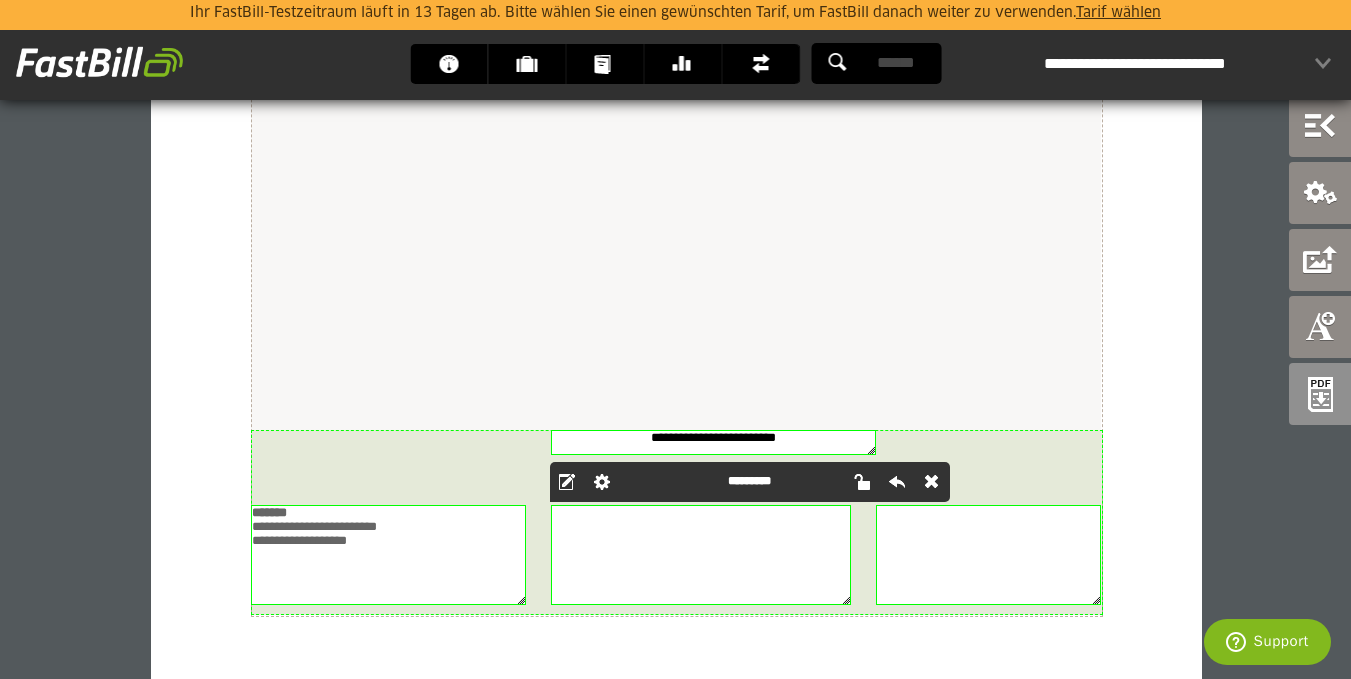 click at bounding box center [567, 482] 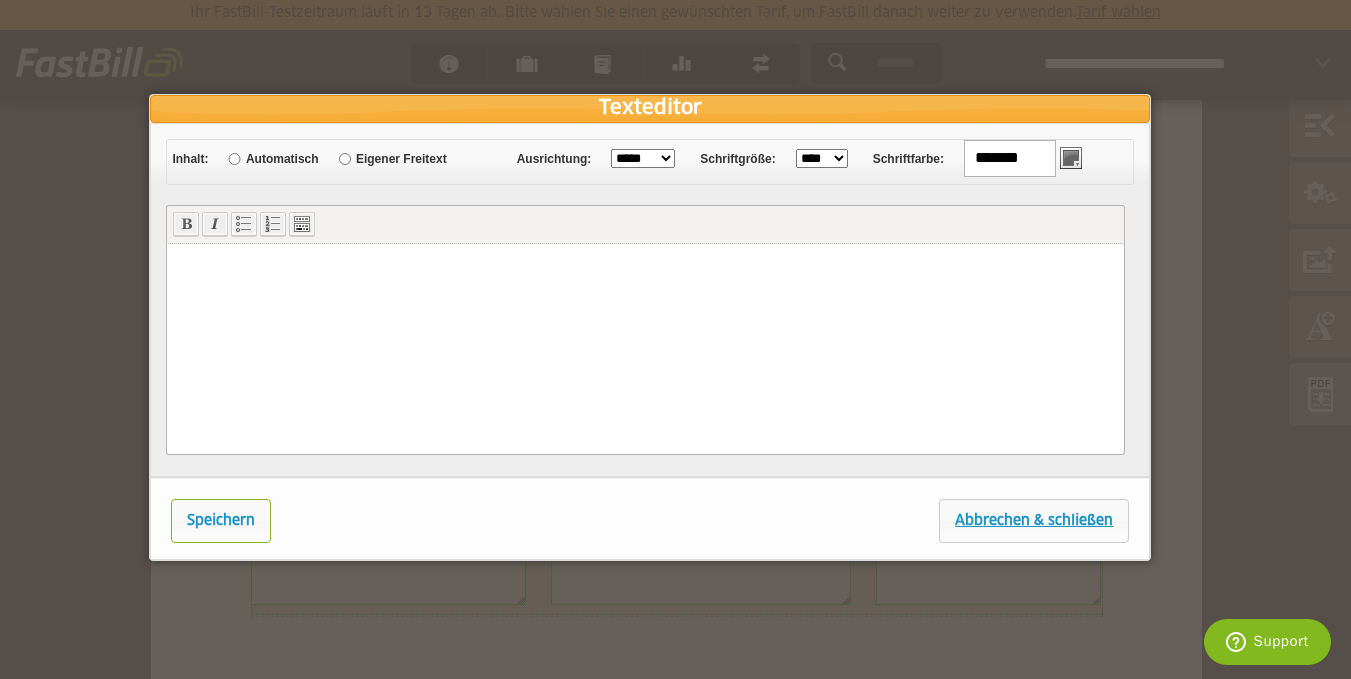 click on "fett" at bounding box center (186, 225) 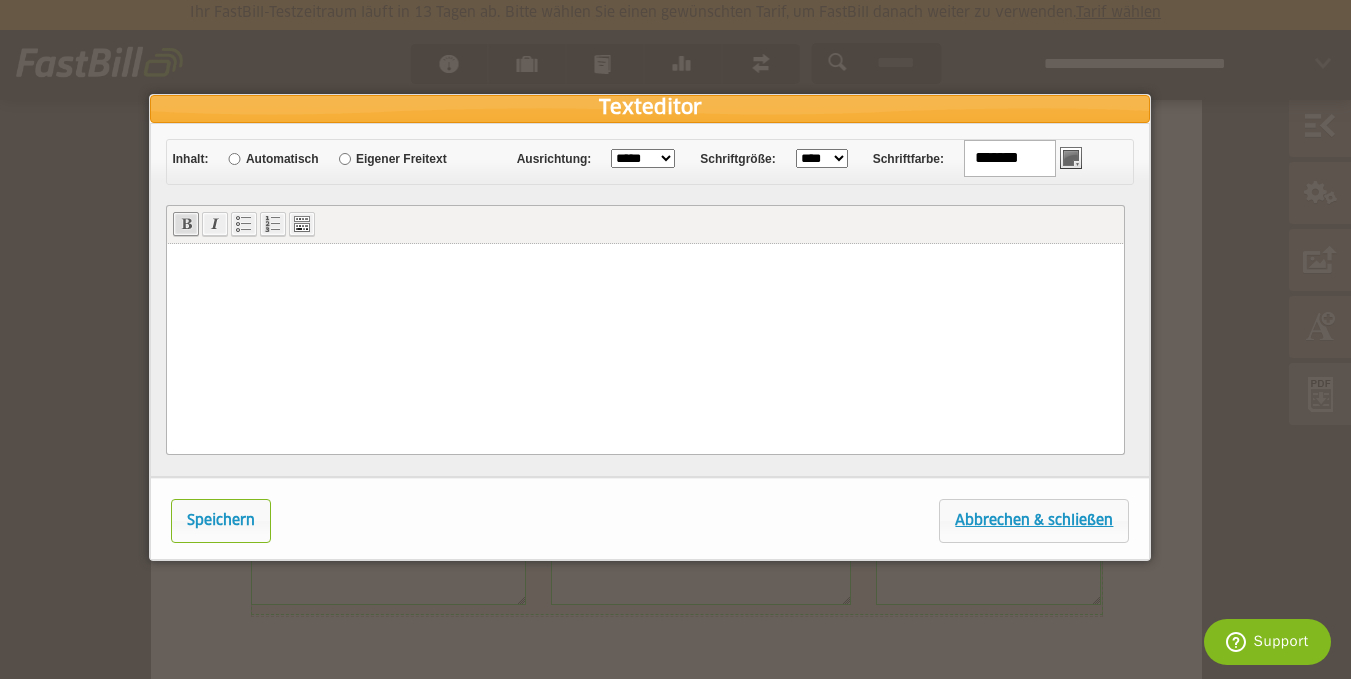 click on "fett" at bounding box center (186, 225) 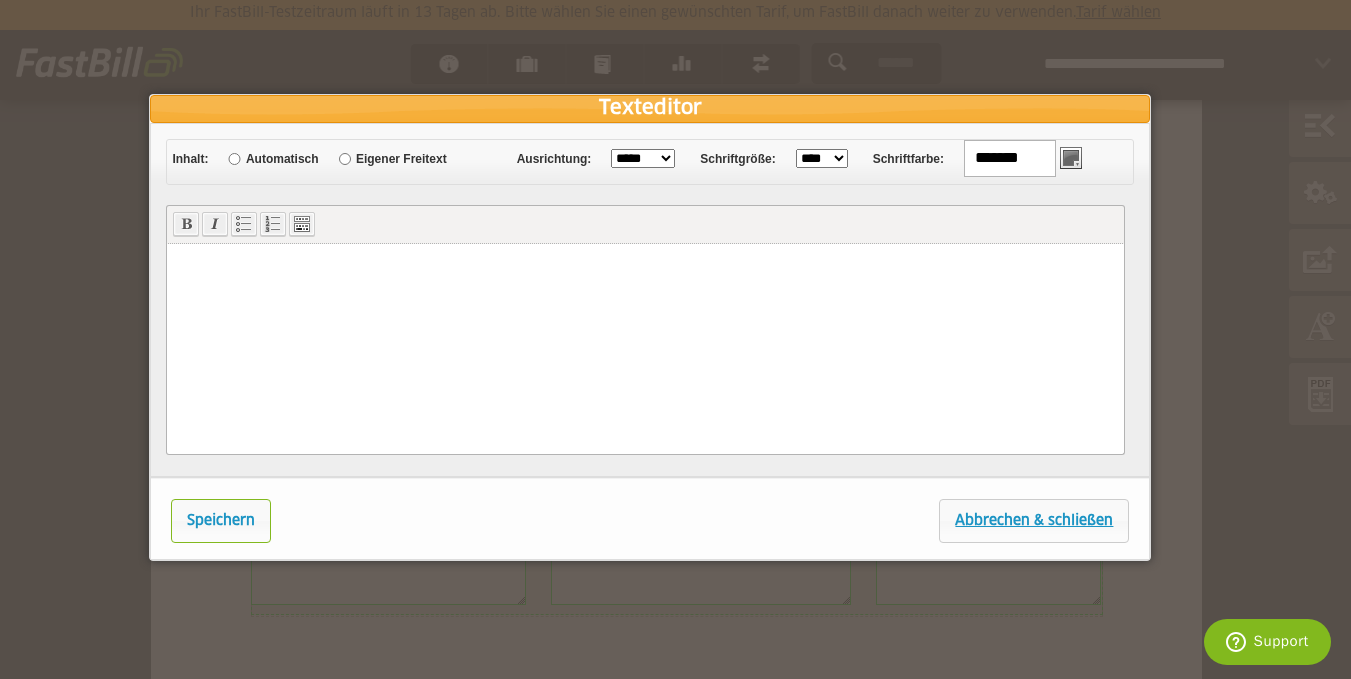 click on "fett" at bounding box center [186, 225] 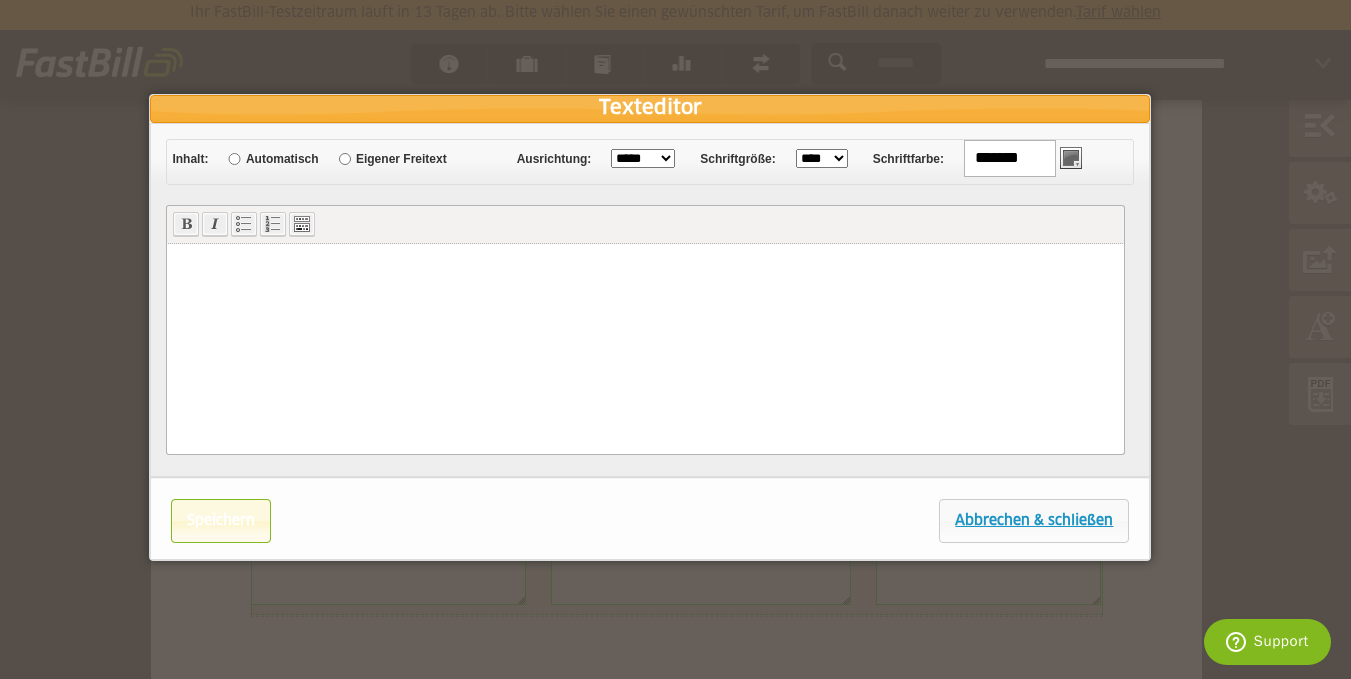 click on "Speichern" at bounding box center (221, 521) 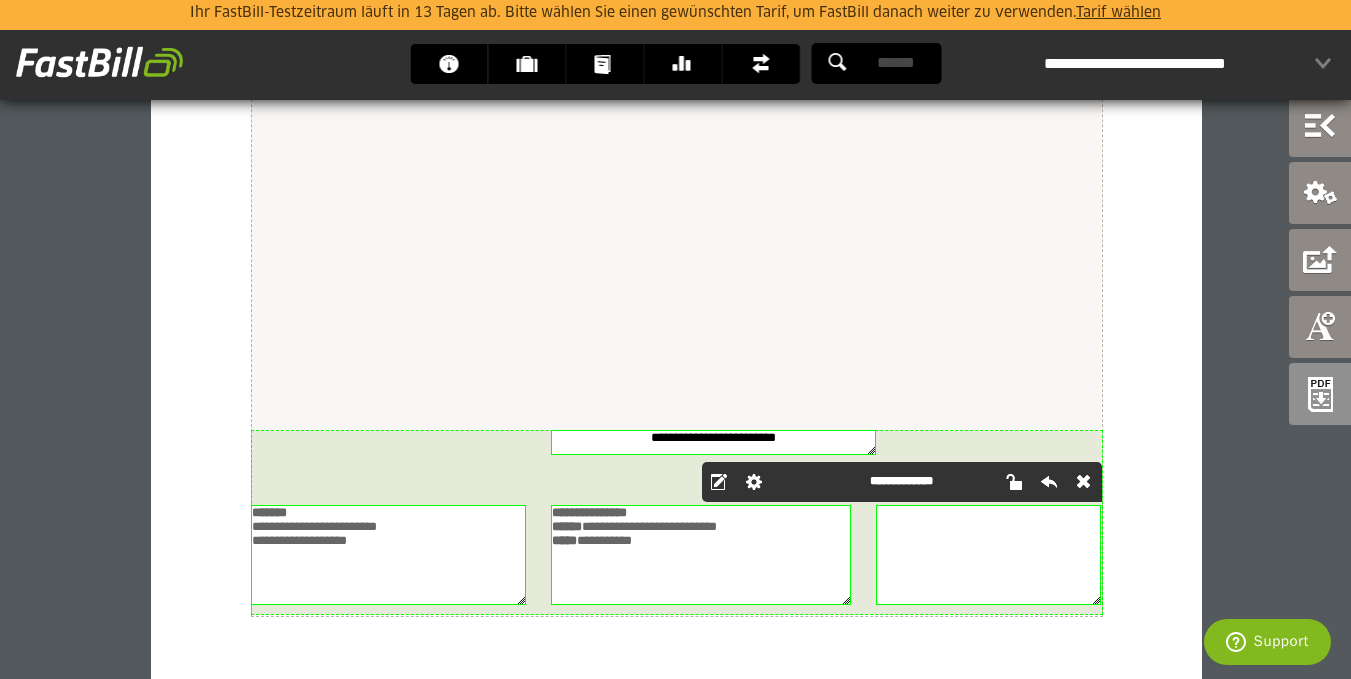 click at bounding box center [1084, 482] 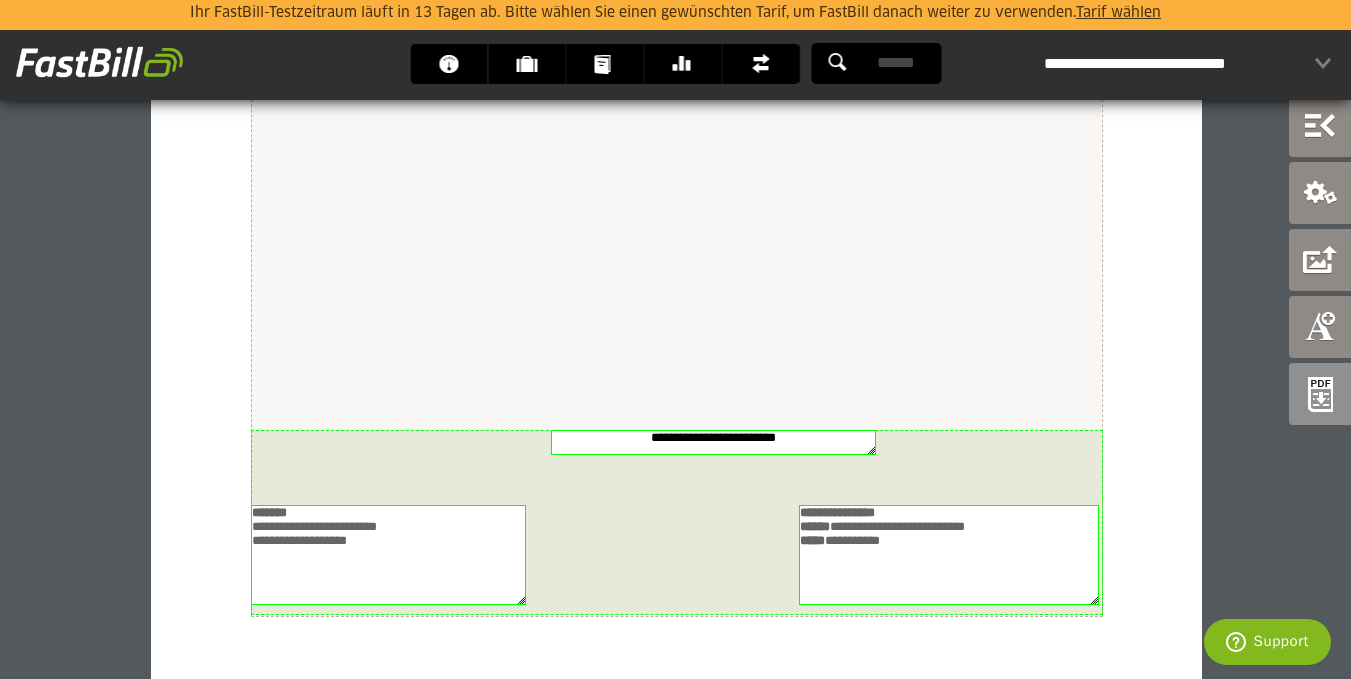 drag, startPoint x: 675, startPoint y: 565, endPoint x: 923, endPoint y: 565, distance: 248 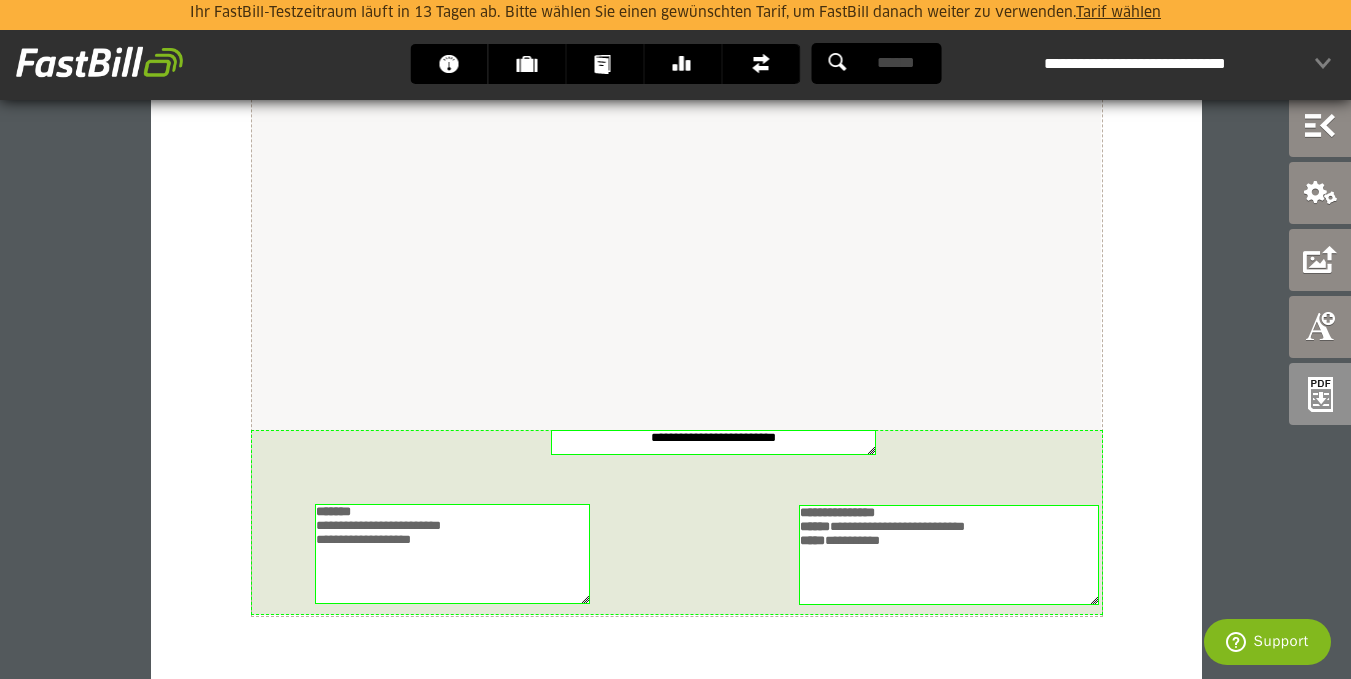 drag, startPoint x: 442, startPoint y: 556, endPoint x: 506, endPoint y: 555, distance: 64.00781 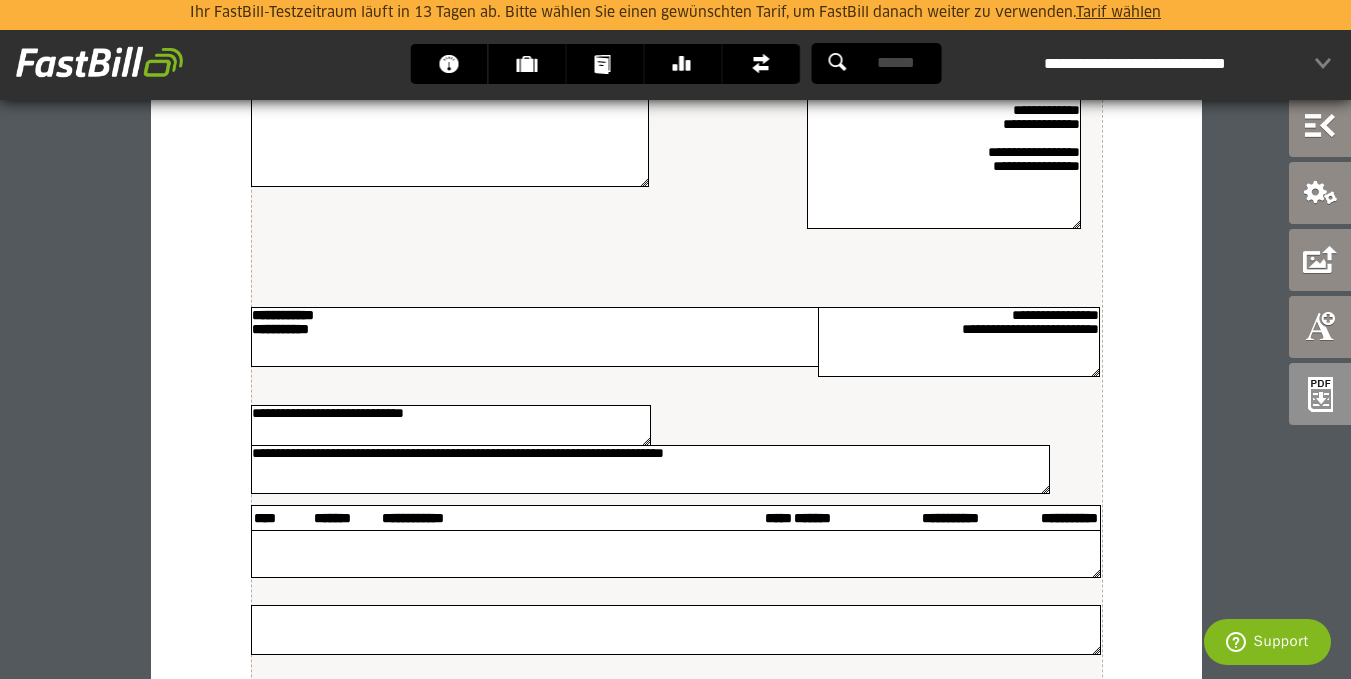 scroll, scrollTop: 0, scrollLeft: 0, axis: both 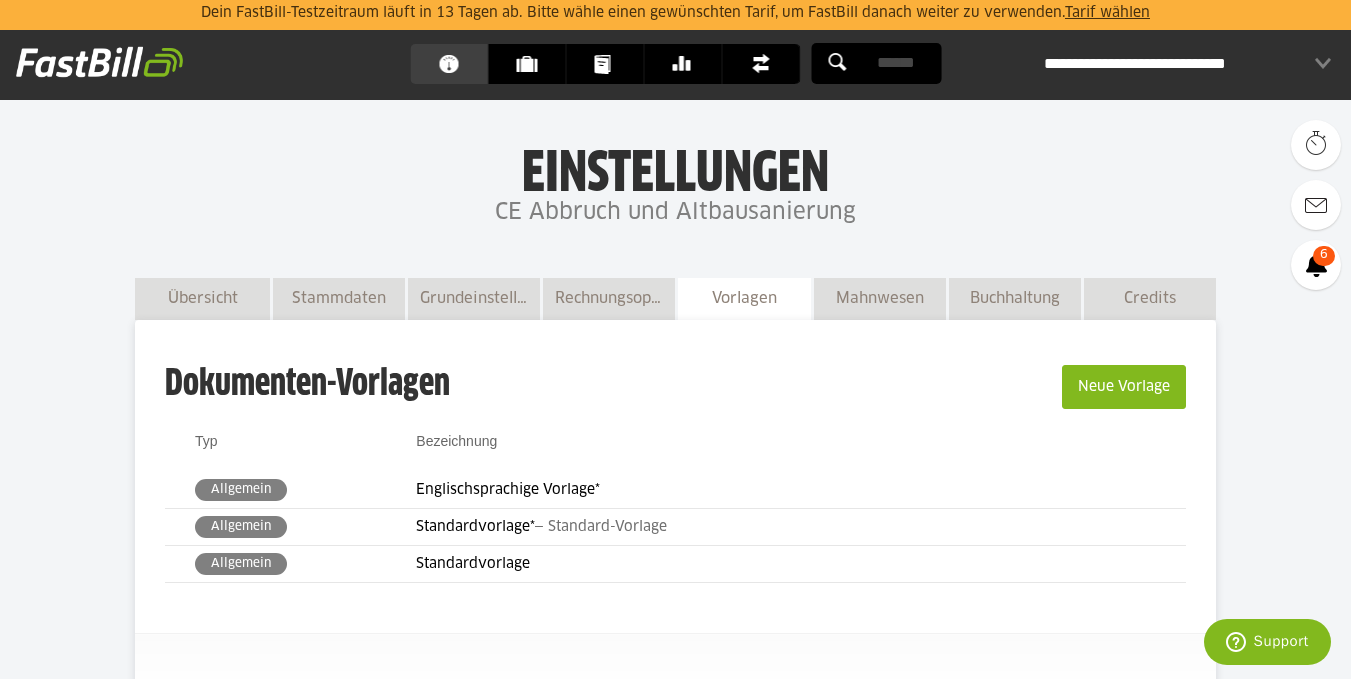 click on "Dashboard" at bounding box center (454, 64) 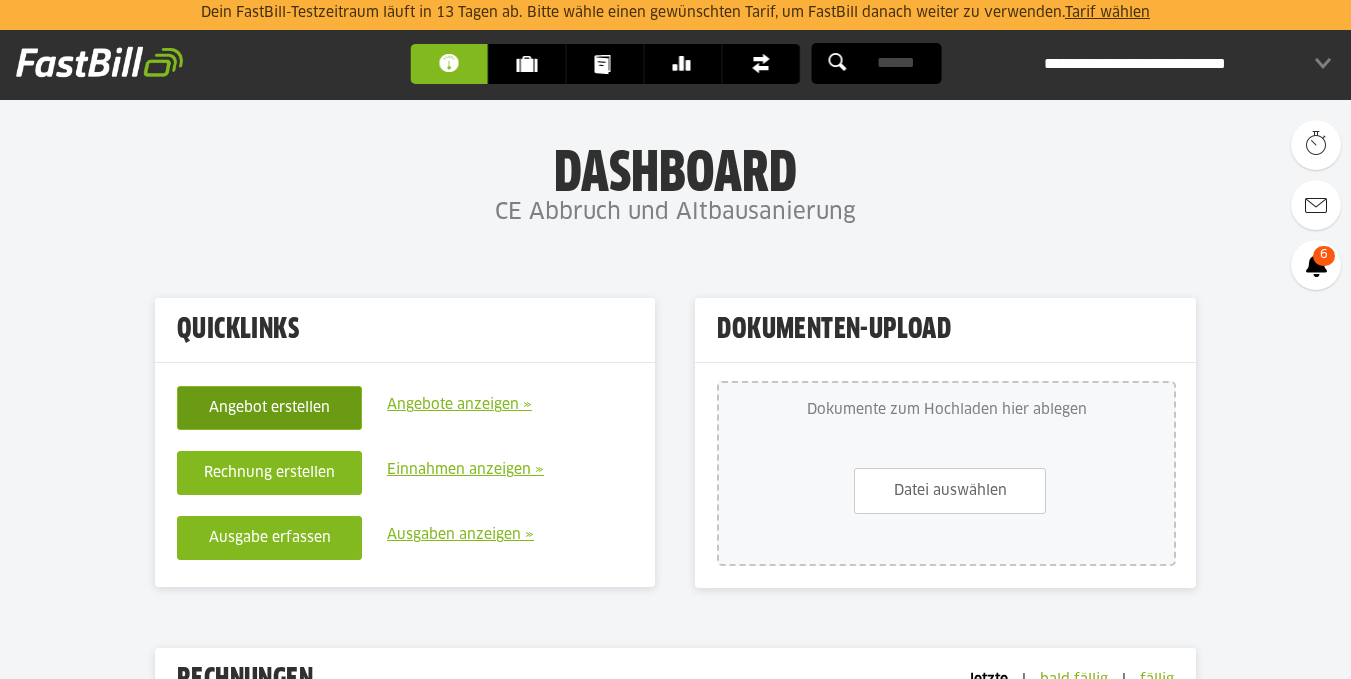 scroll, scrollTop: 0, scrollLeft: 0, axis: both 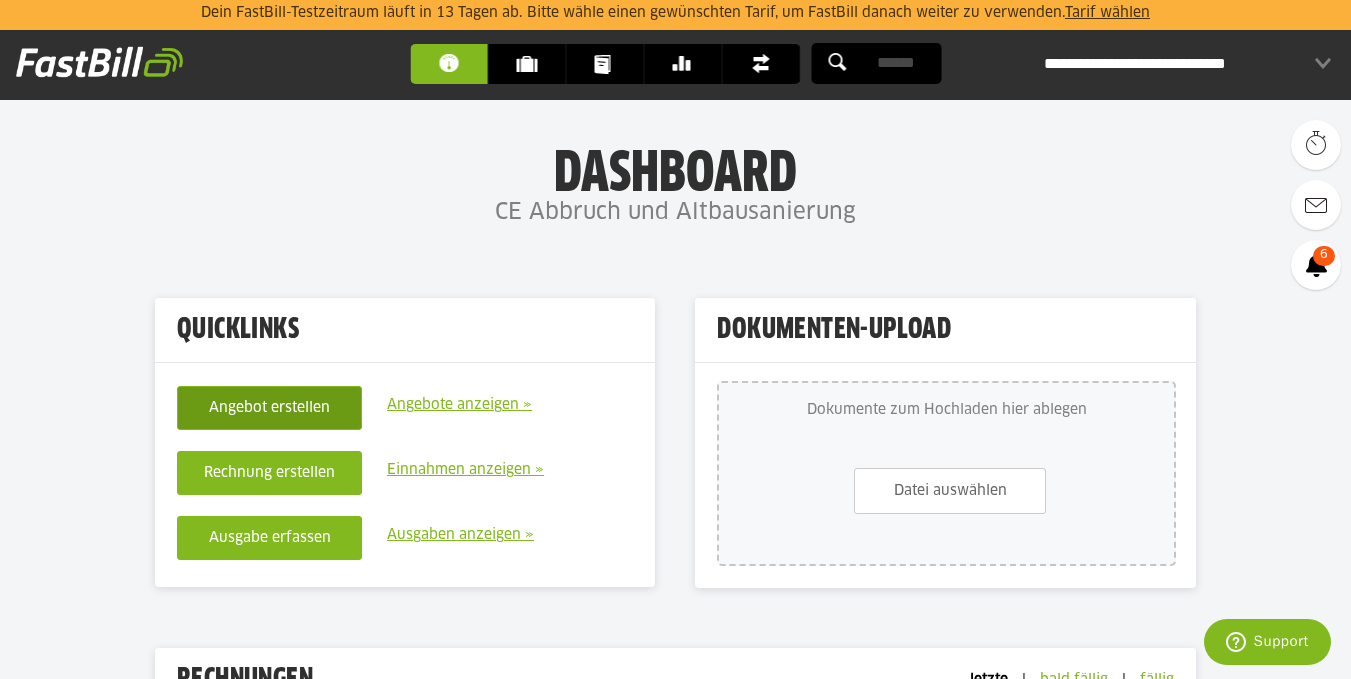 click on "Angebot erstellen" at bounding box center [269, 408] 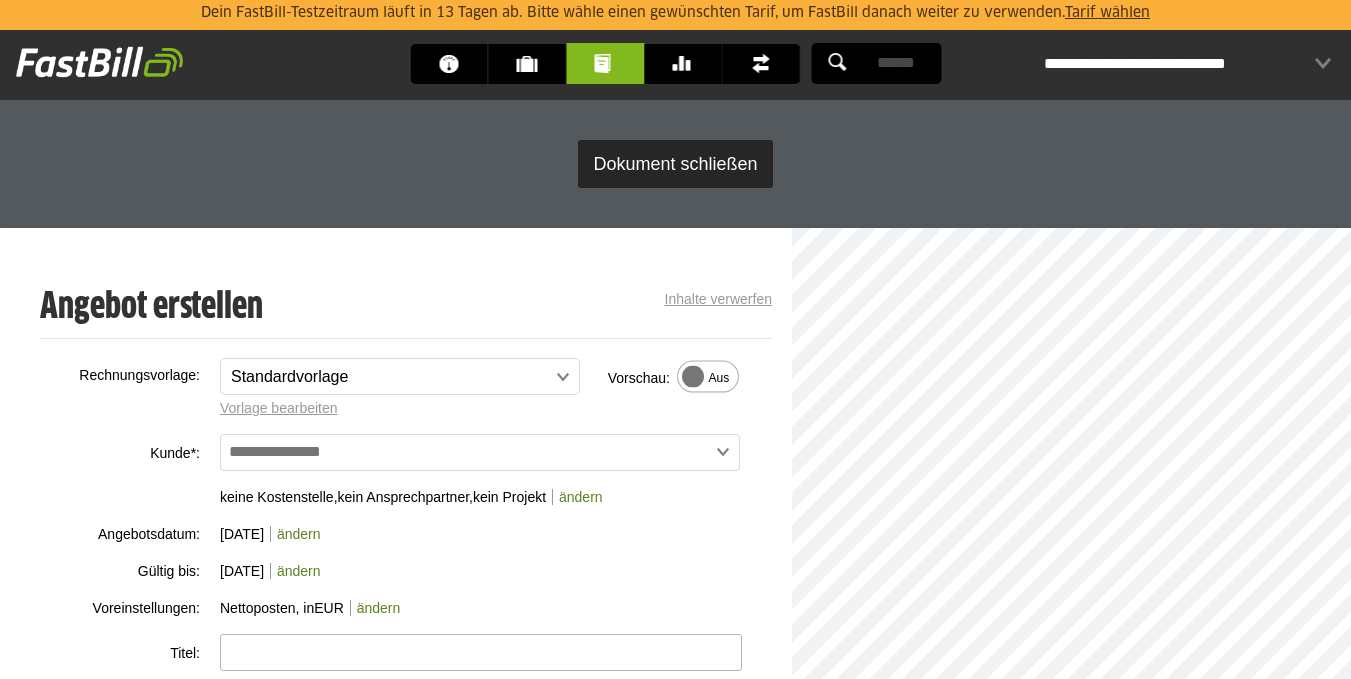 scroll, scrollTop: 0, scrollLeft: 0, axis: both 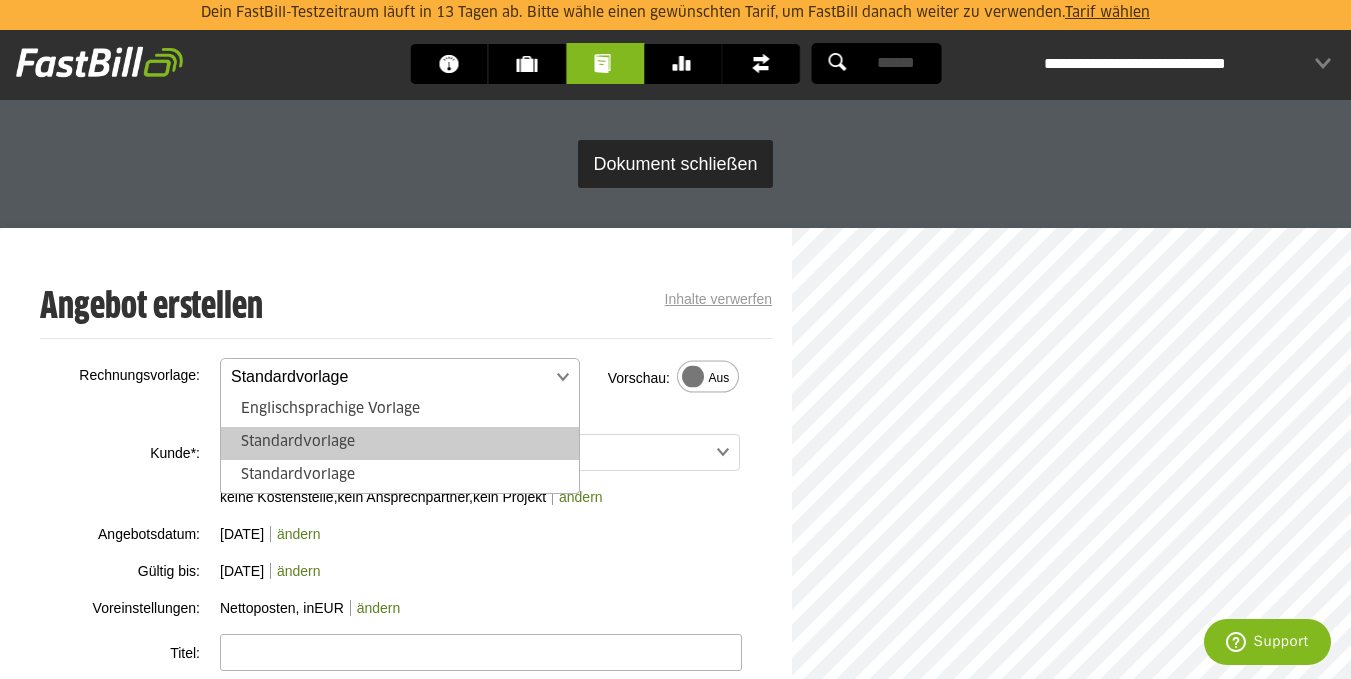 click at bounding box center (390, 377) 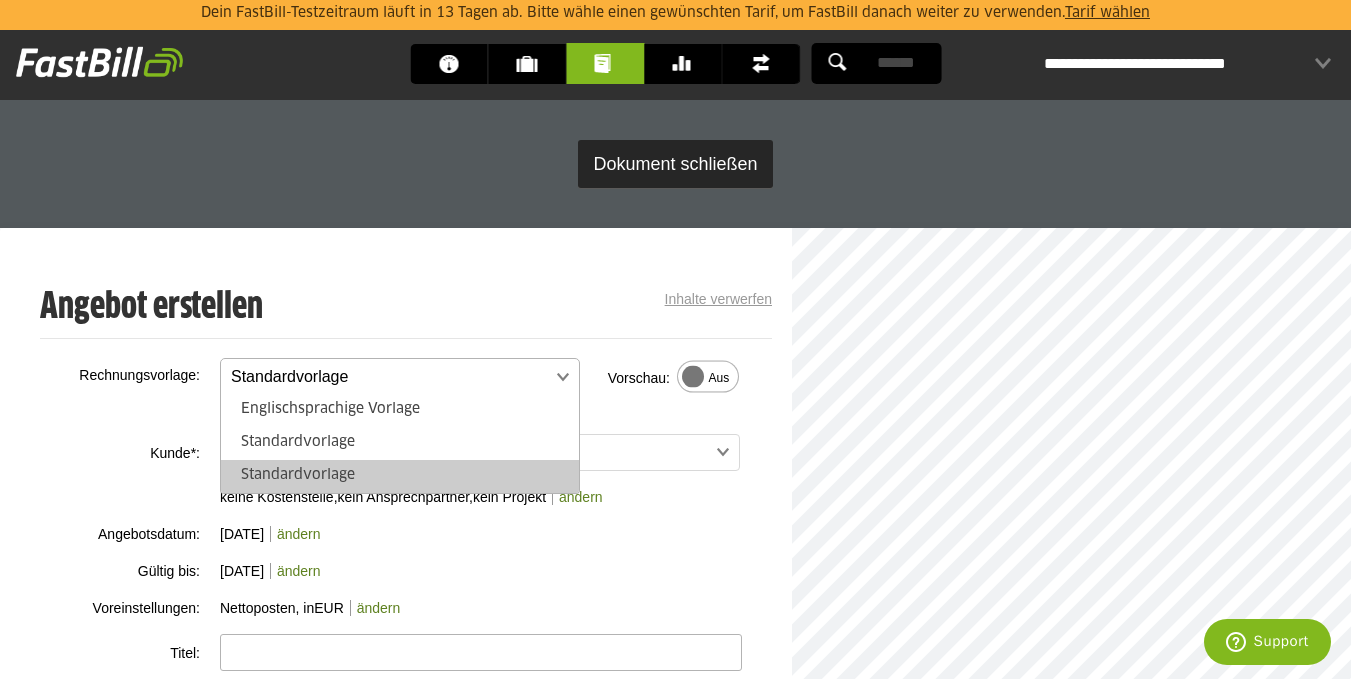 click on "Standardvorlage" at bounding box center (400, 476) 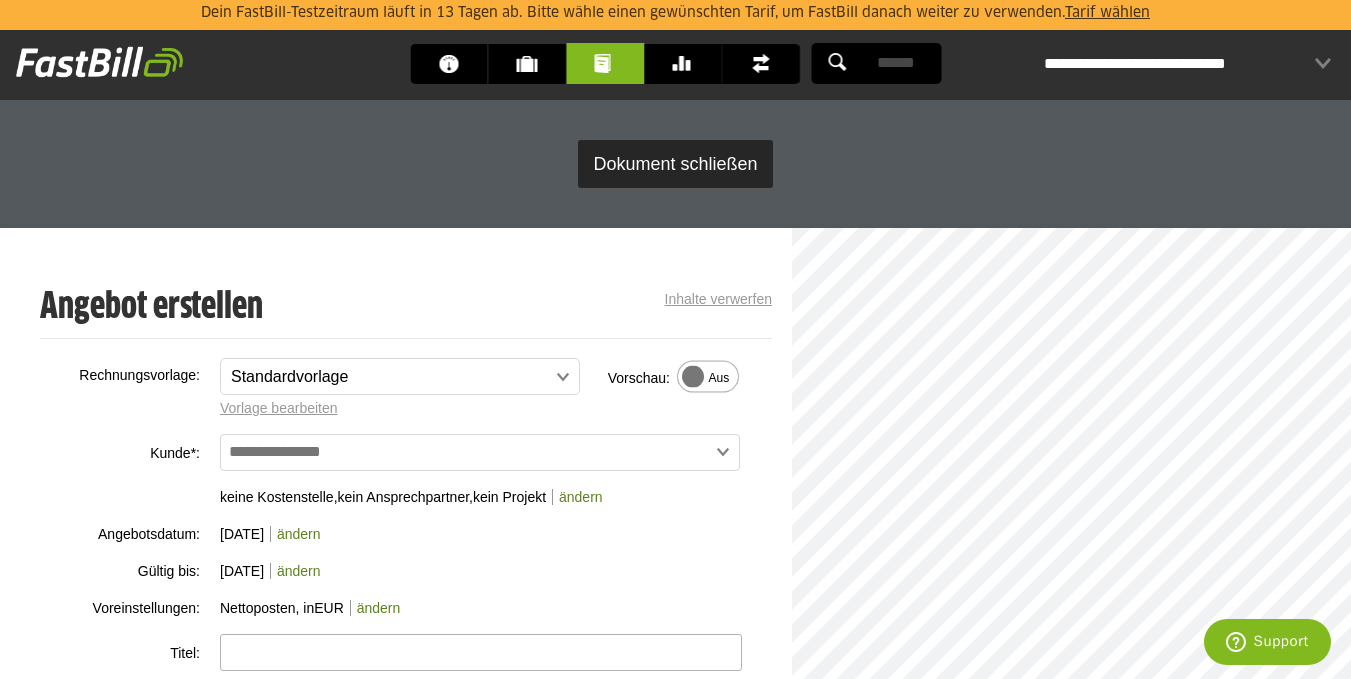 click on "**********" at bounding box center (1187, 64) 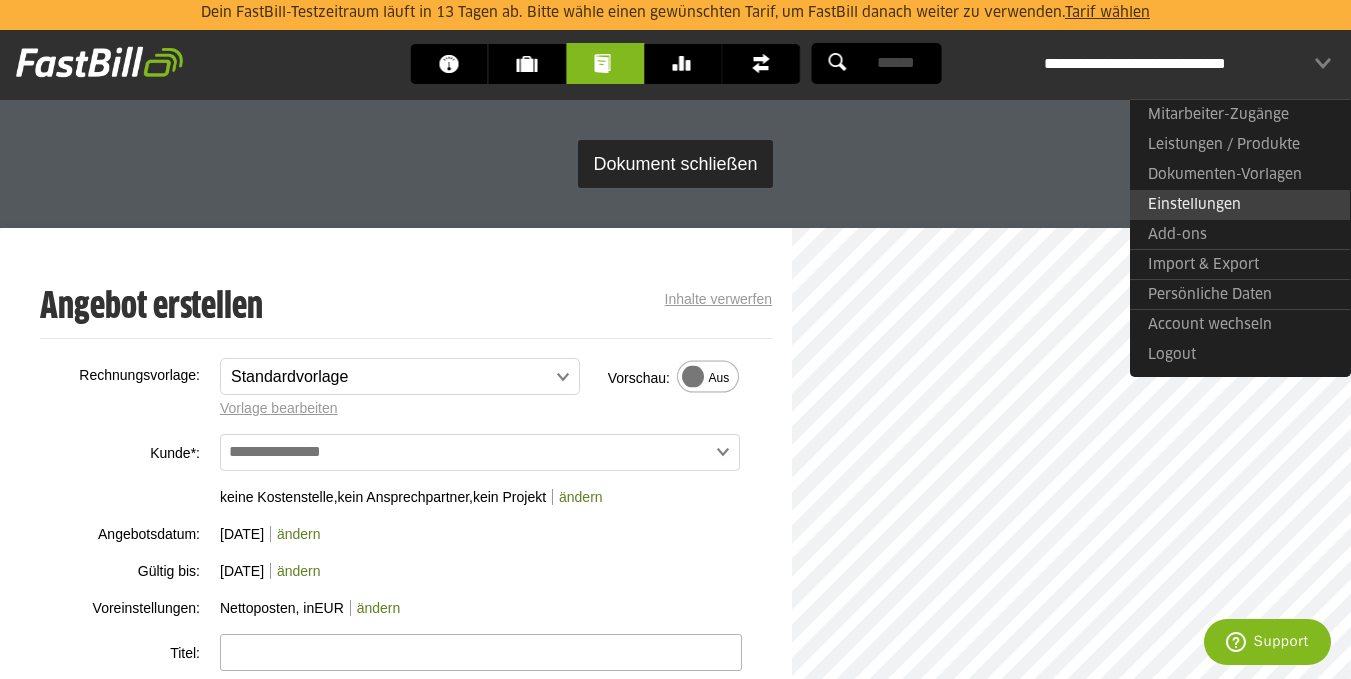 click on "Einstellungen" at bounding box center (1240, 205) 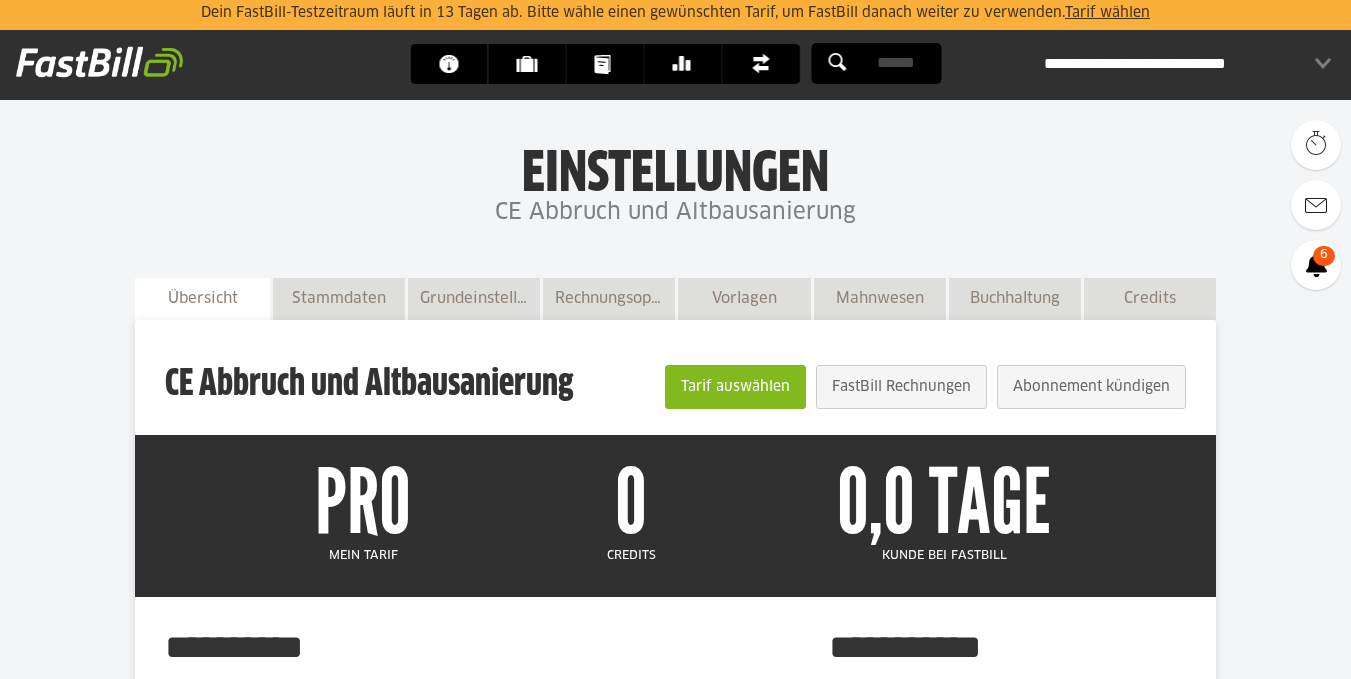 scroll, scrollTop: 0, scrollLeft: 0, axis: both 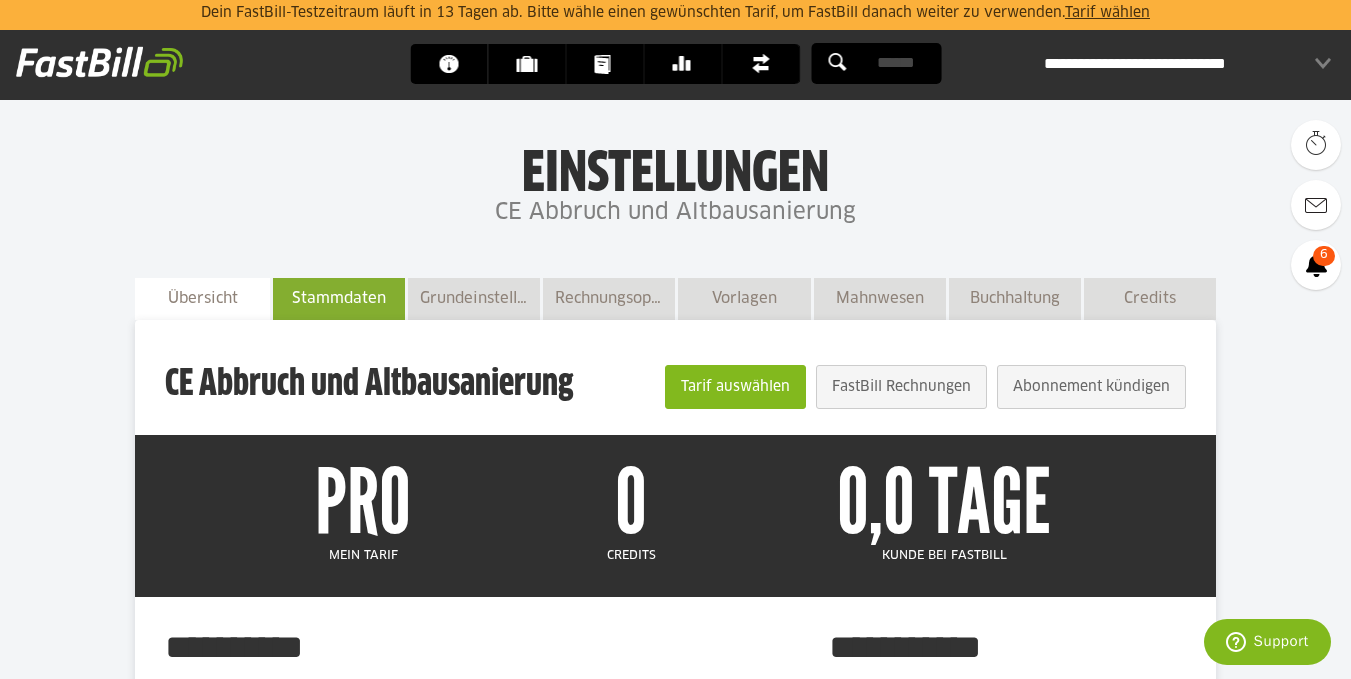 click on "Stammdaten" at bounding box center [339, 298] 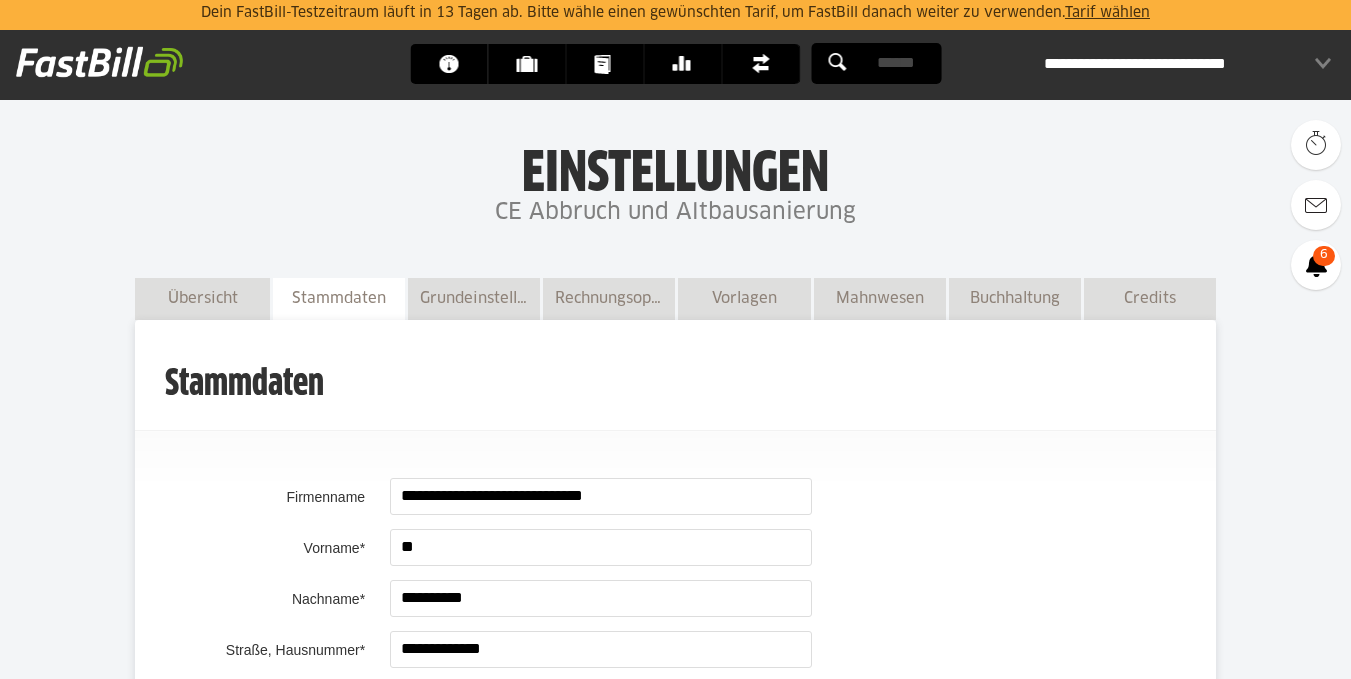 scroll, scrollTop: 600, scrollLeft: 0, axis: vertical 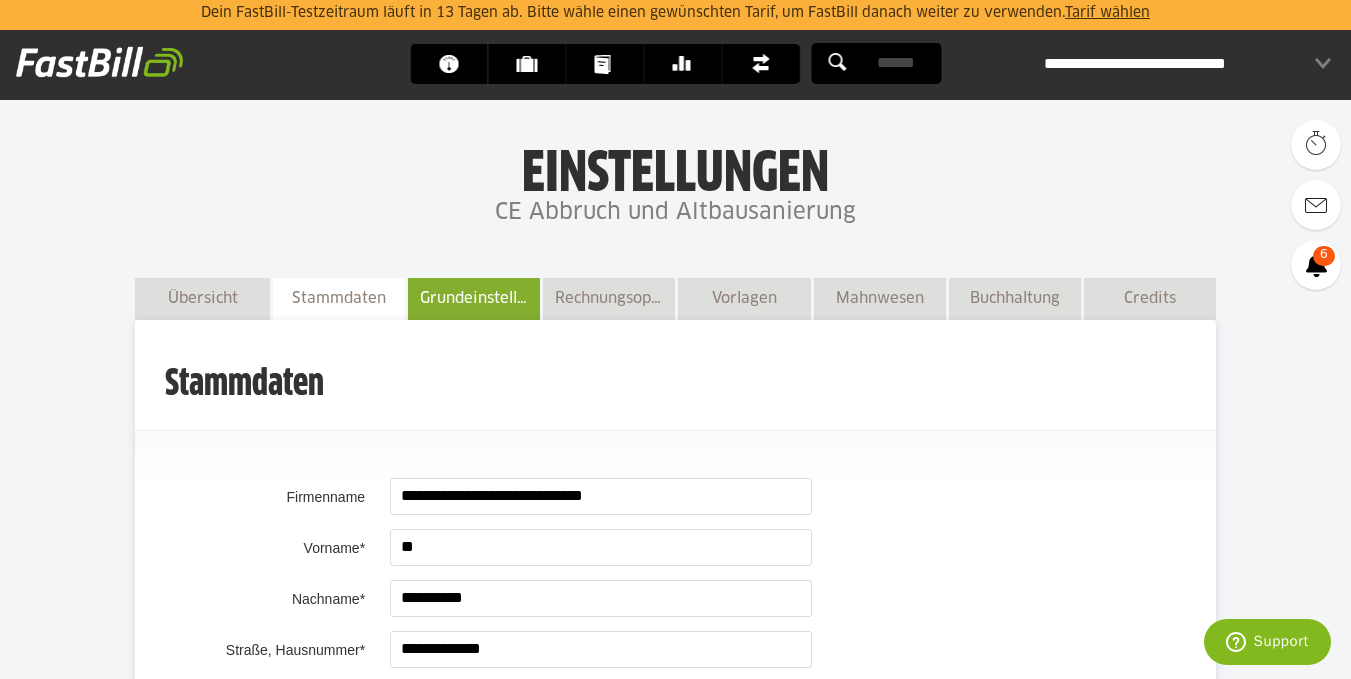 click on "Grundeinstellungen" at bounding box center (474, 298) 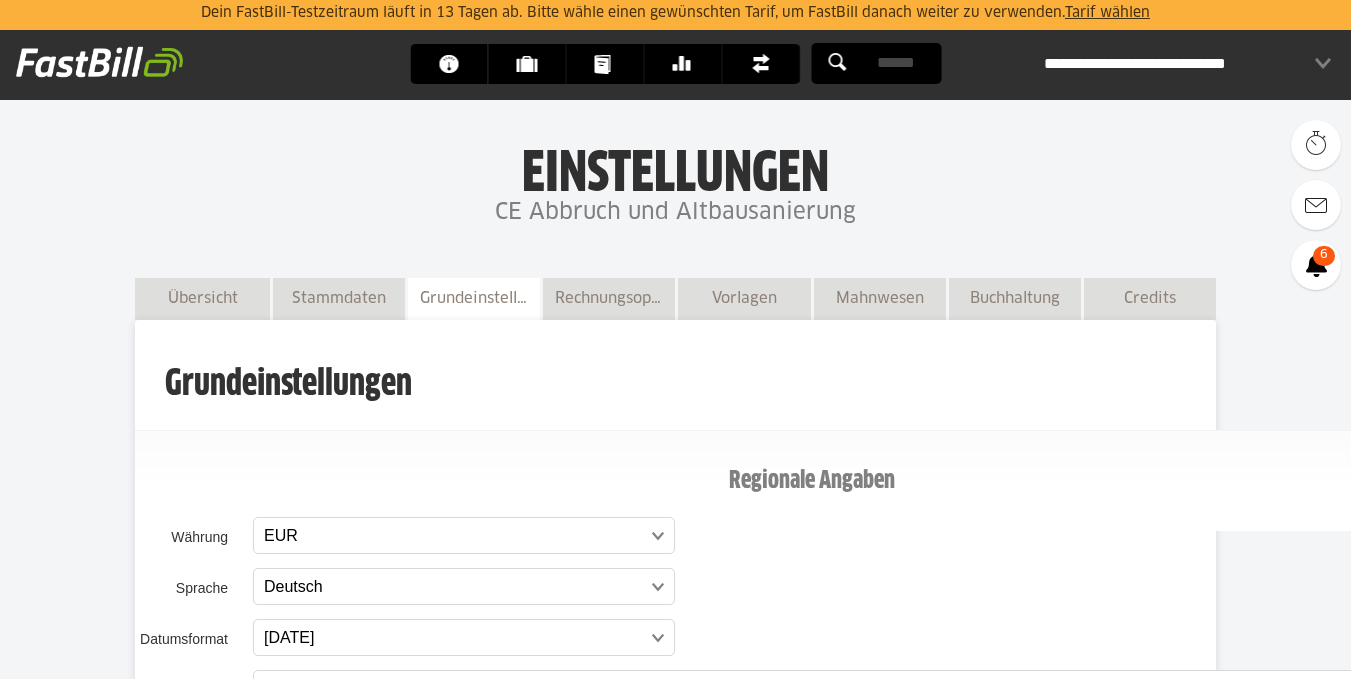 scroll, scrollTop: 500, scrollLeft: 0, axis: vertical 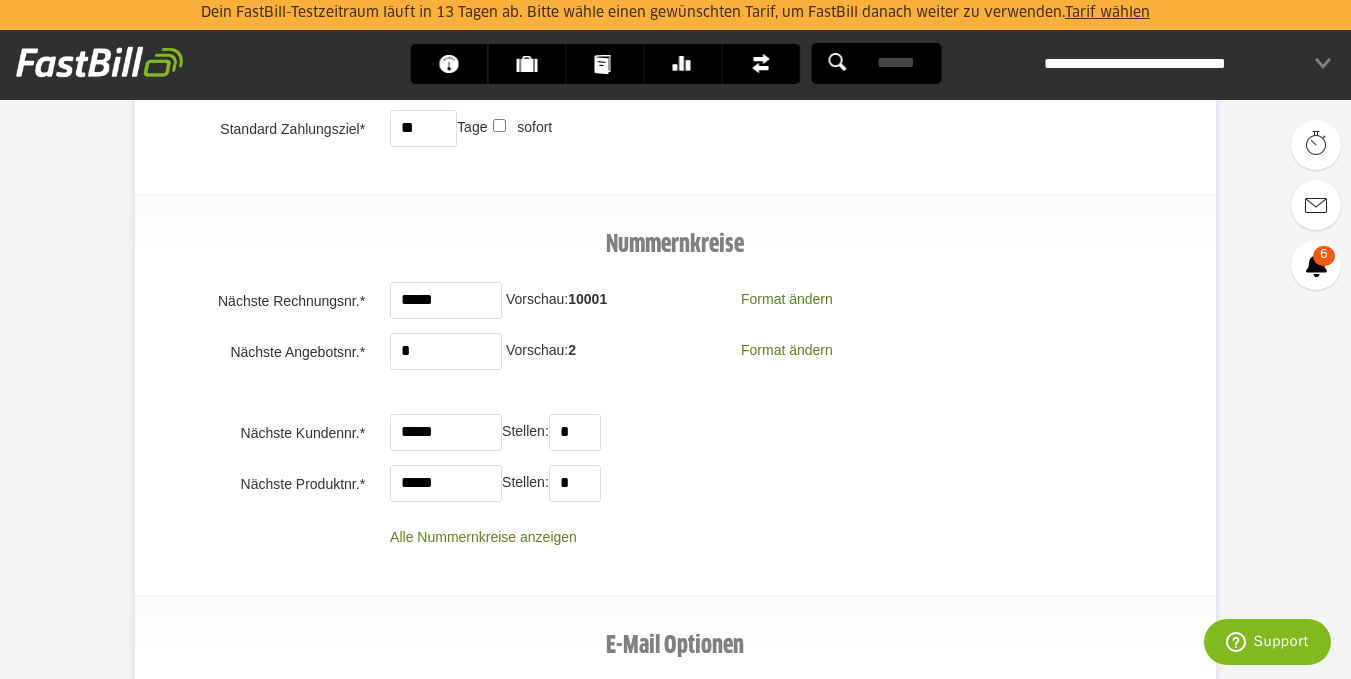 type on "**********" 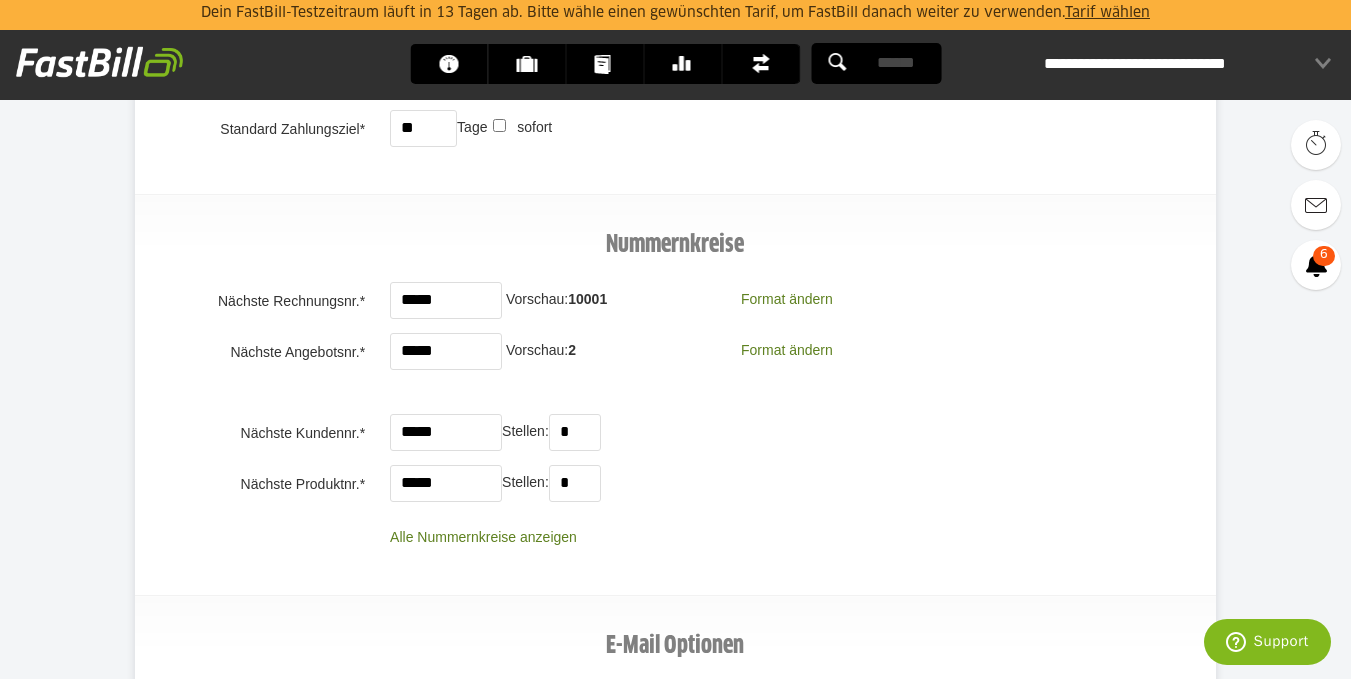 type on "*****" 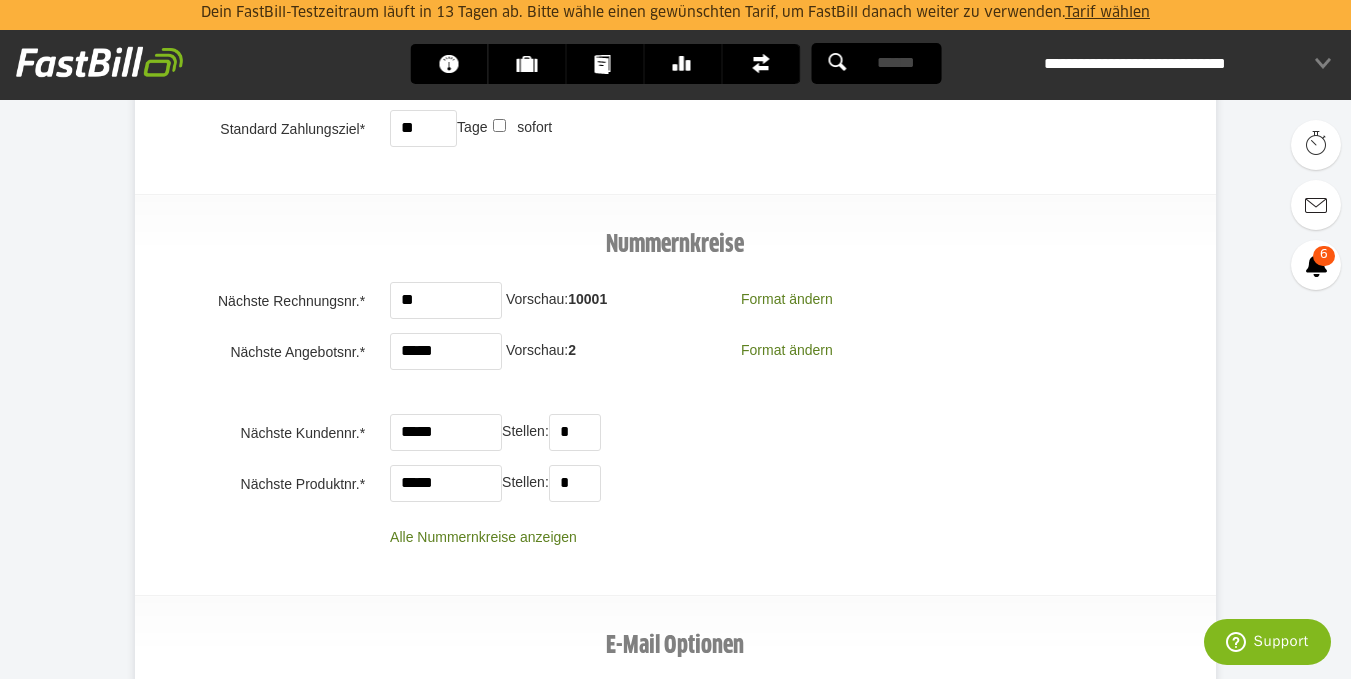 type on "*" 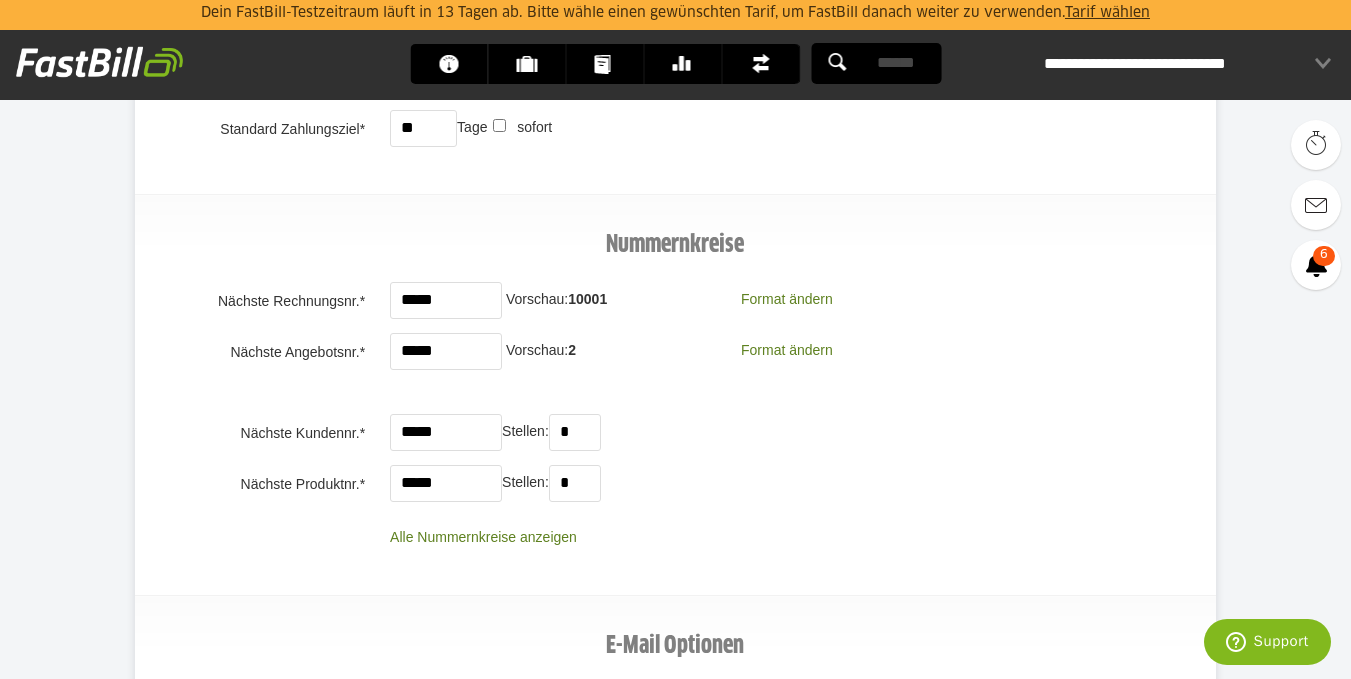 type on "*****" 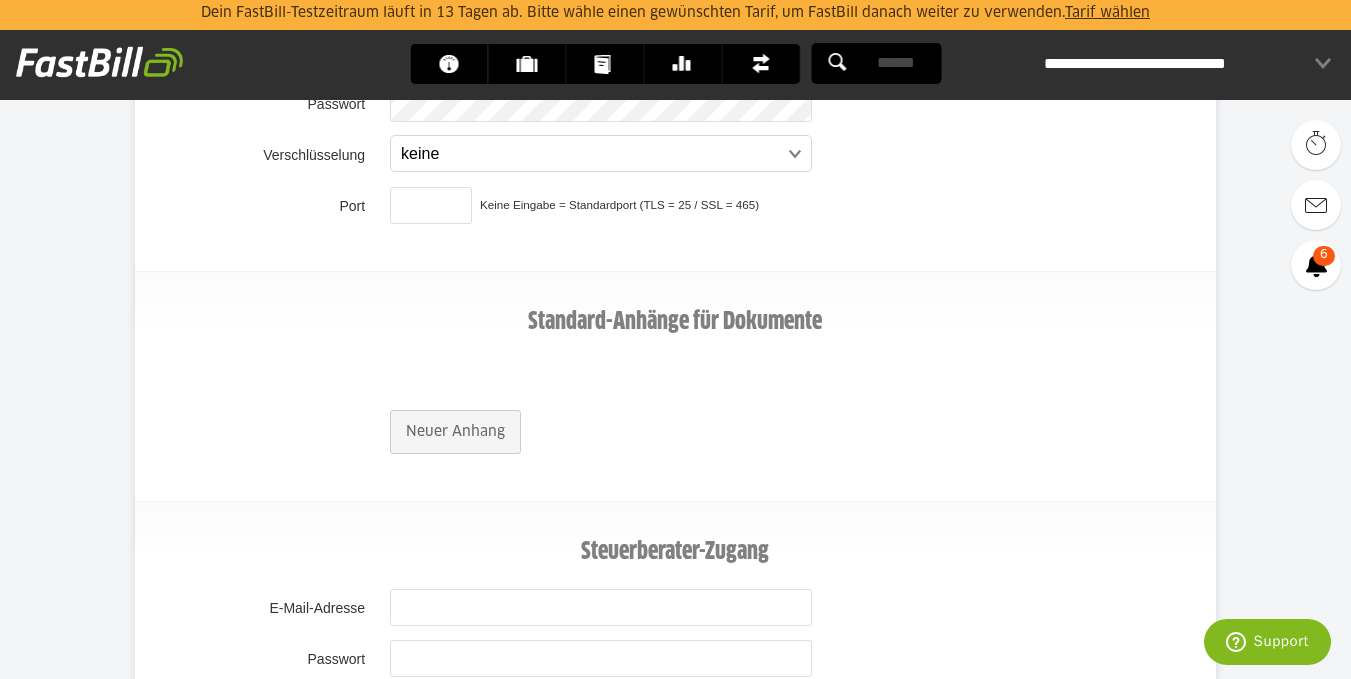 scroll, scrollTop: 2700, scrollLeft: 0, axis: vertical 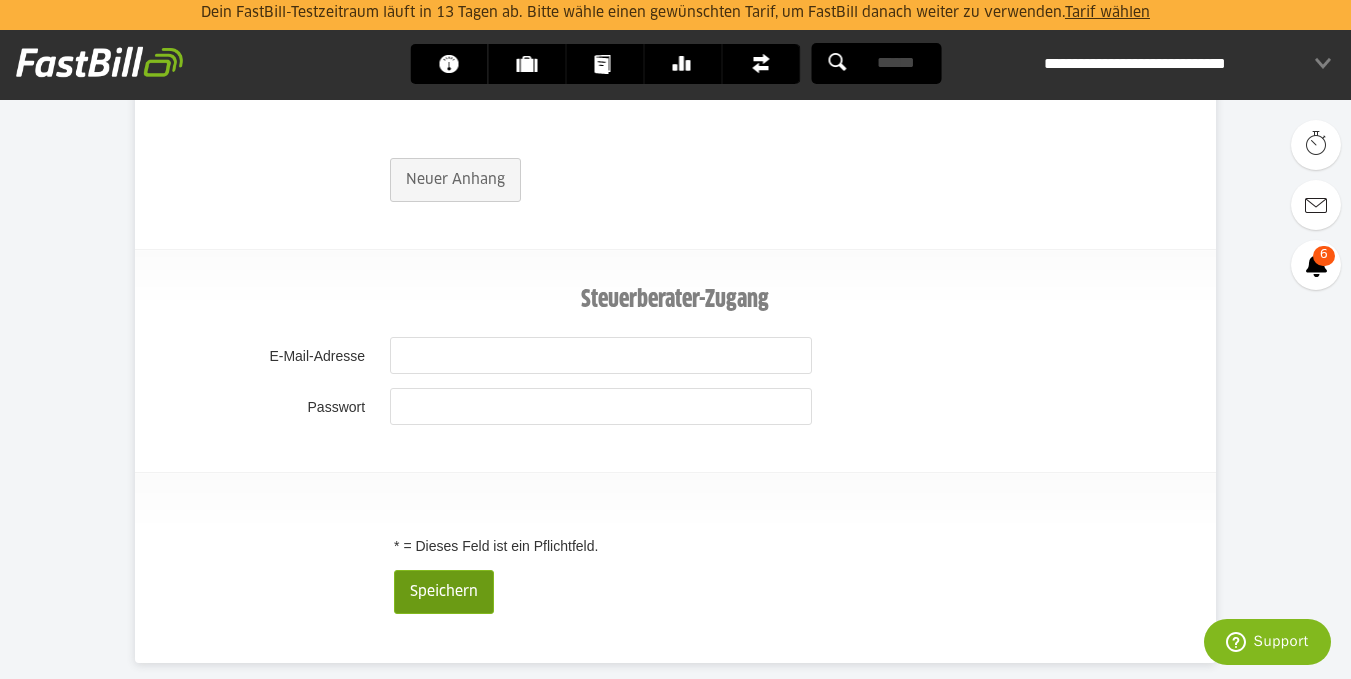 type on "*****" 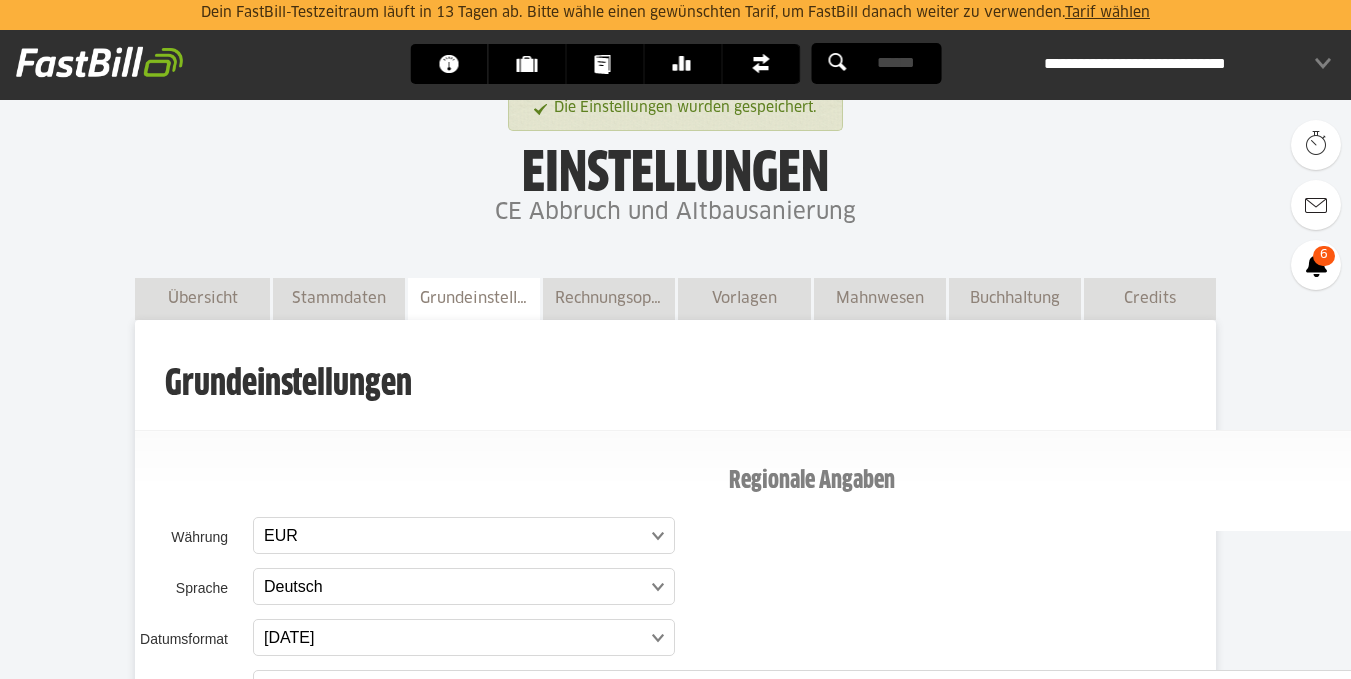 scroll, scrollTop: 0, scrollLeft: 0, axis: both 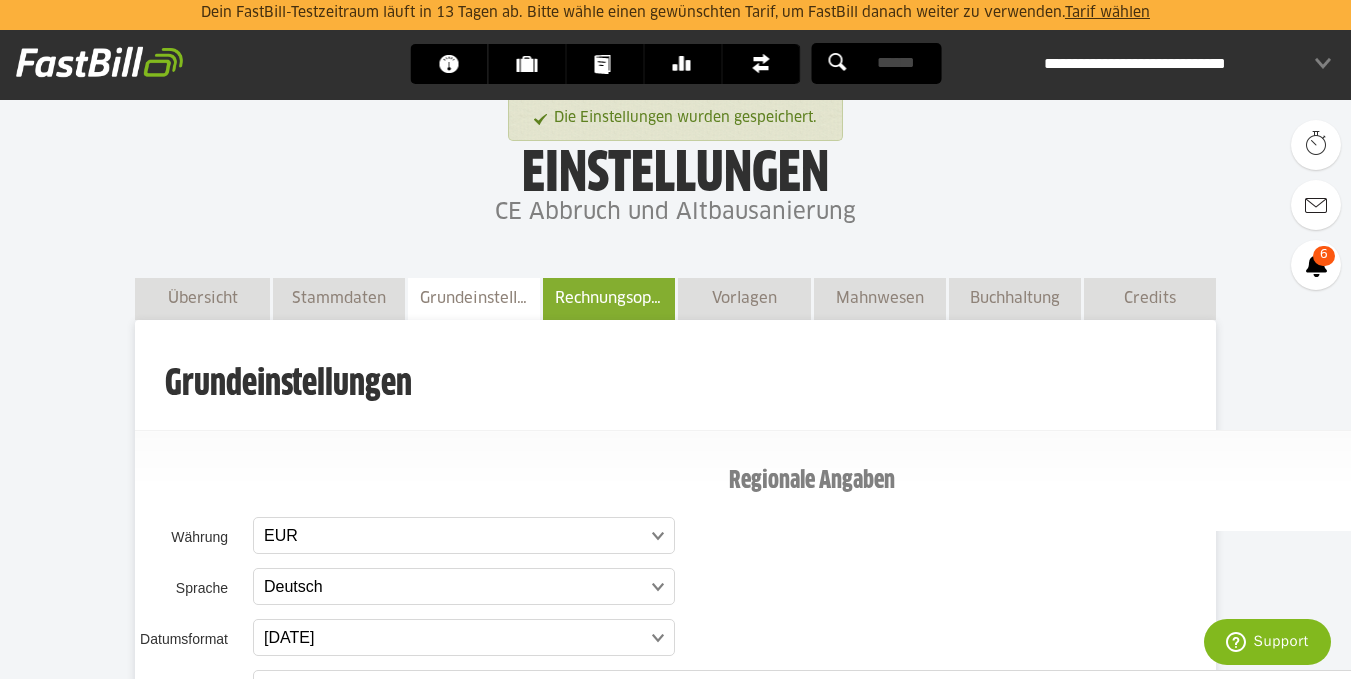 click on "Rechnungsoptionen" at bounding box center (609, 298) 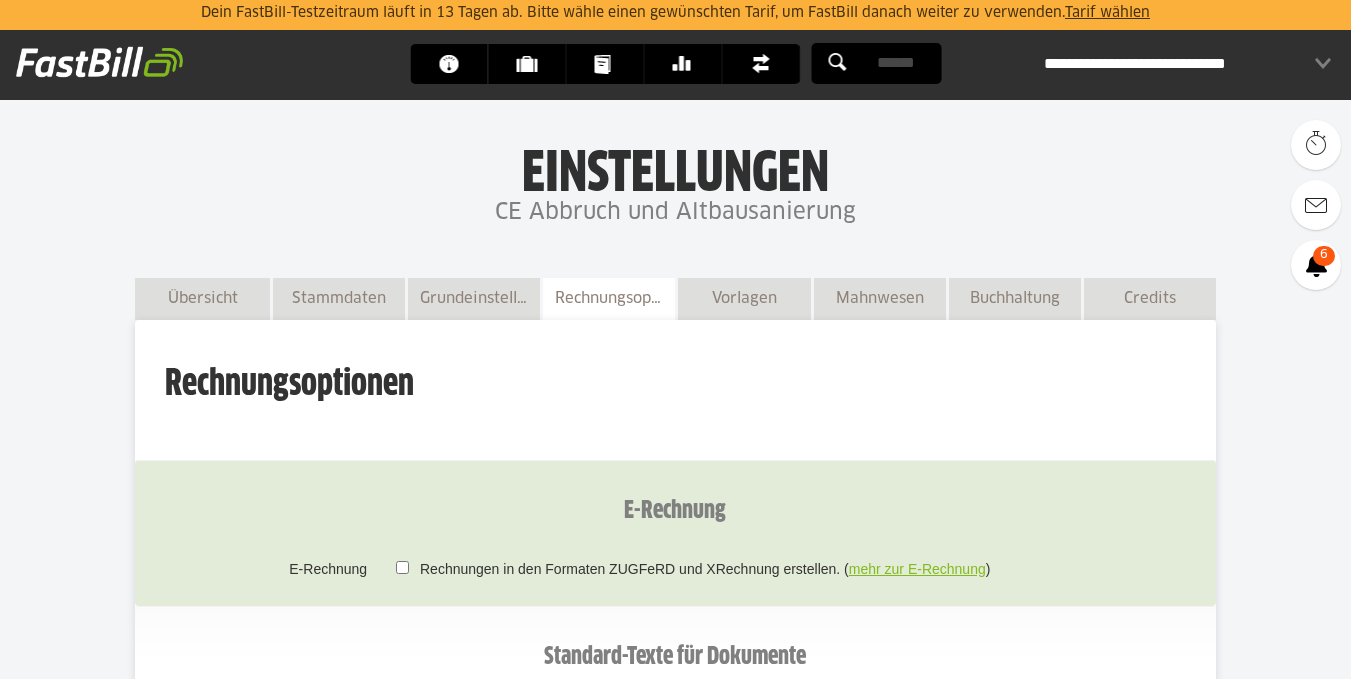 scroll, scrollTop: 0, scrollLeft: 0, axis: both 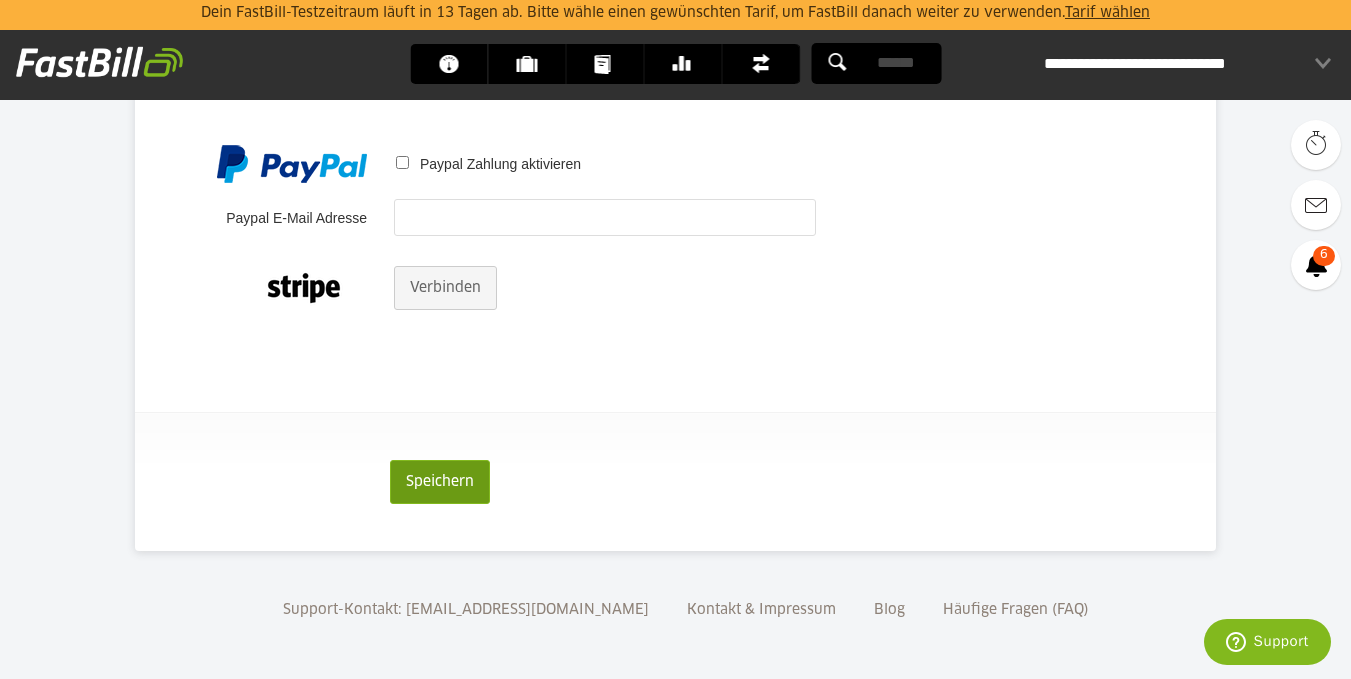 click on "Speichern" at bounding box center (440, 482) 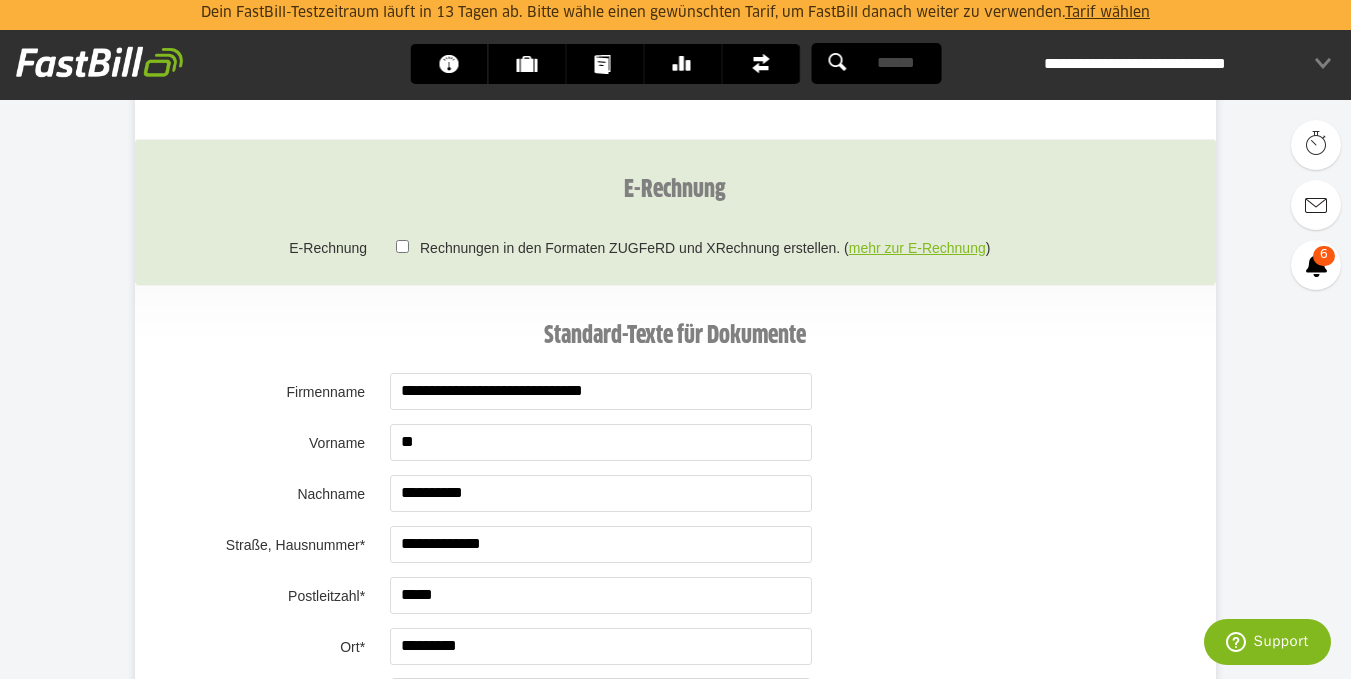 scroll, scrollTop: 101, scrollLeft: 0, axis: vertical 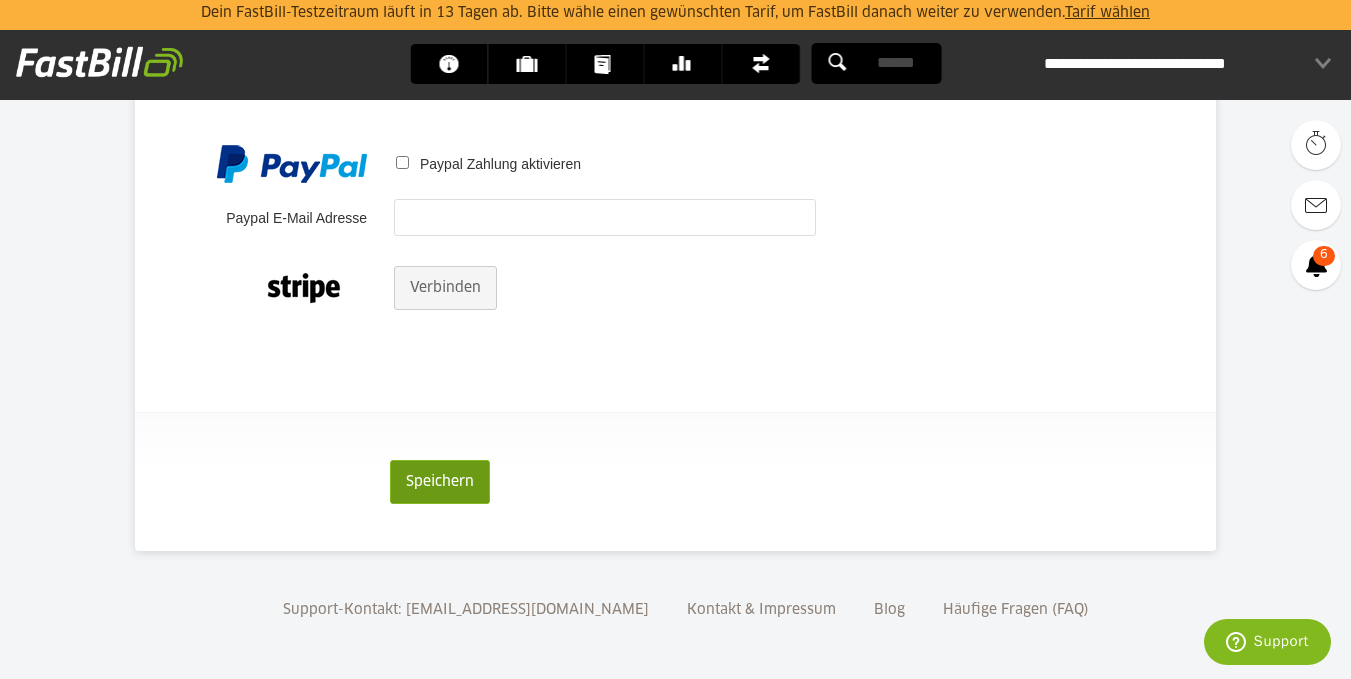 click on "Speichern" at bounding box center [440, 482] 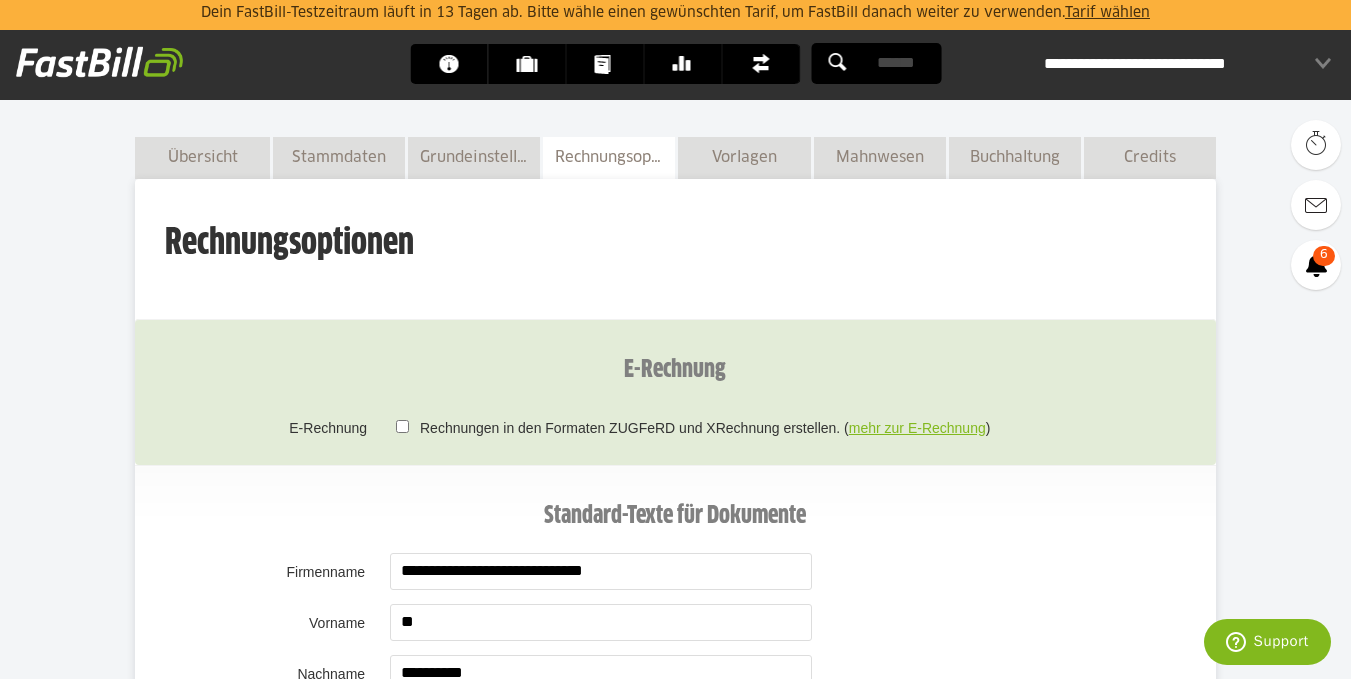 scroll, scrollTop: 0, scrollLeft: 0, axis: both 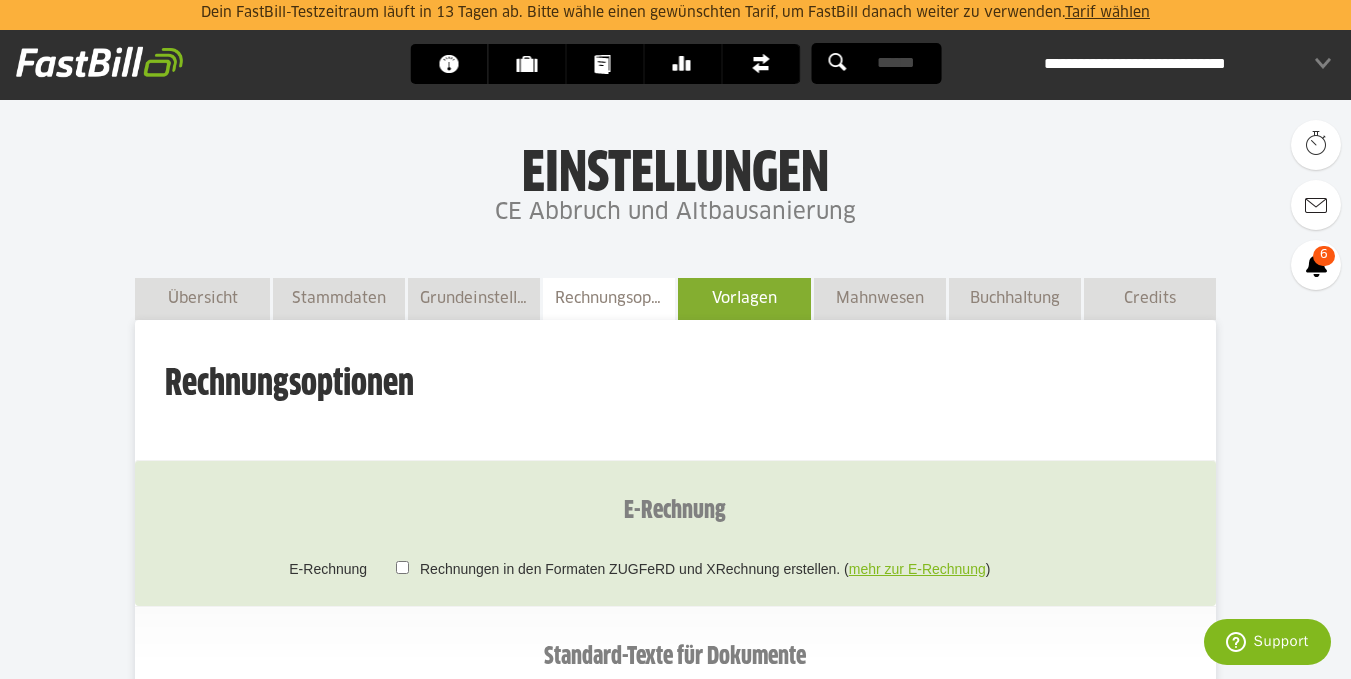 click on "Vorlagen" at bounding box center [744, 298] 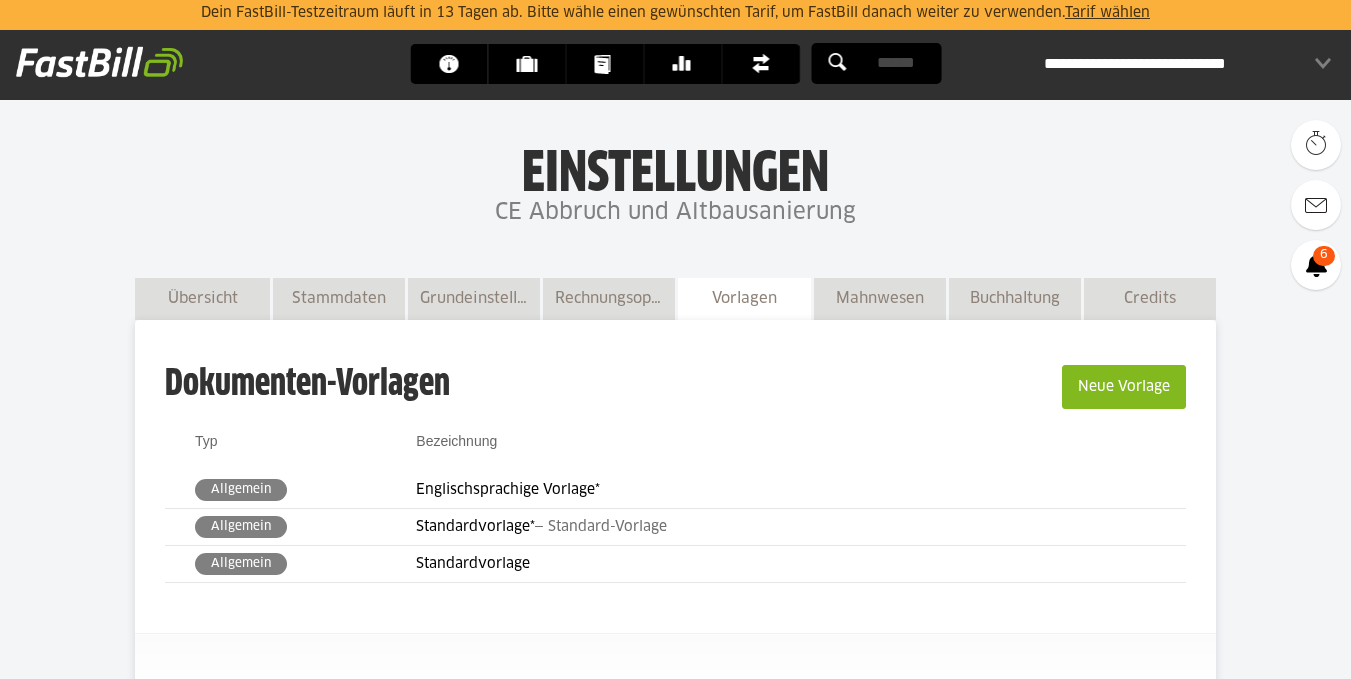 scroll, scrollTop: 0, scrollLeft: 0, axis: both 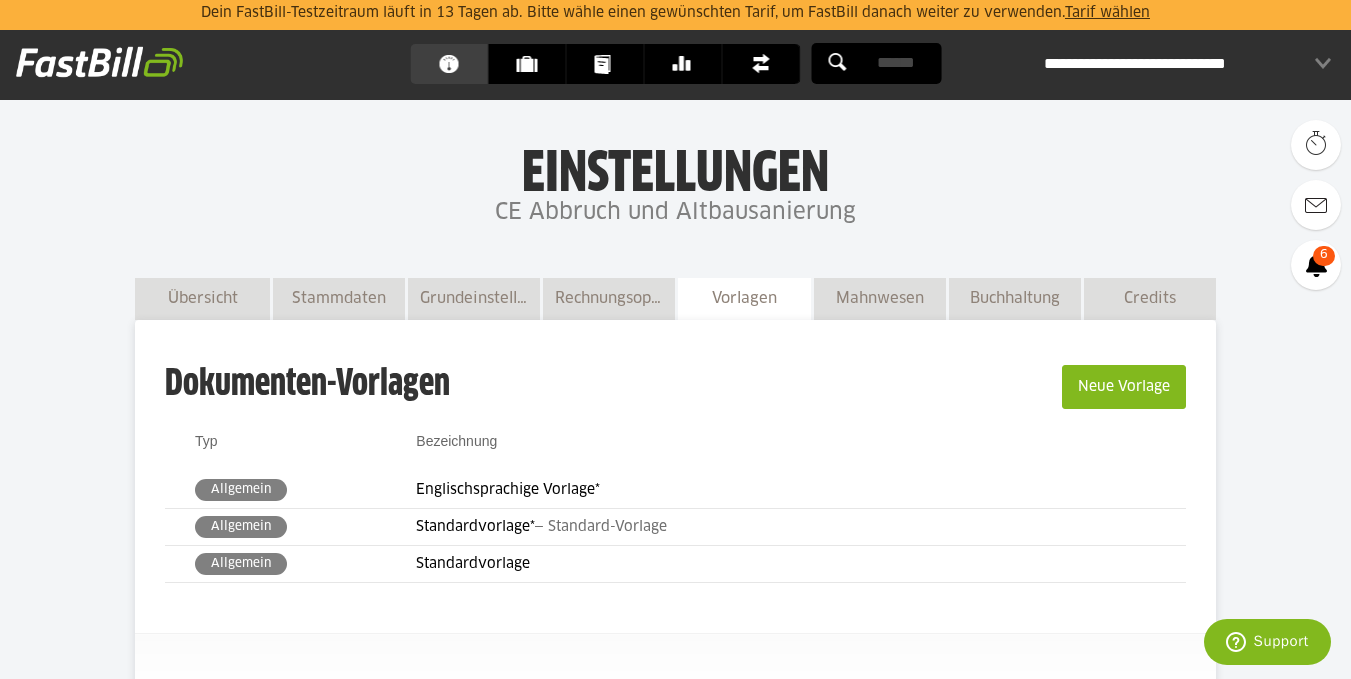 click on "Dashboard" at bounding box center [454, 64] 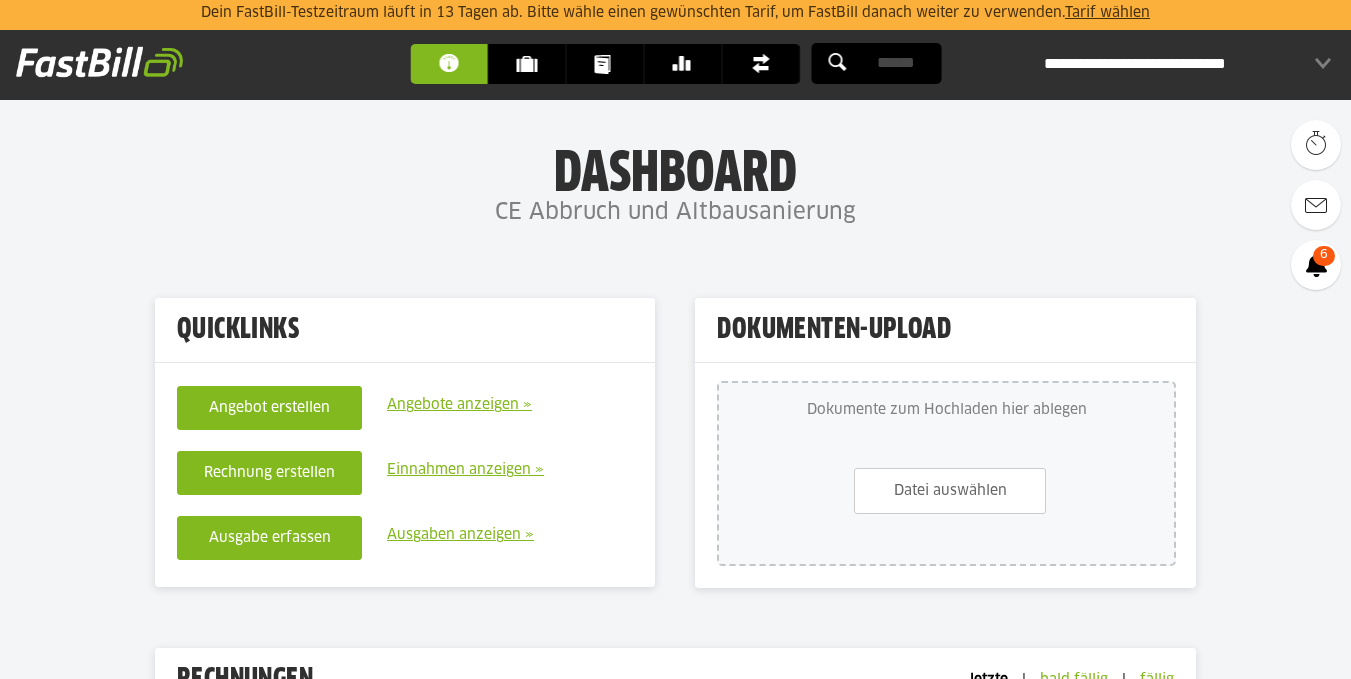 scroll, scrollTop: 0, scrollLeft: 0, axis: both 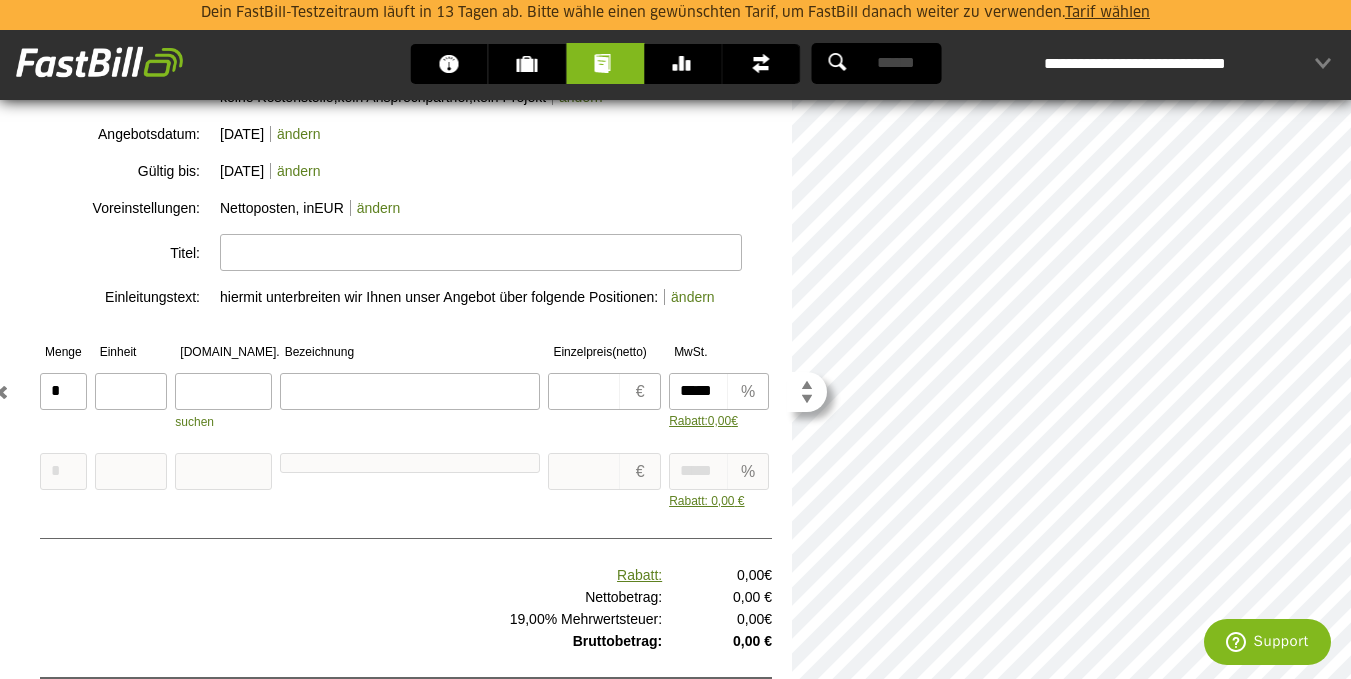 click at bounding box center (410, 391) 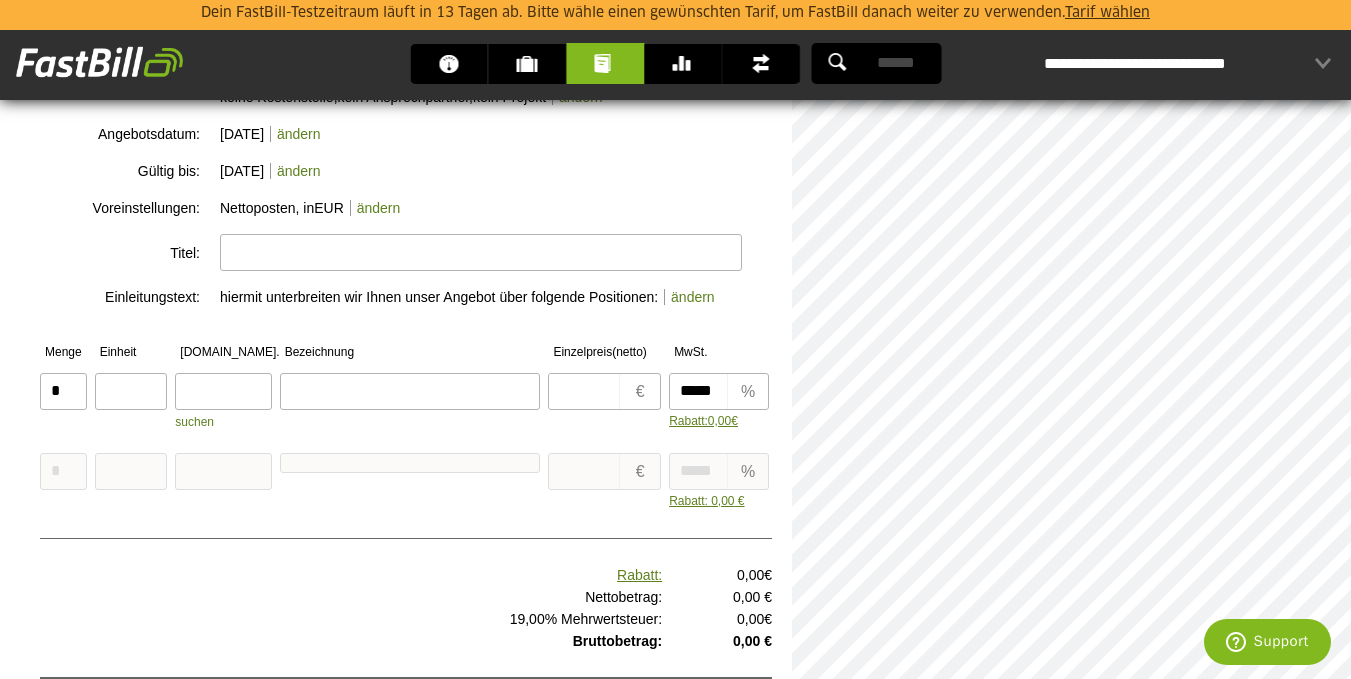 type on "*" 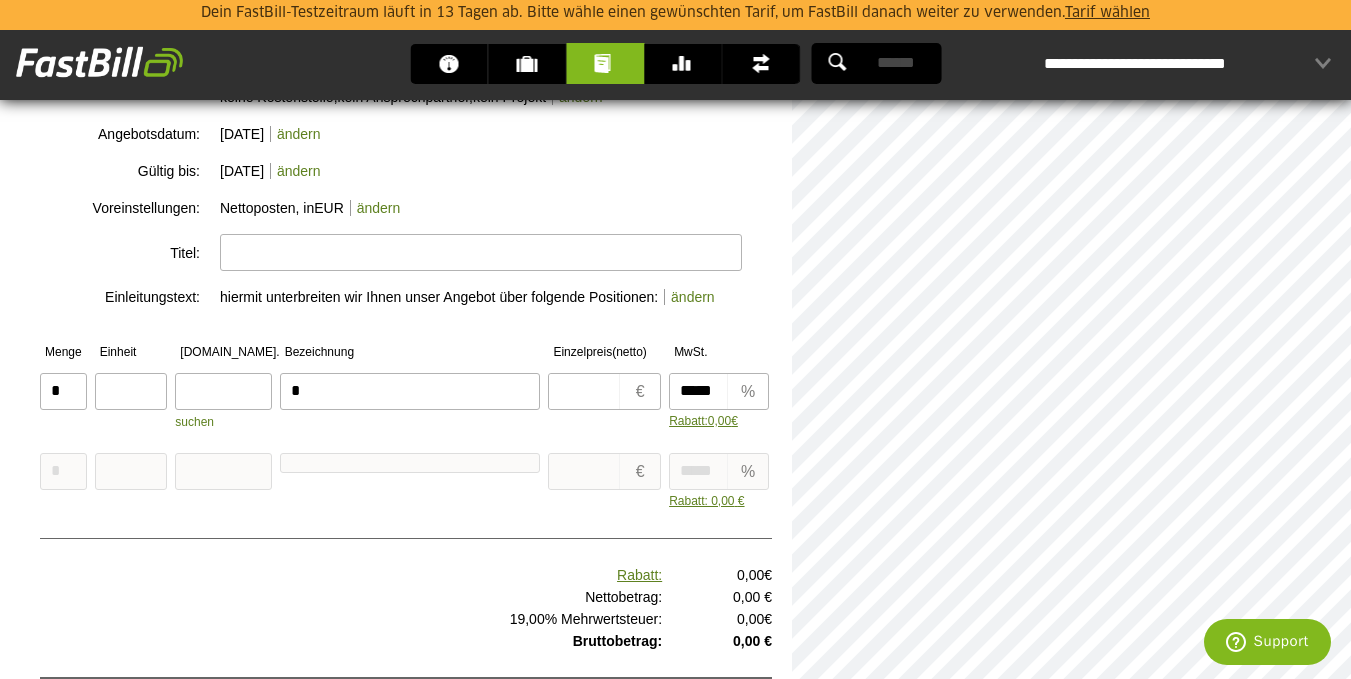 type on "*" 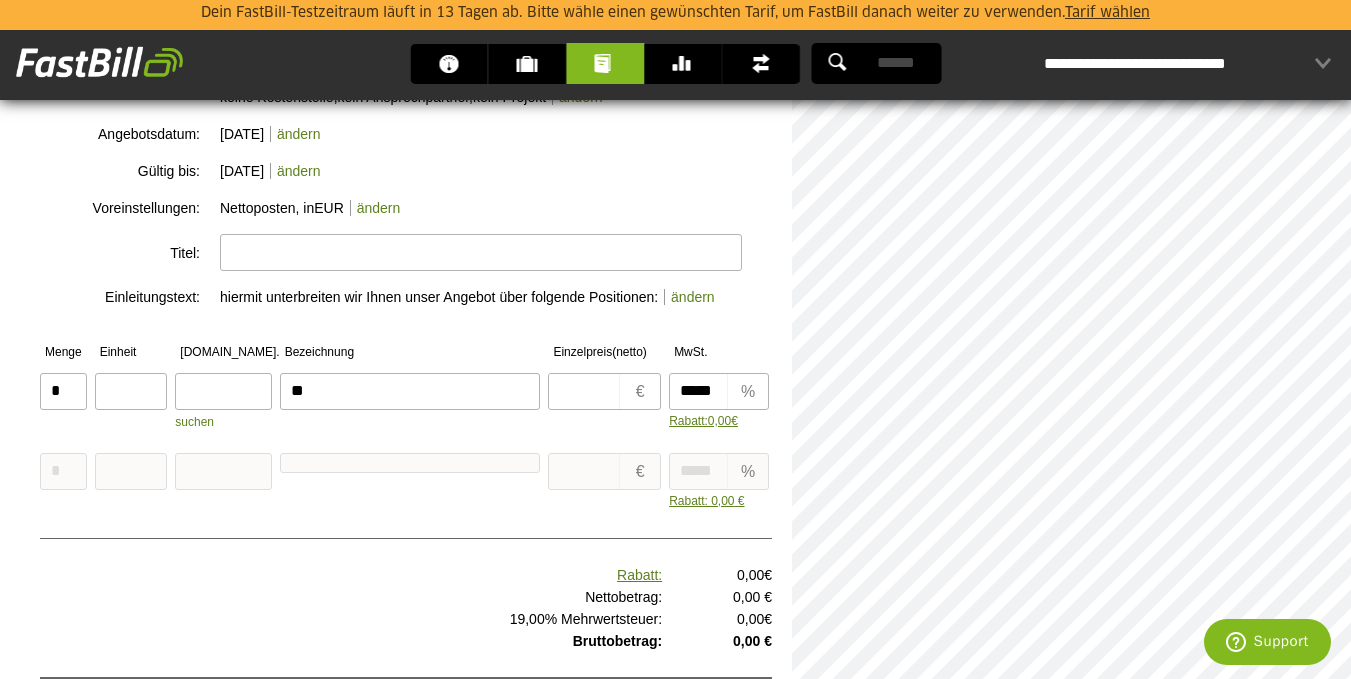 type on "**" 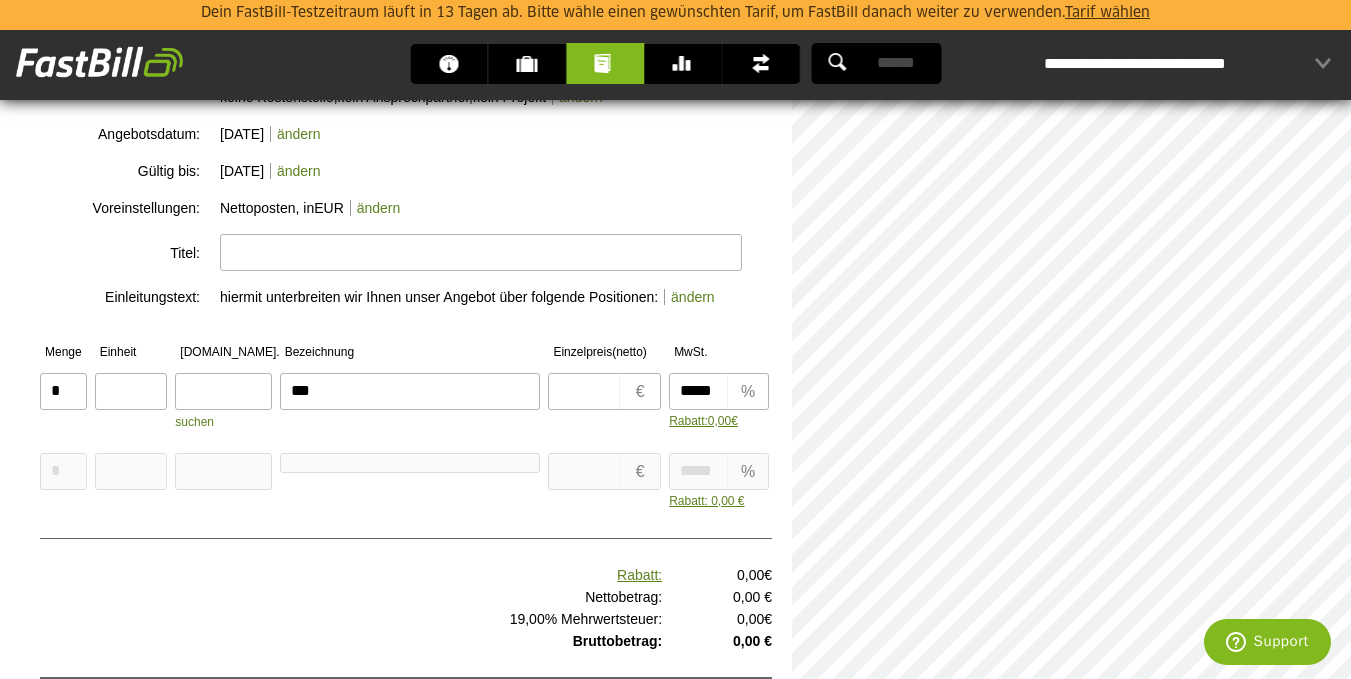 type on "***" 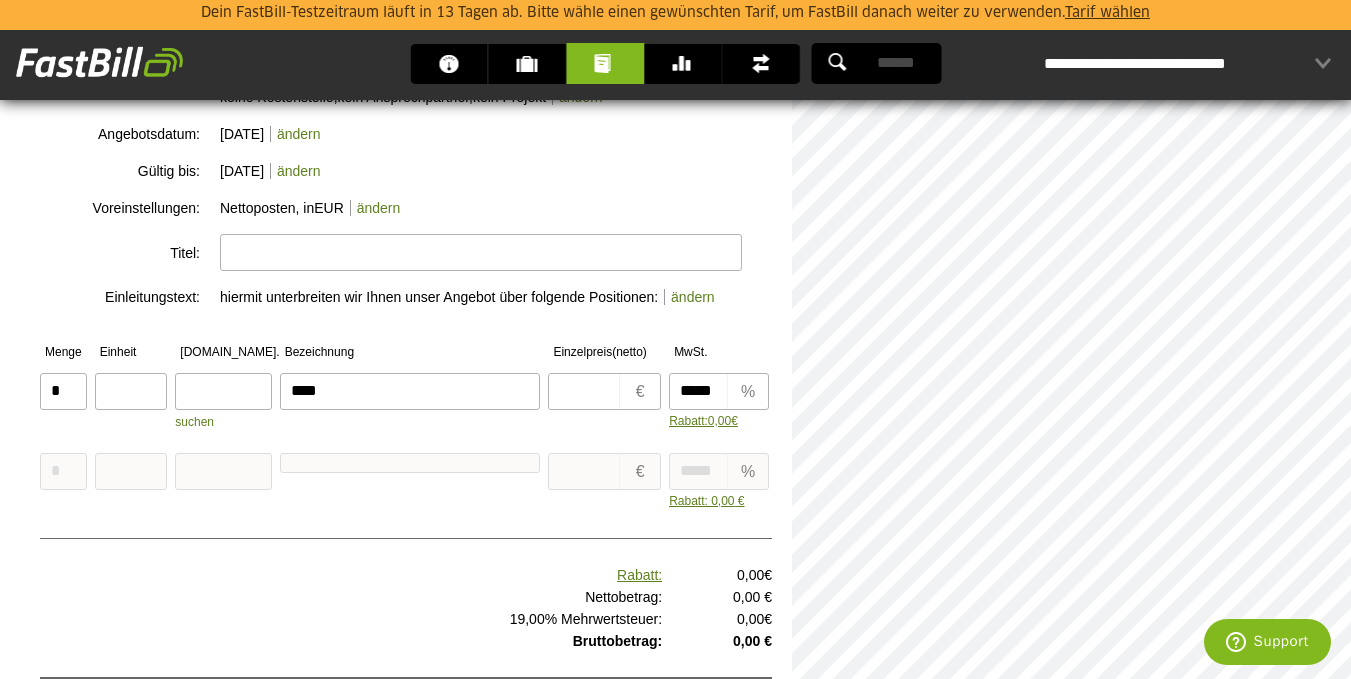 type on "****" 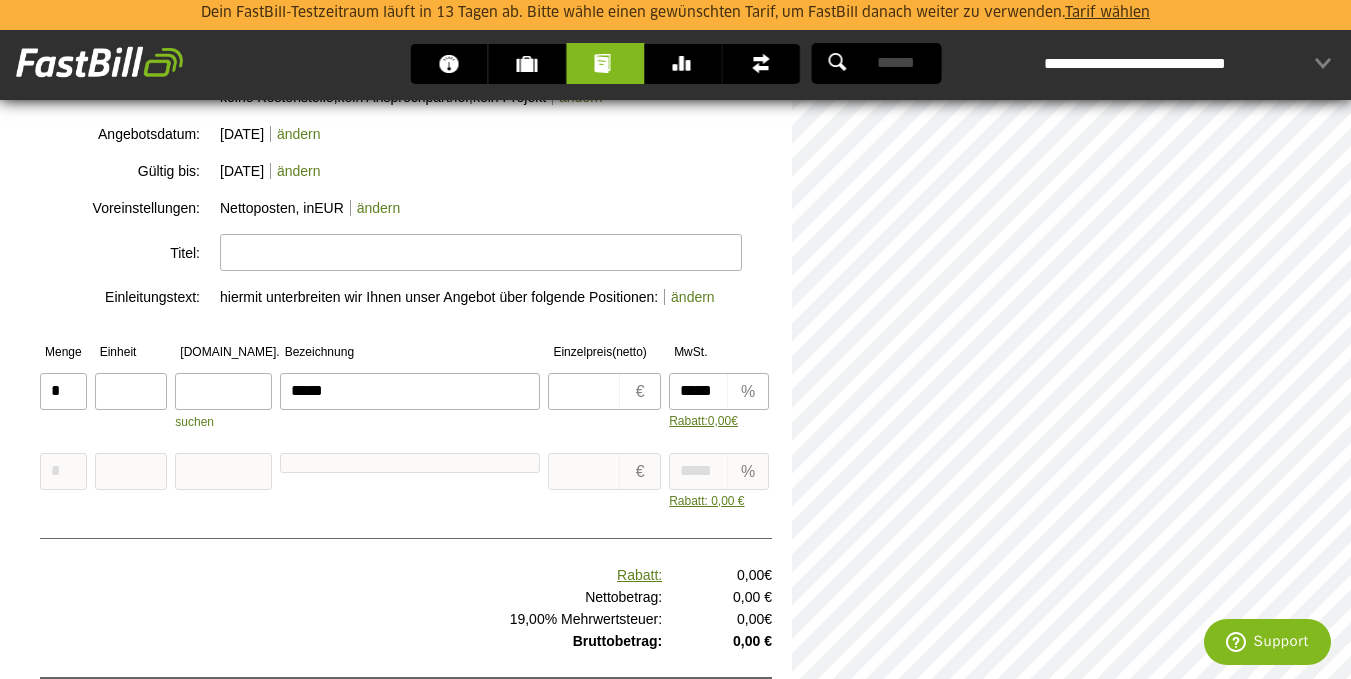 type on "*****" 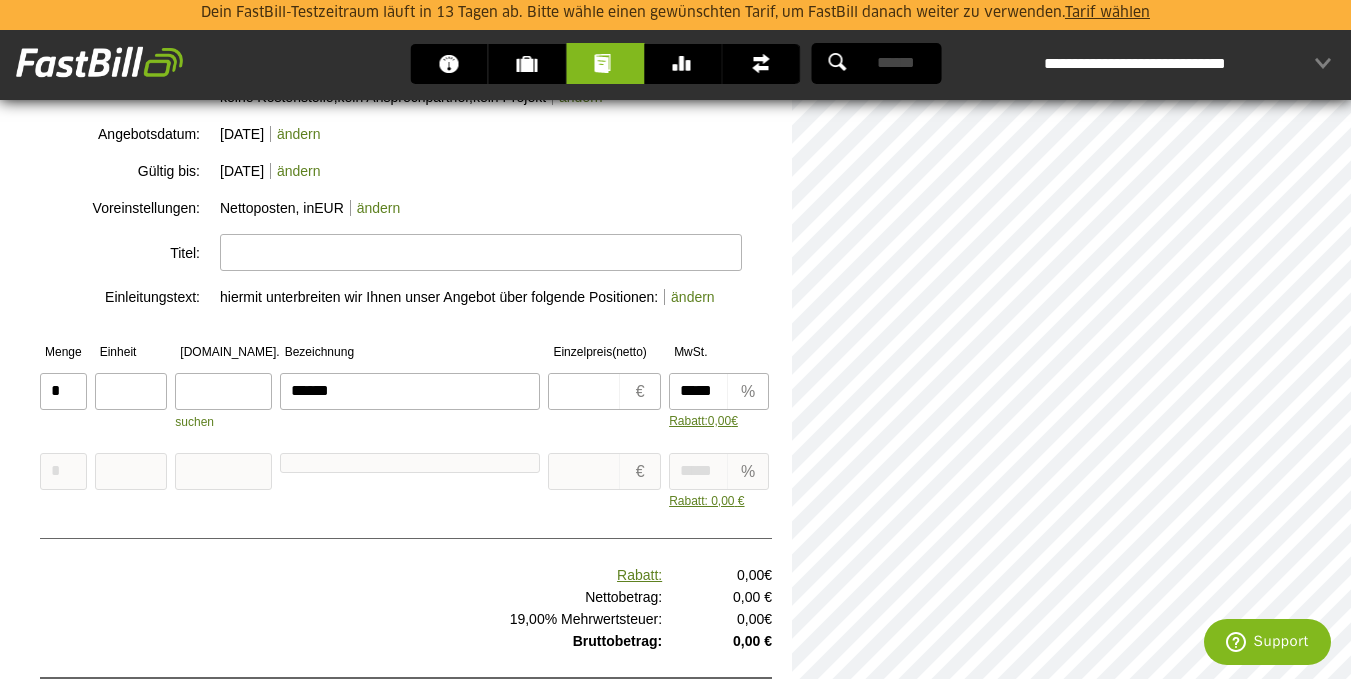 type on "******" 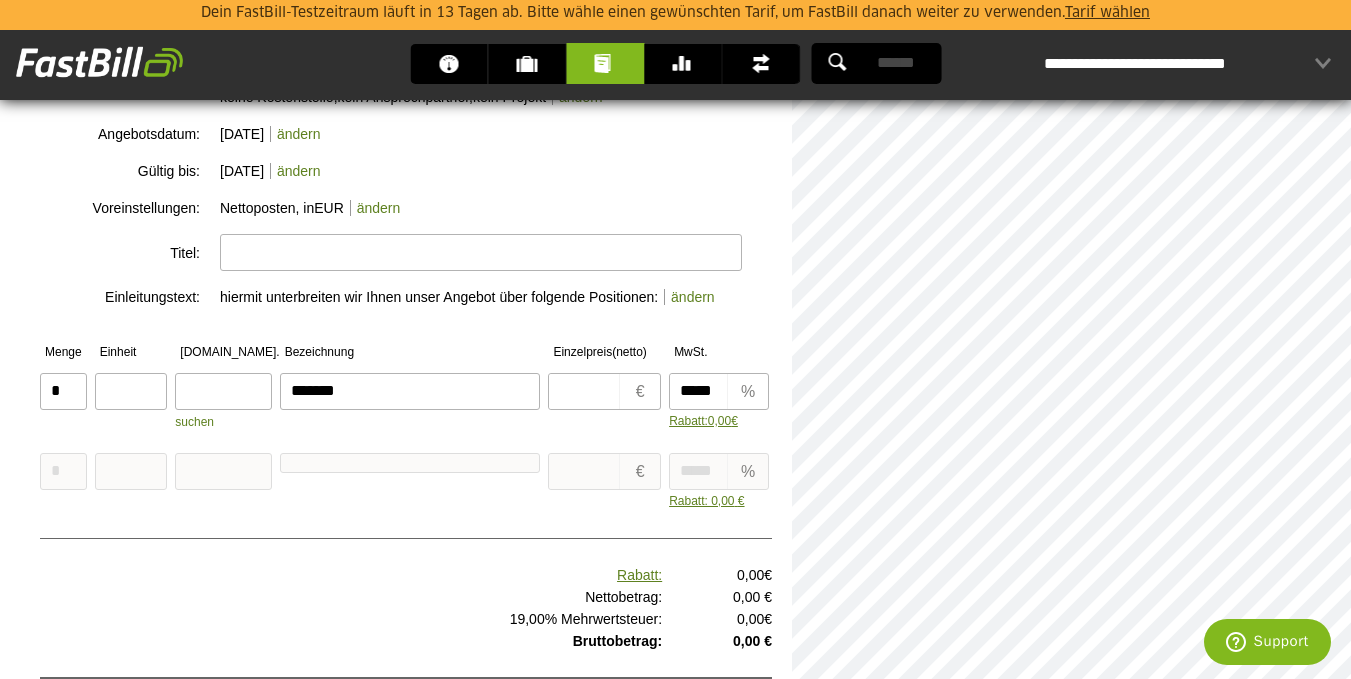 type on "*******" 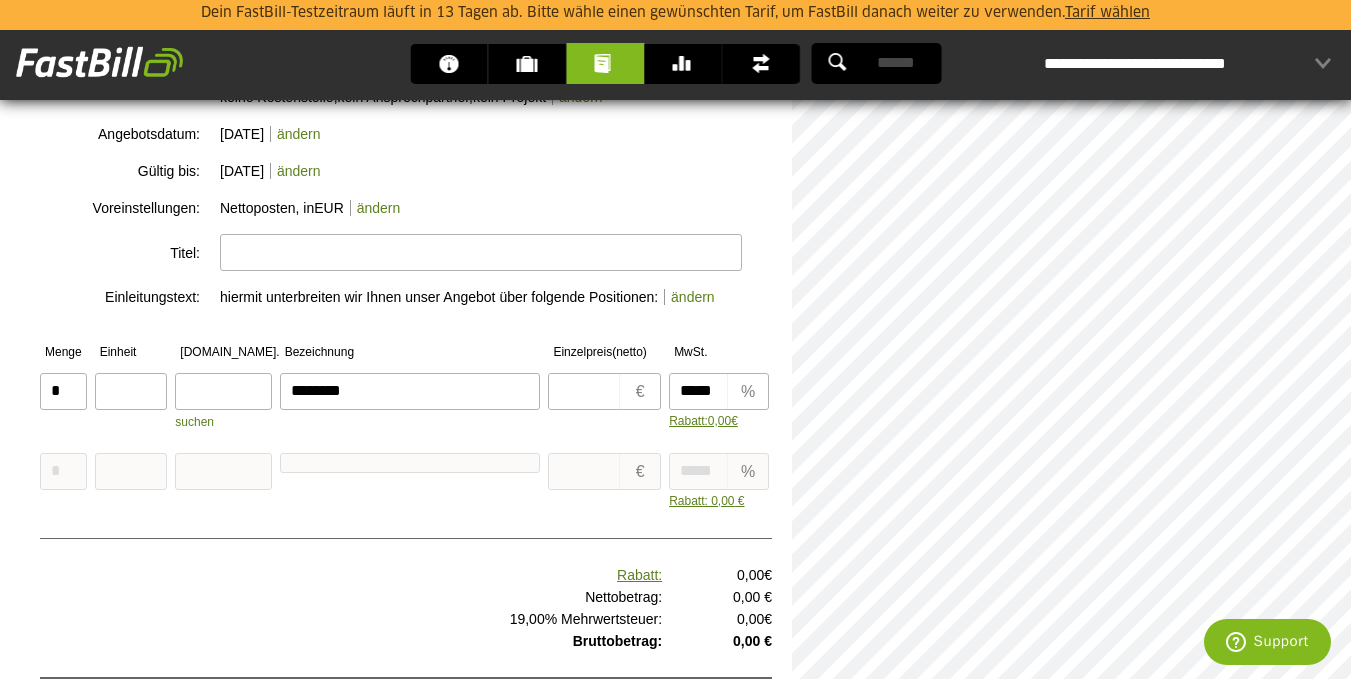 type on "********" 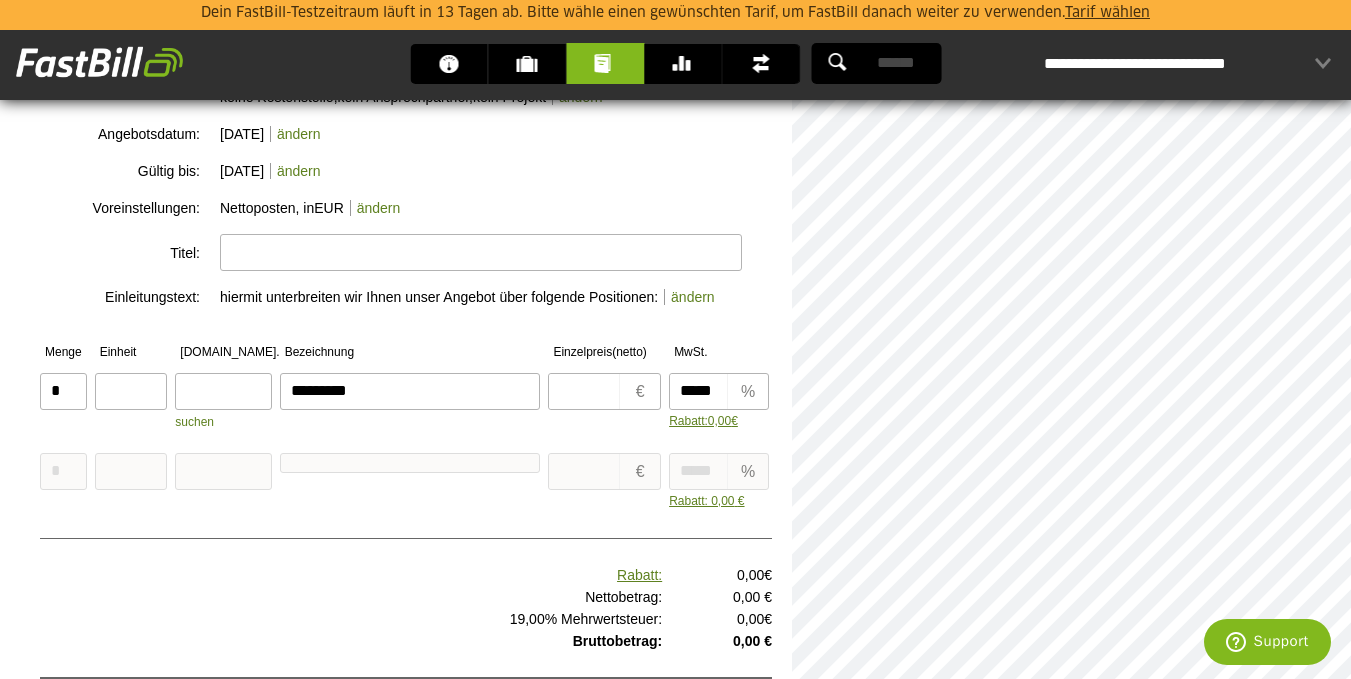 type on "*********" 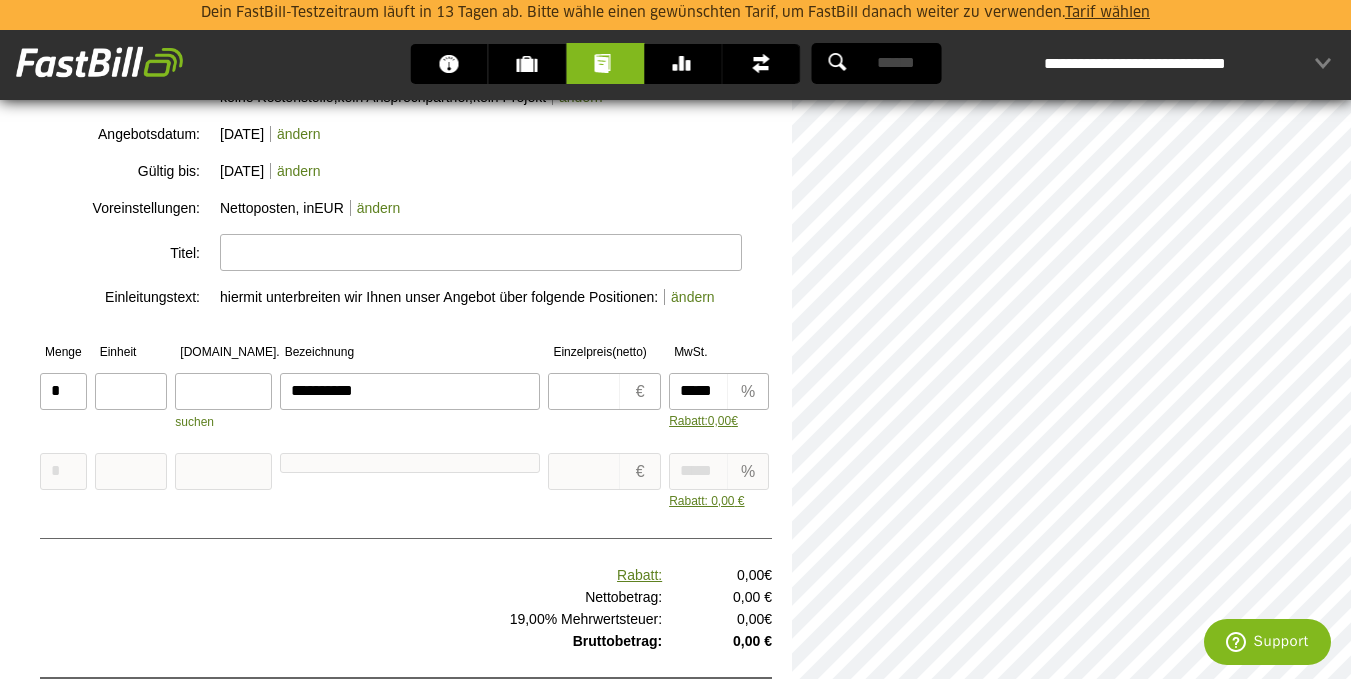 type on "**********" 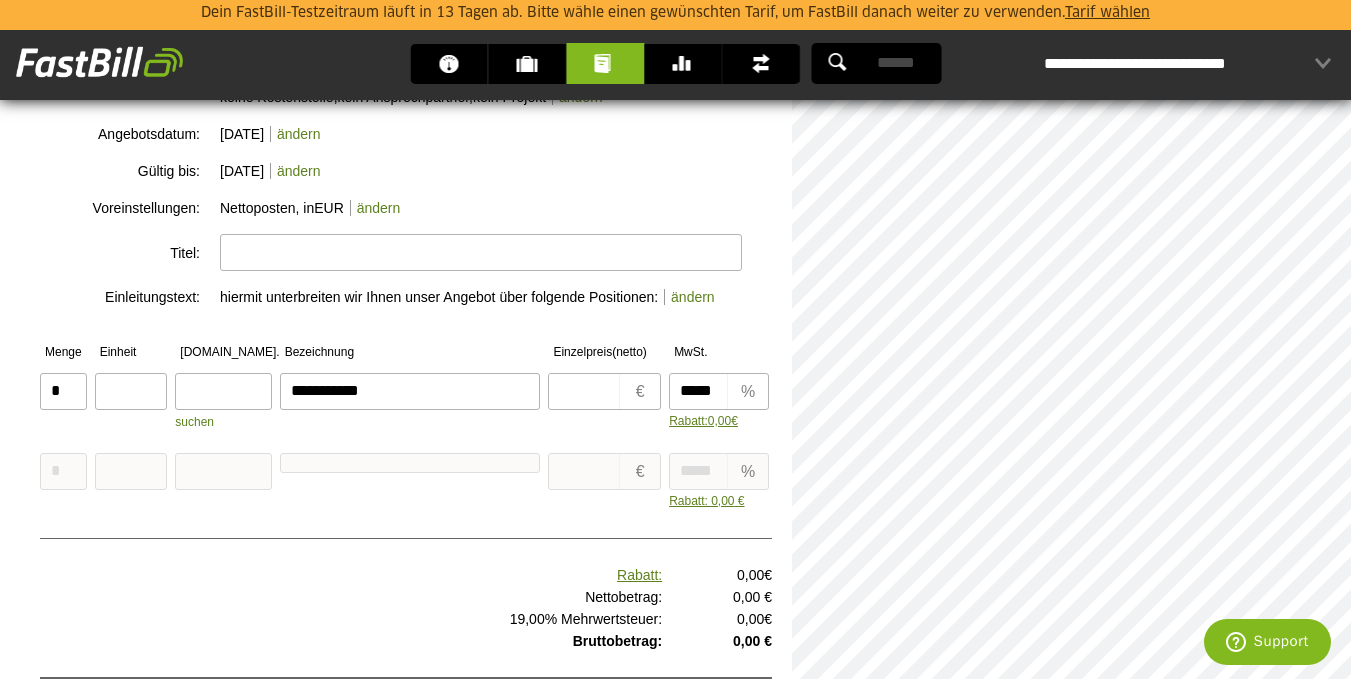 type on "**********" 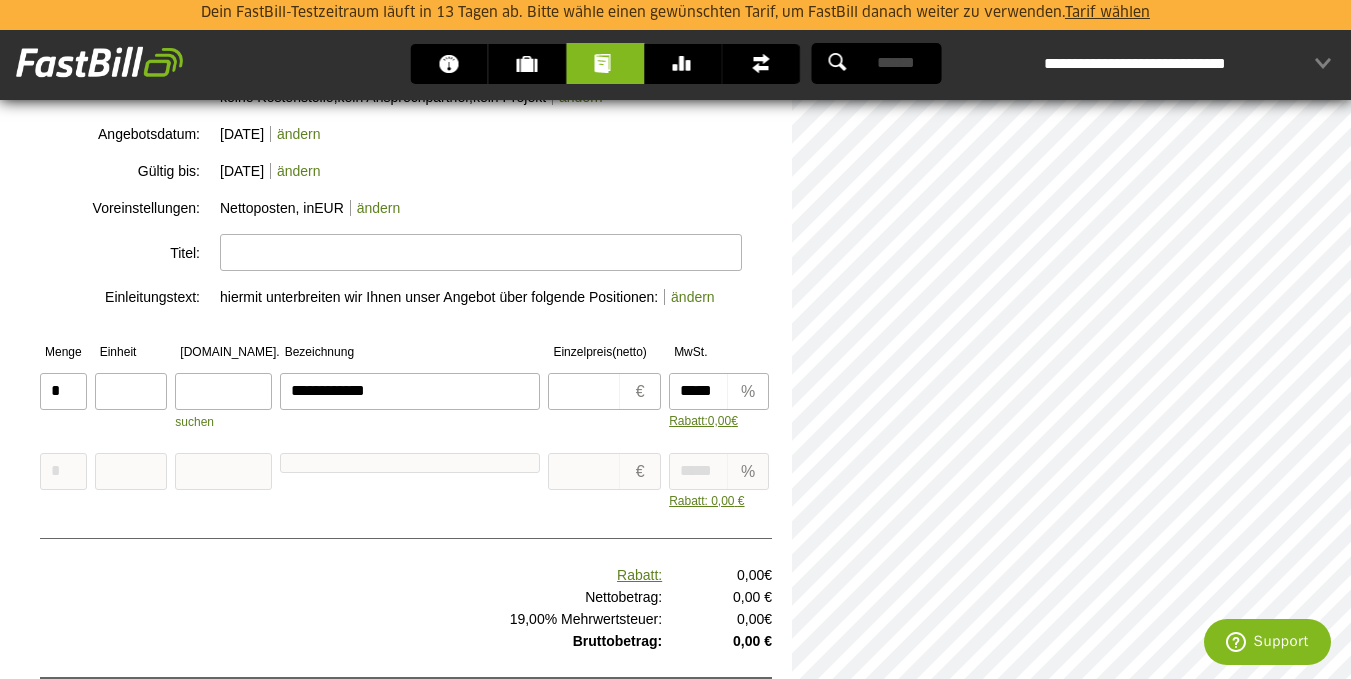 type on "**********" 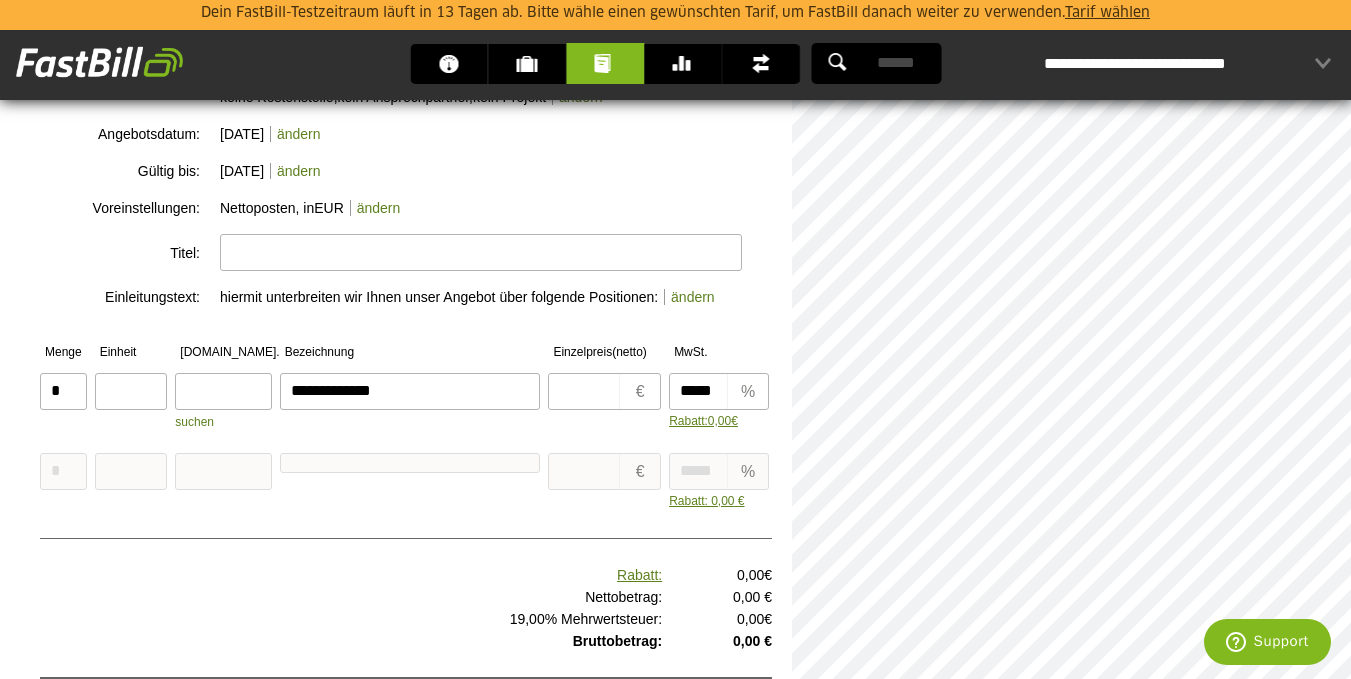 type on "**********" 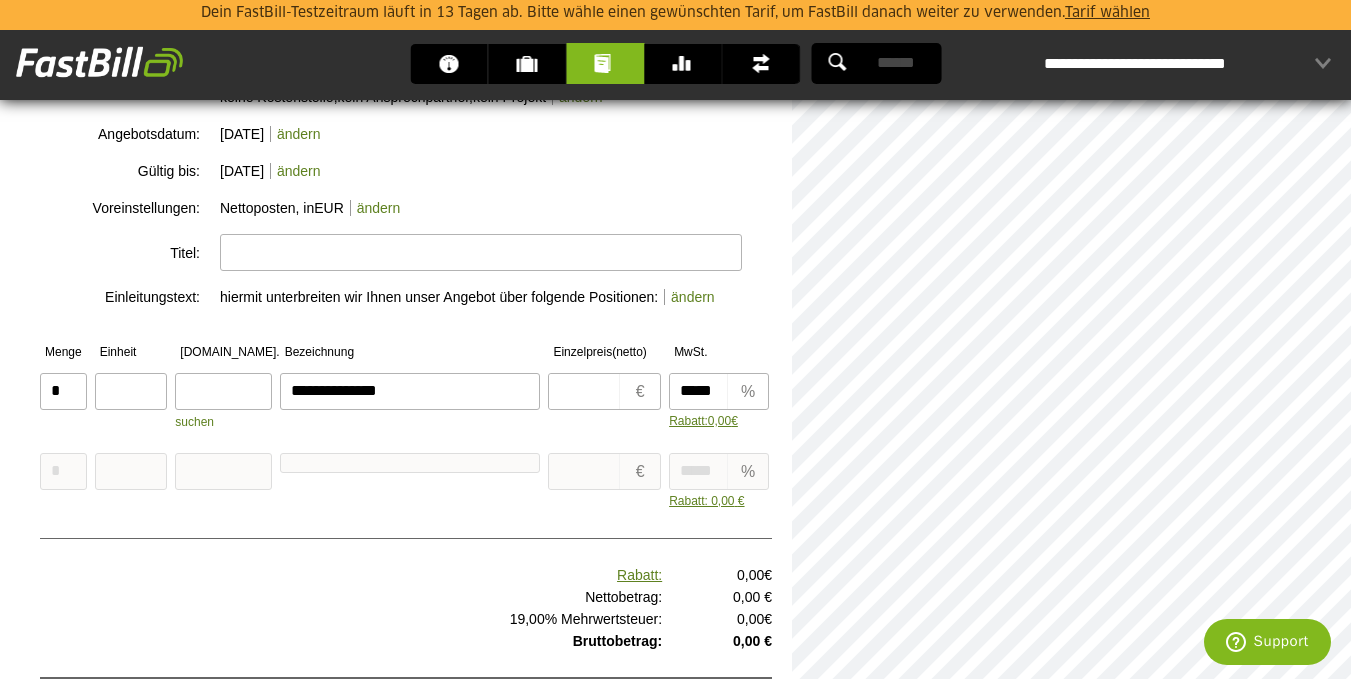 type on "**********" 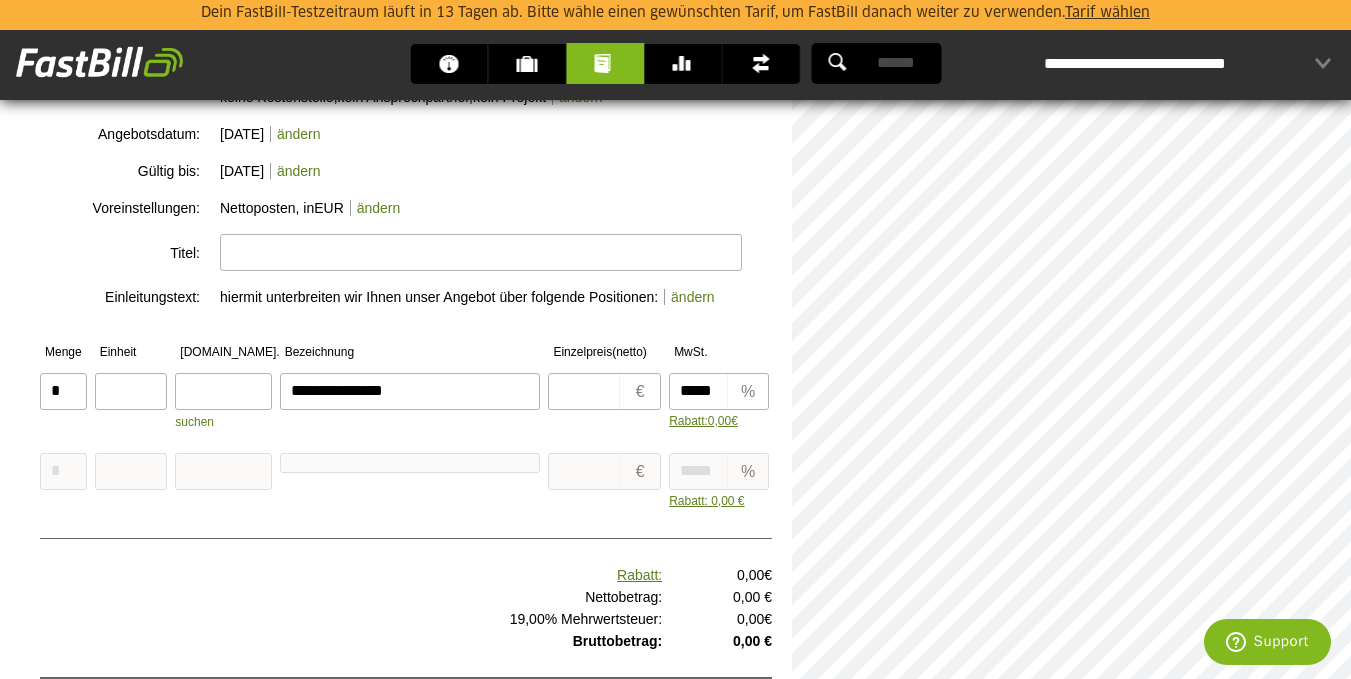 type on "**********" 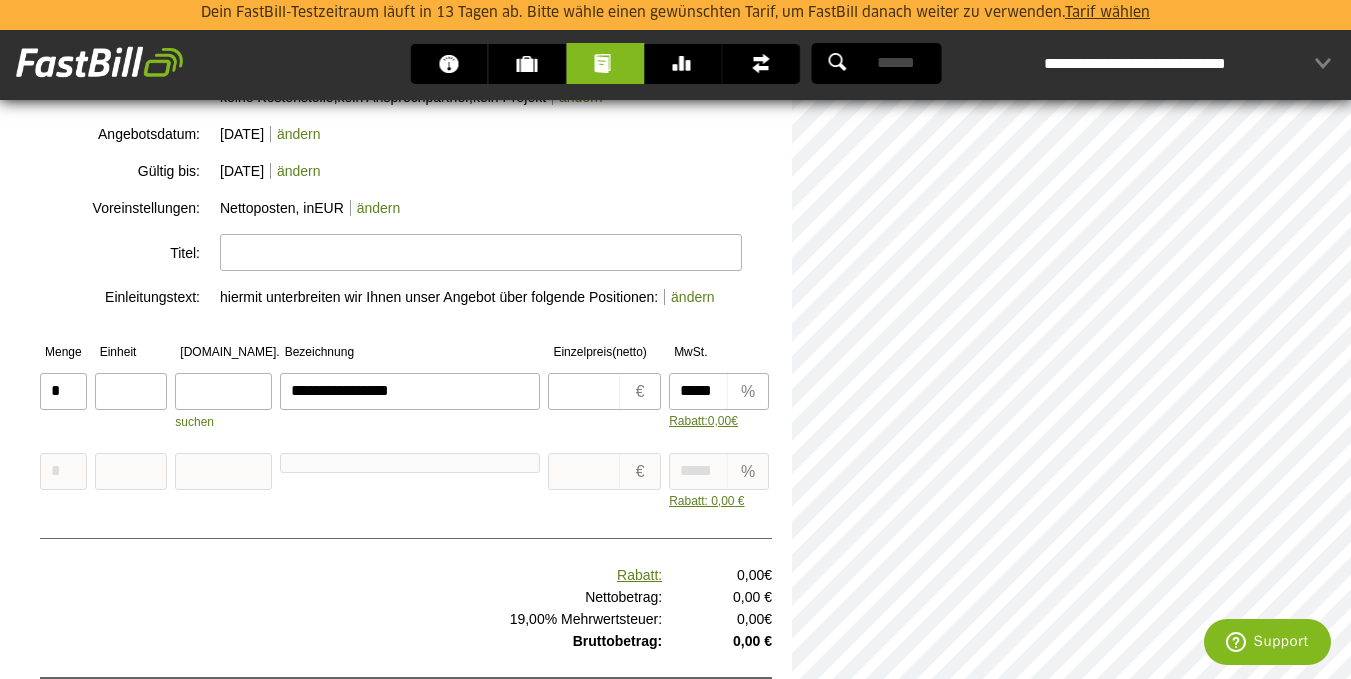 type on "**********" 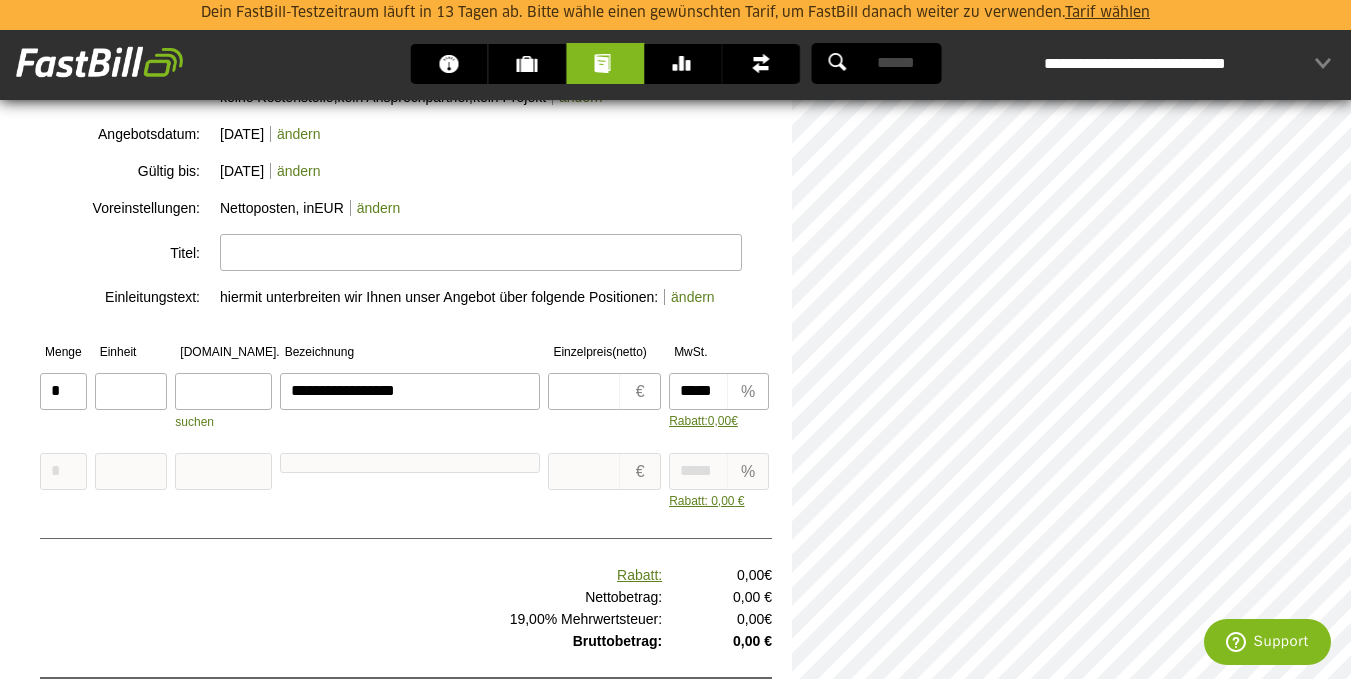 type on "**********" 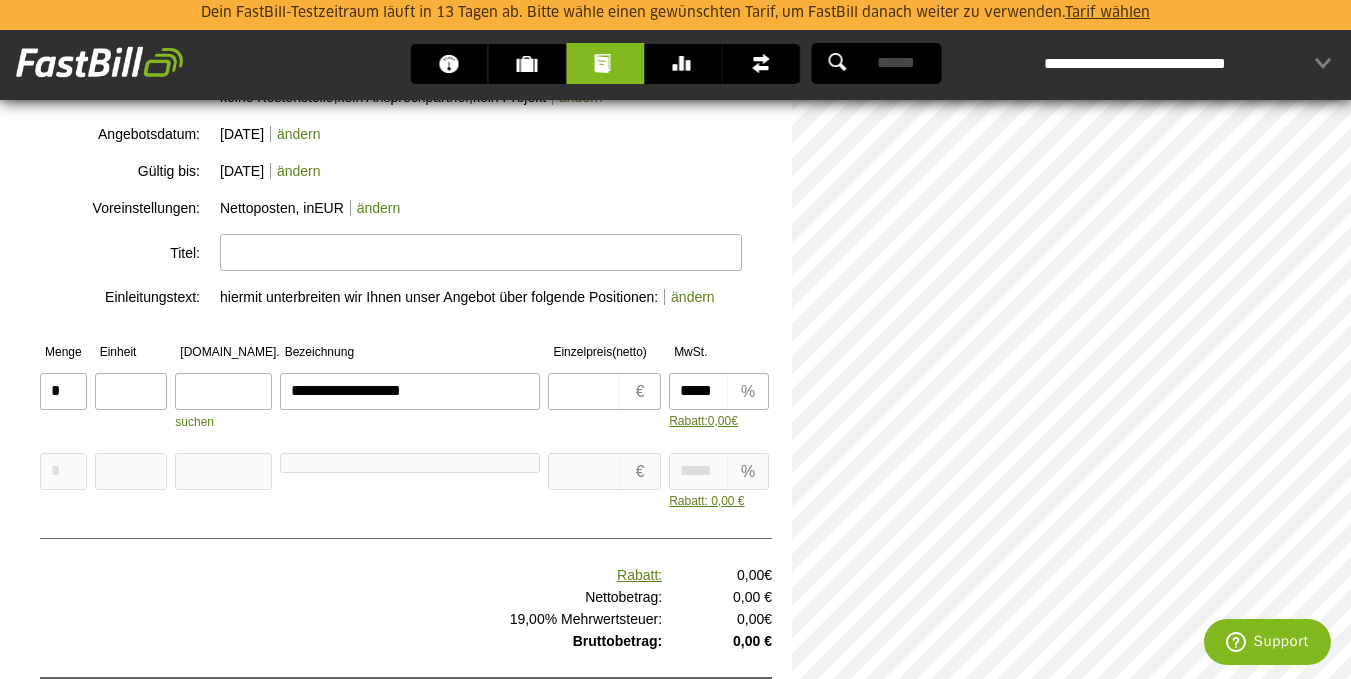 type on "**********" 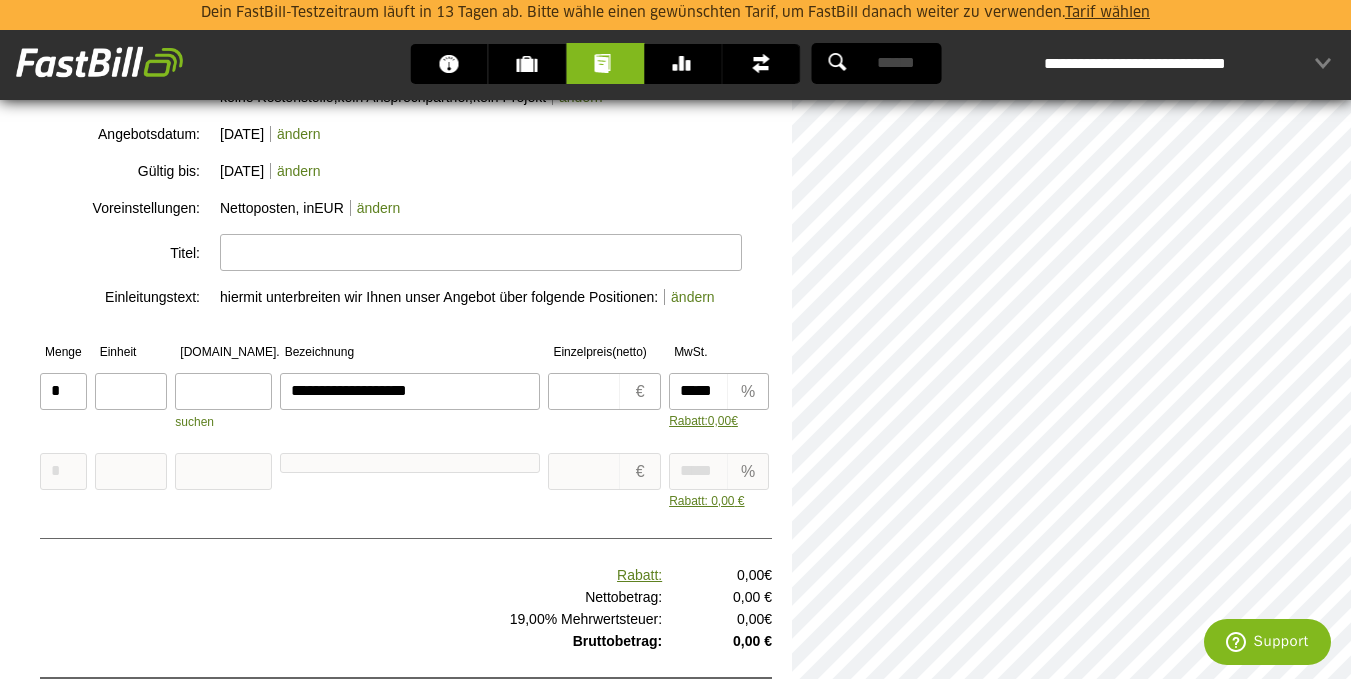 type on "**********" 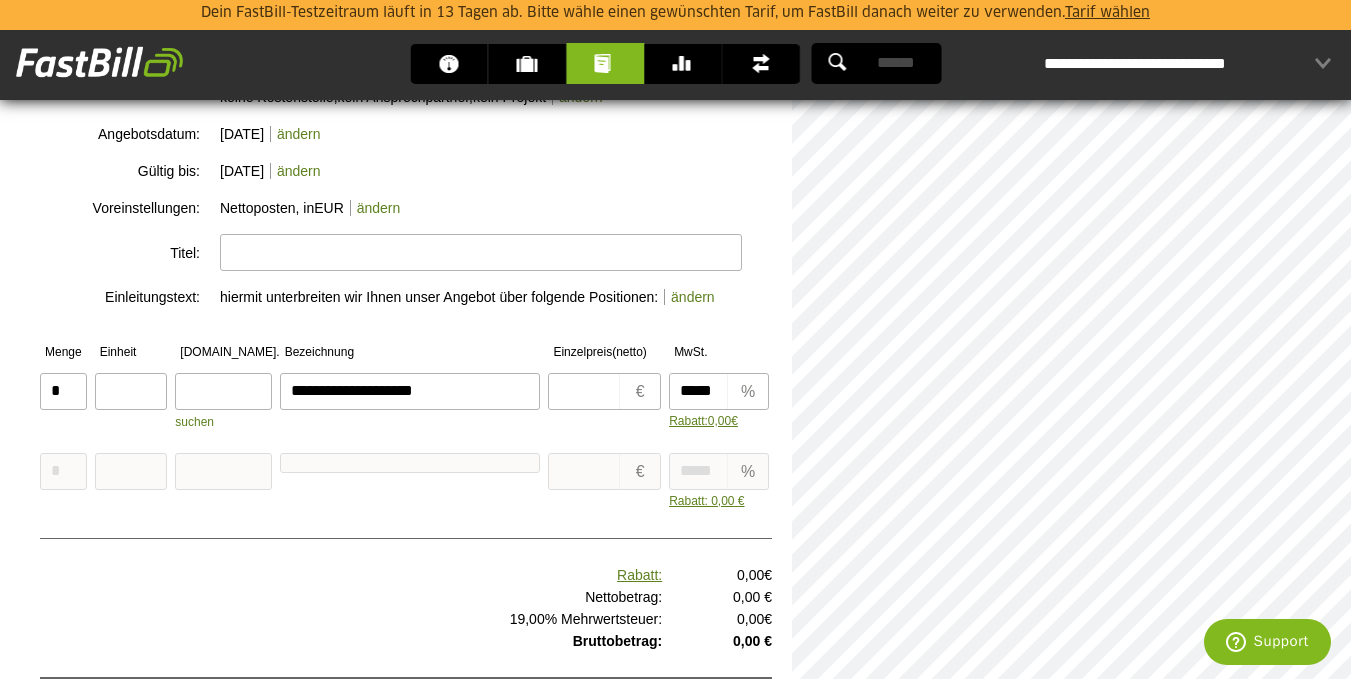 type on "**********" 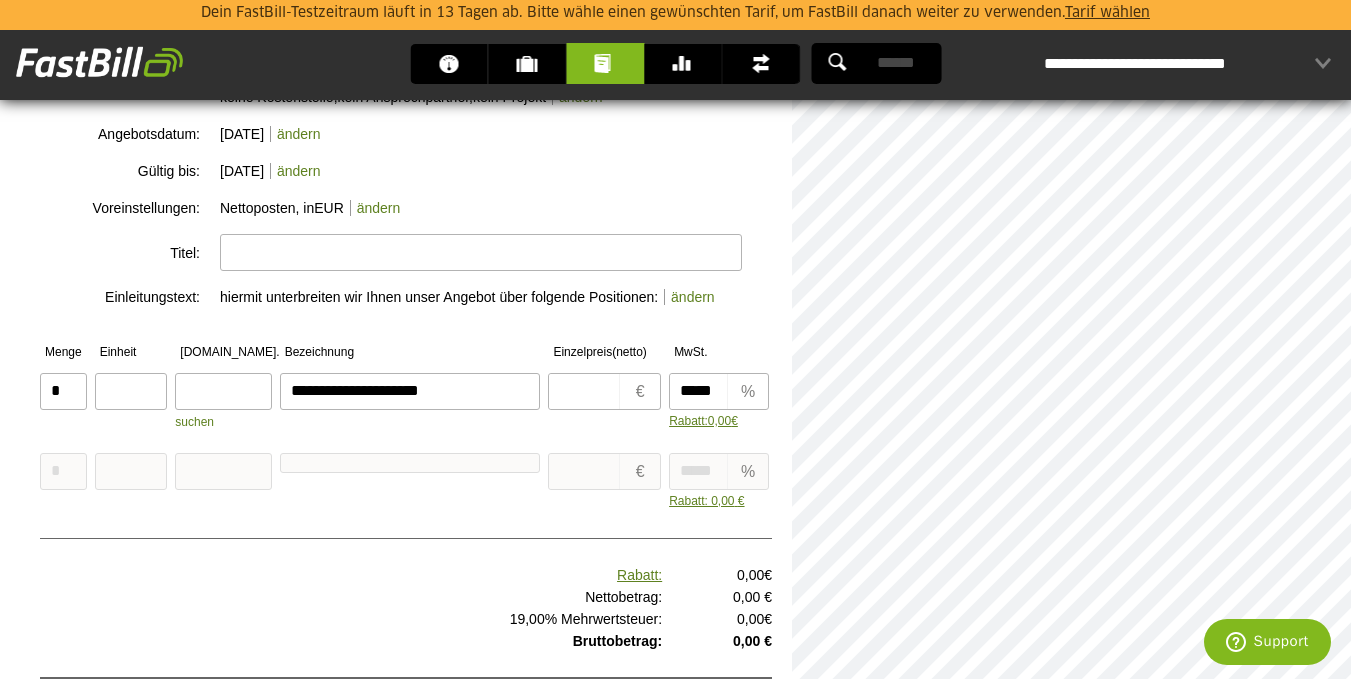 type on "**********" 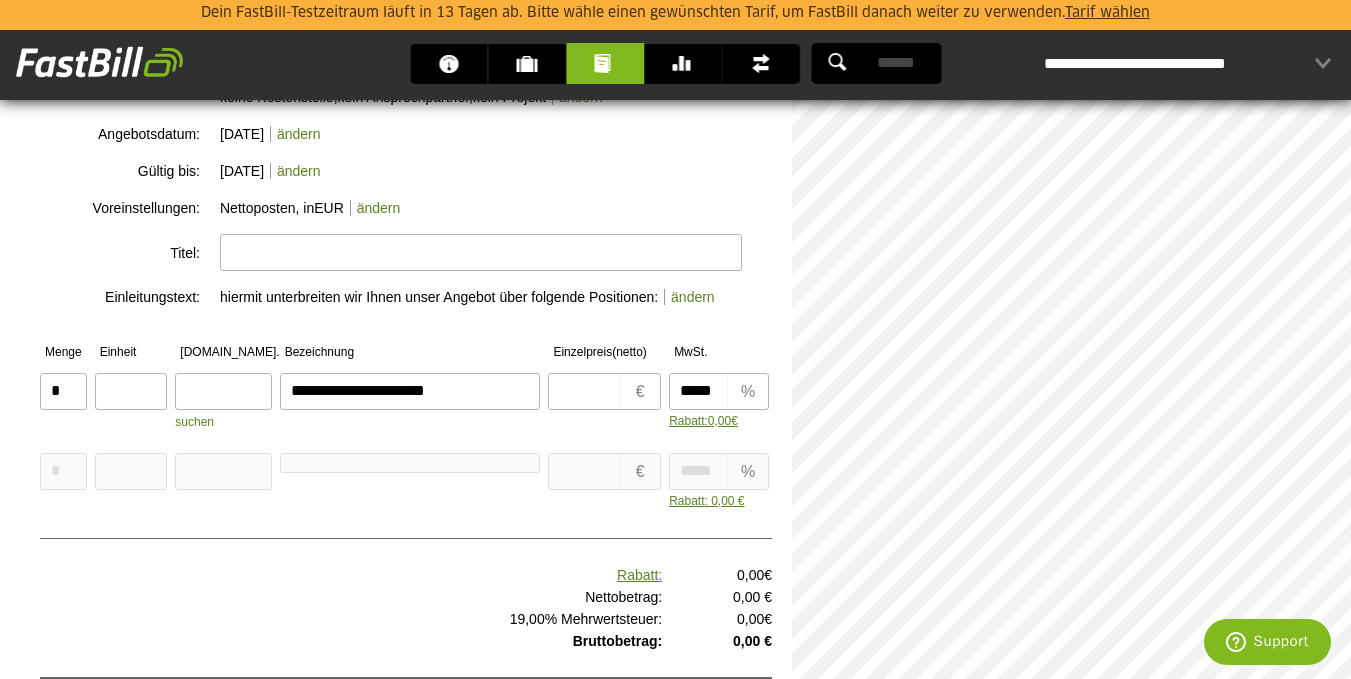 type on "**********" 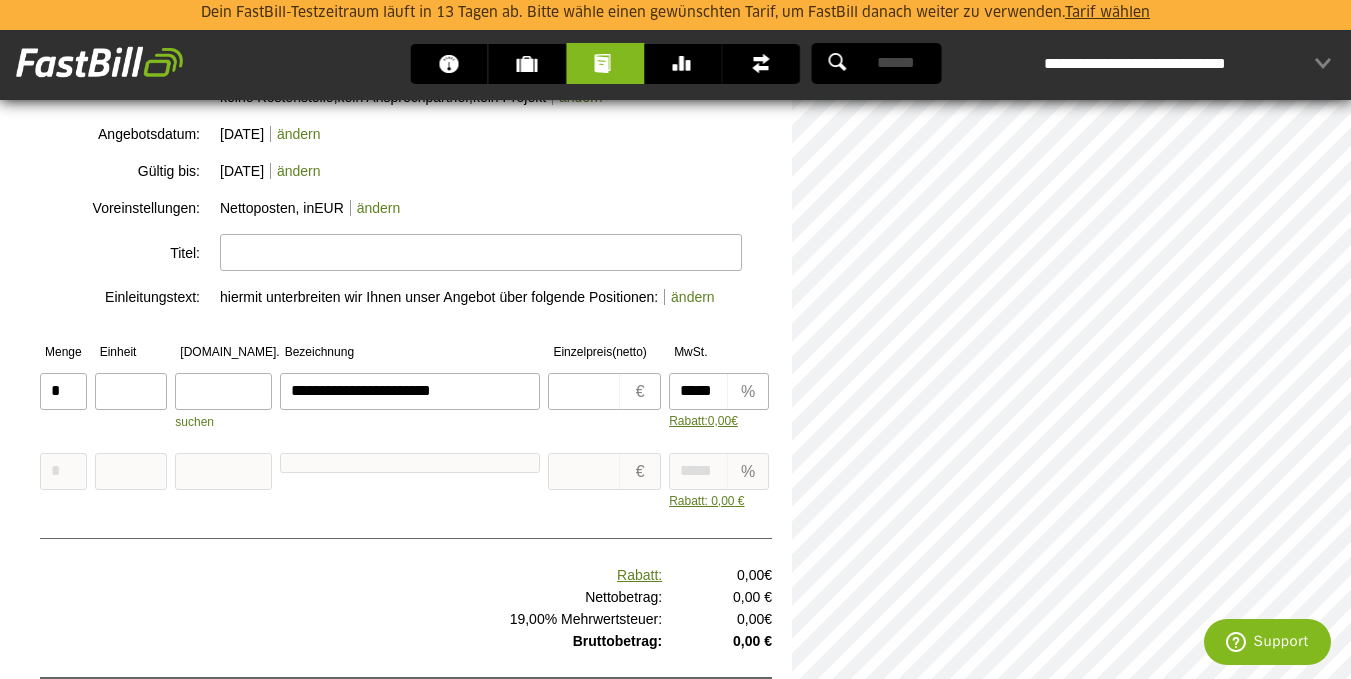 type on "**********" 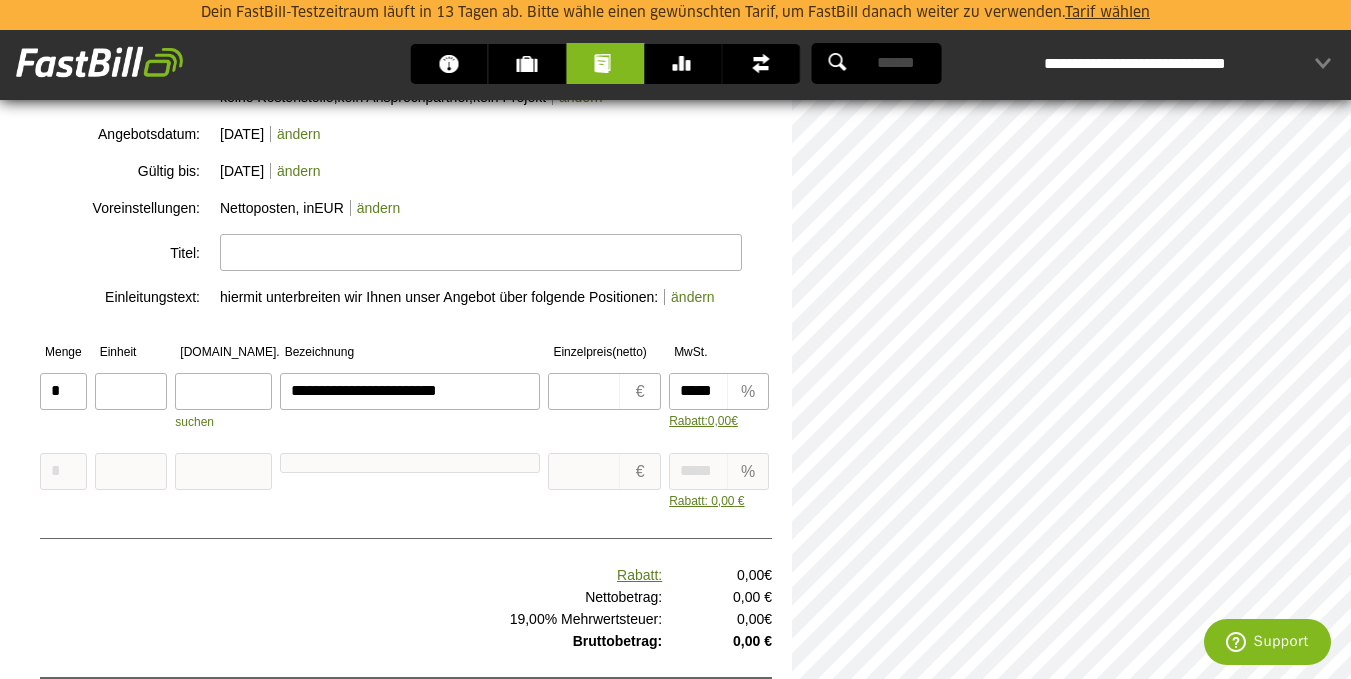 type on "**********" 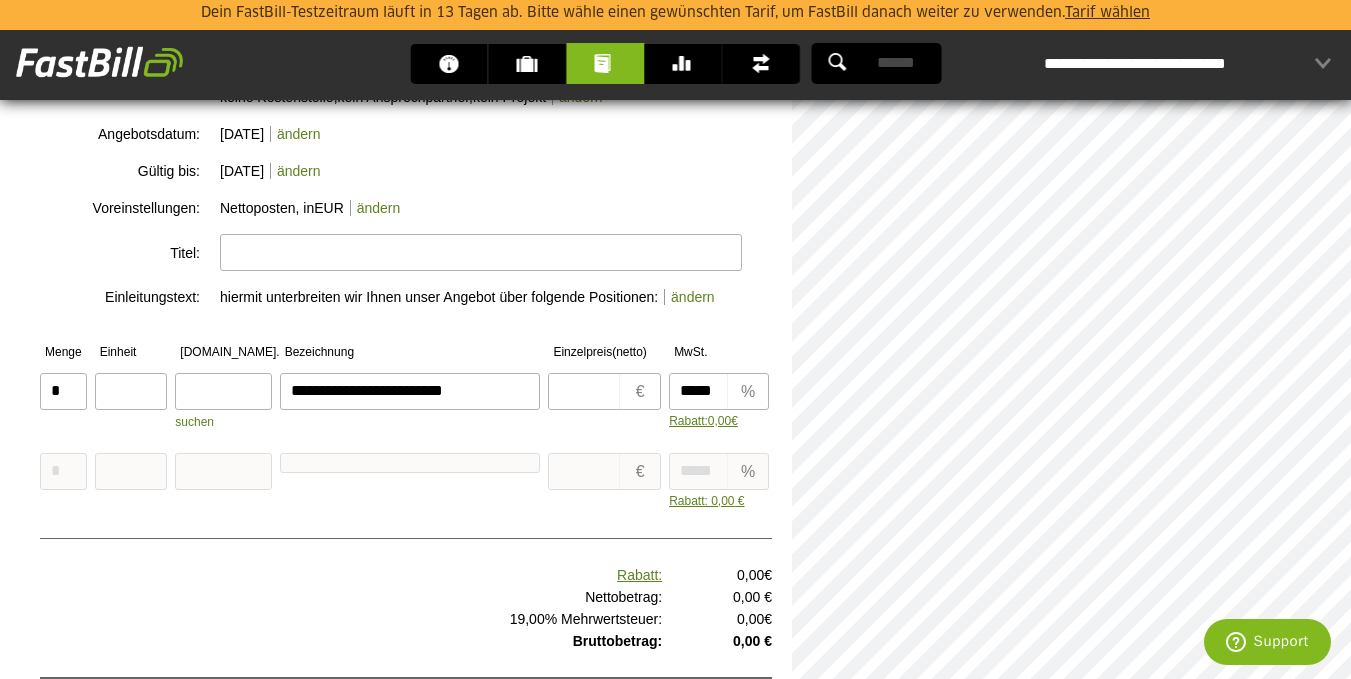 type on "**********" 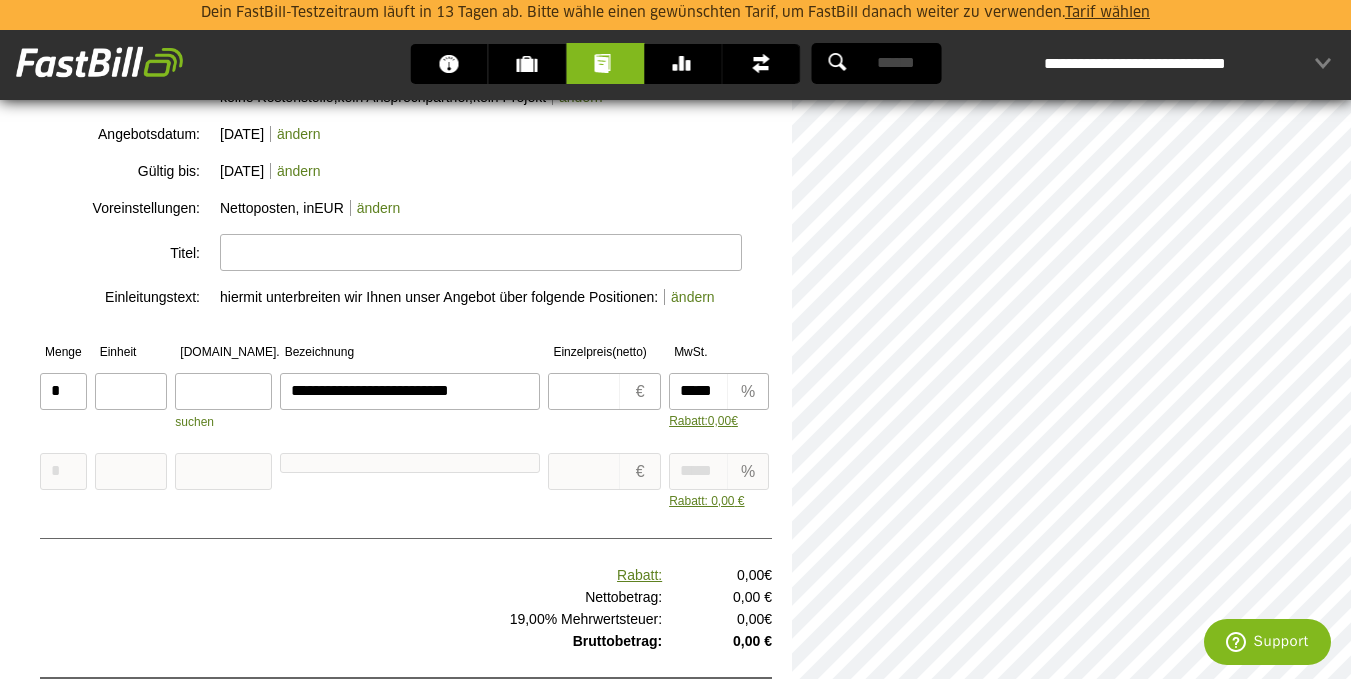 type on "**********" 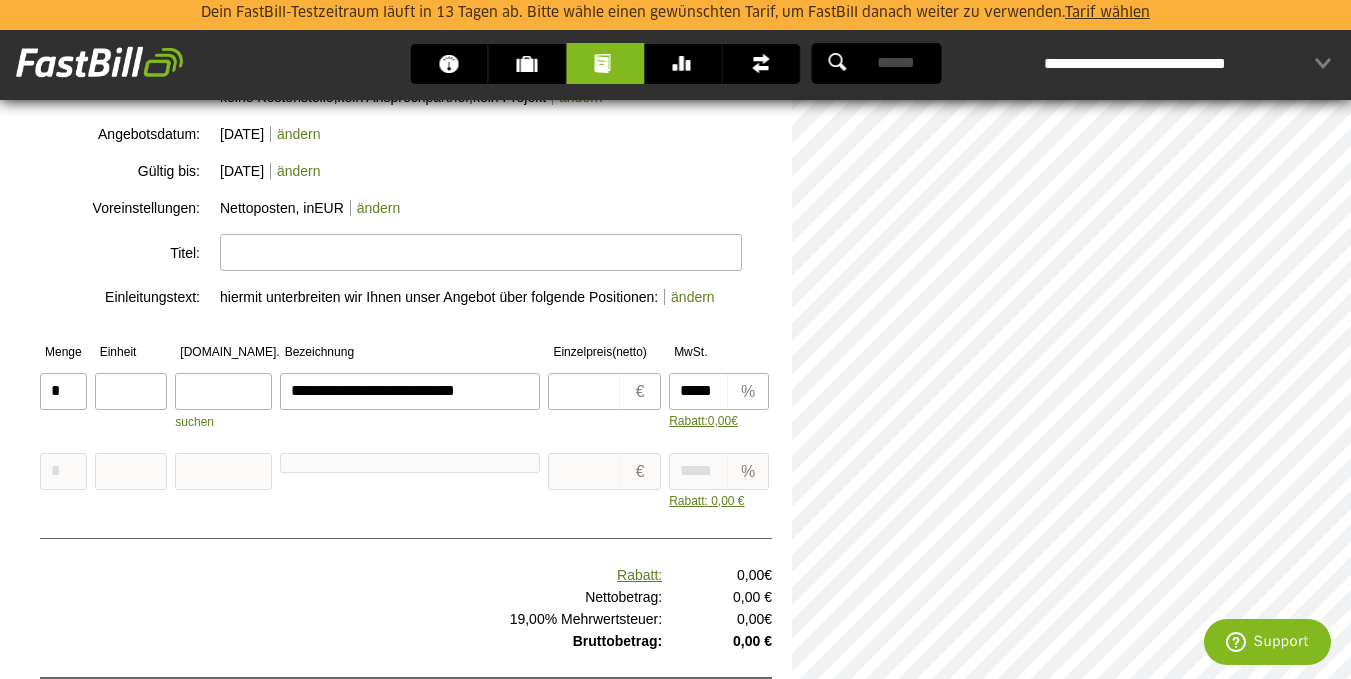 type on "**********" 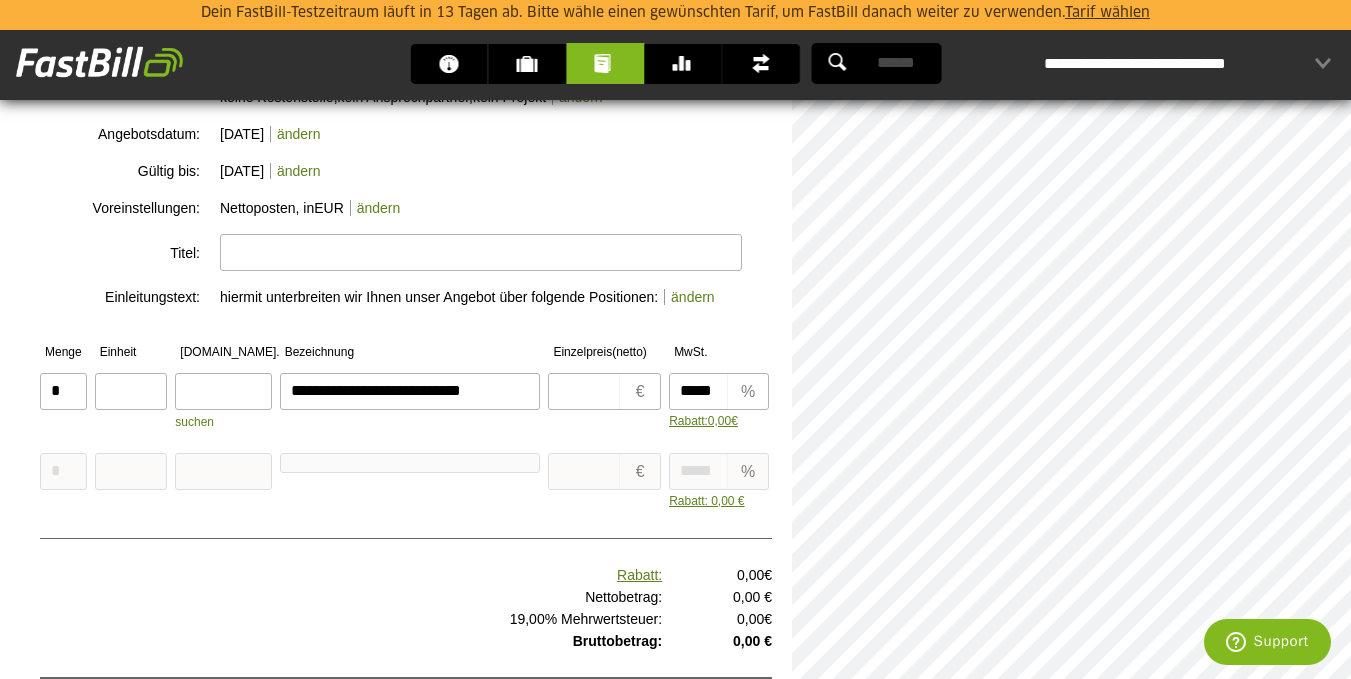 type on "**********" 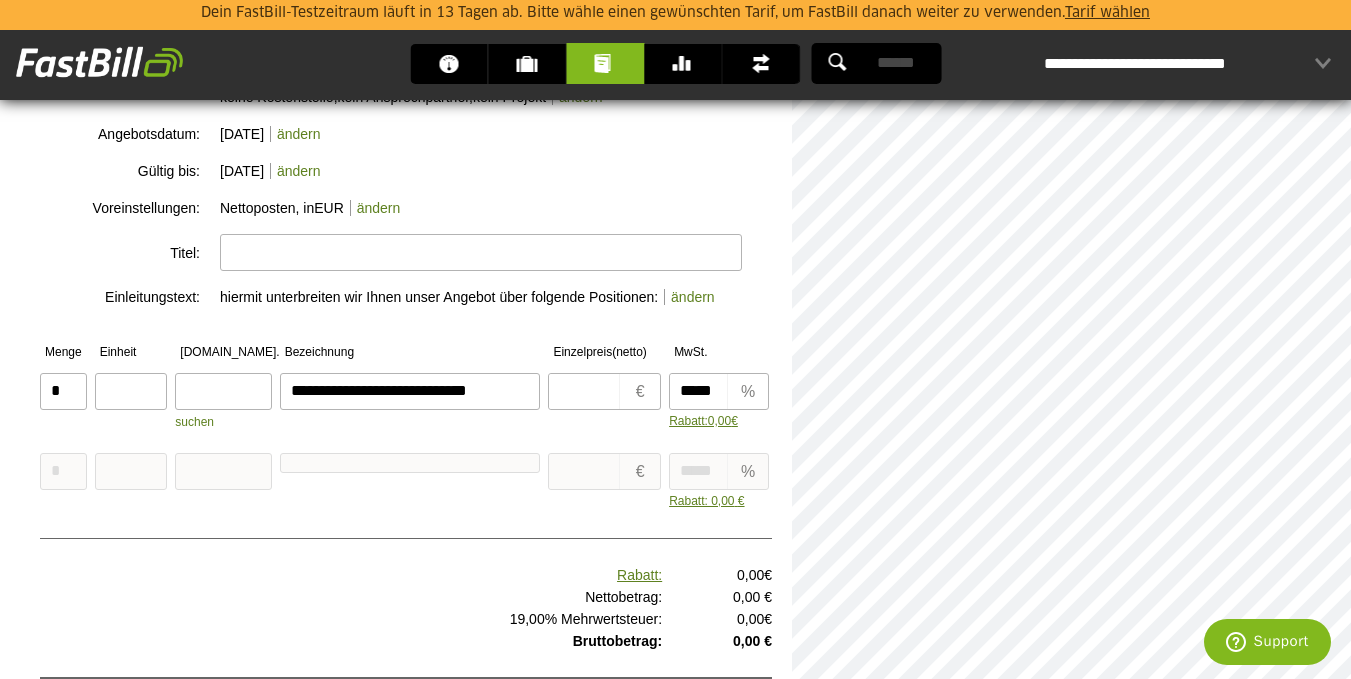 type on "**********" 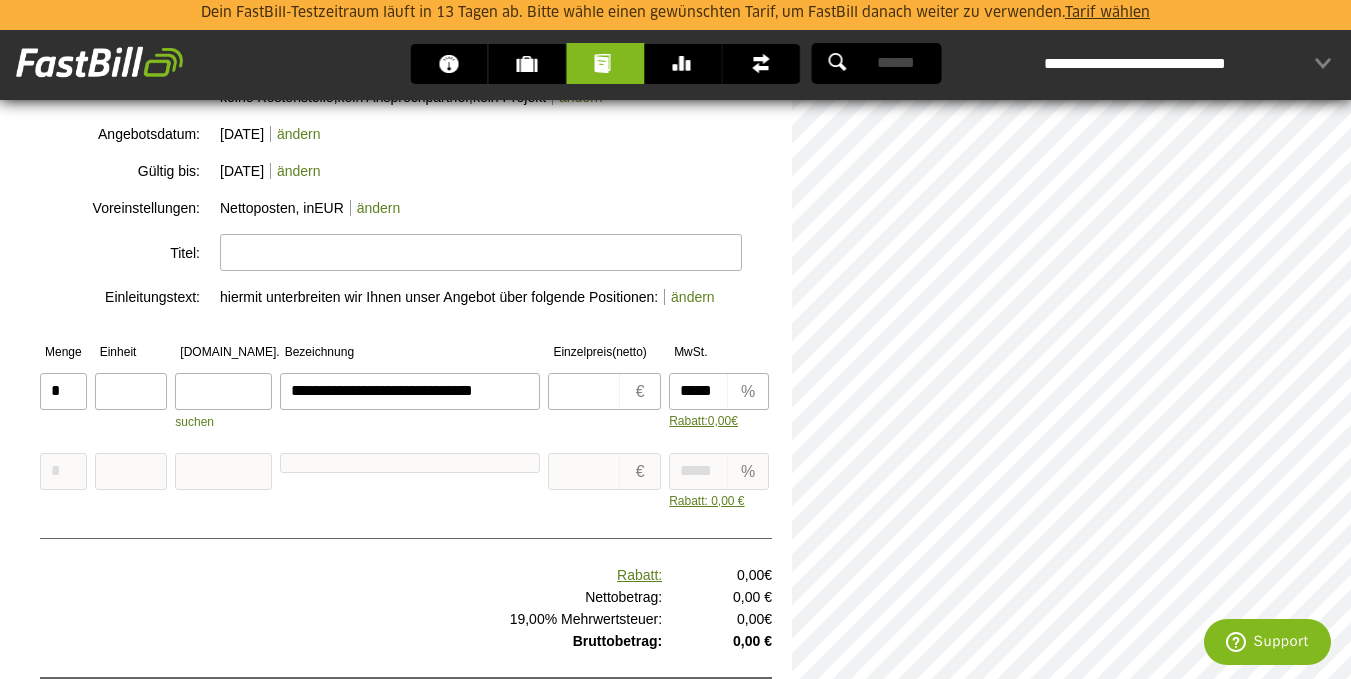 type on "**********" 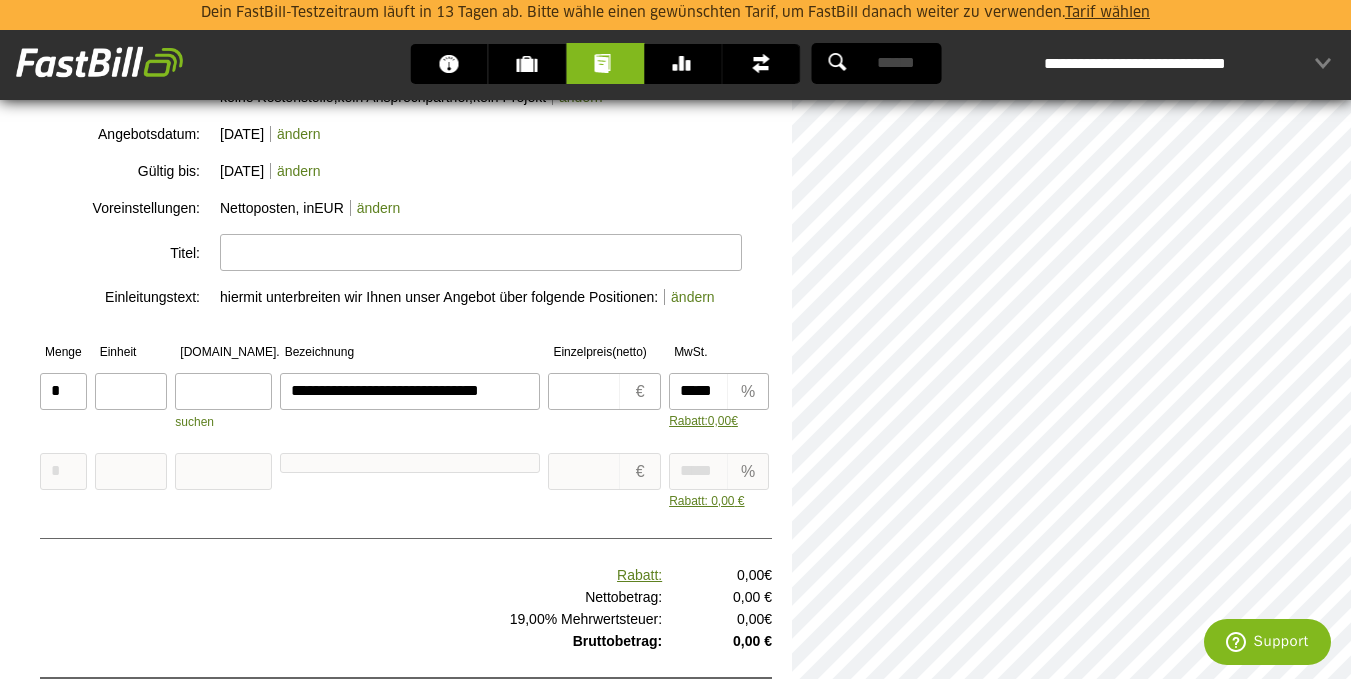 type on "**********" 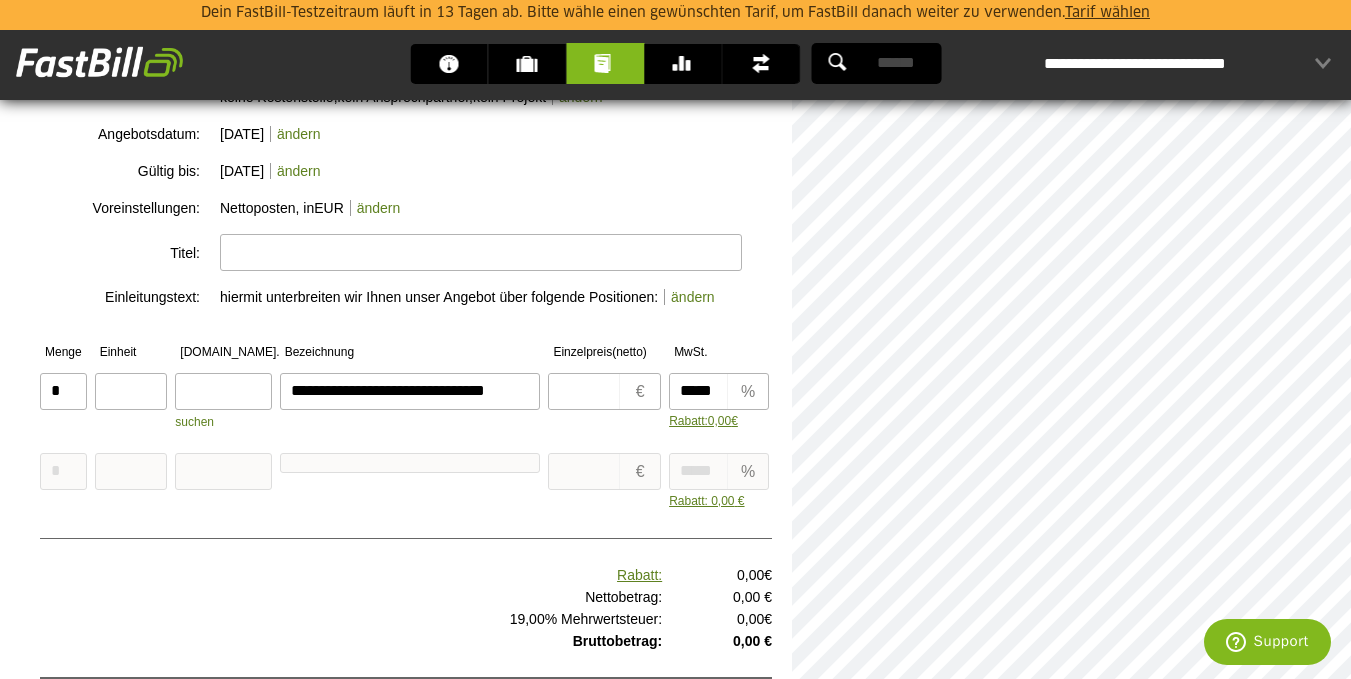 type on "**********" 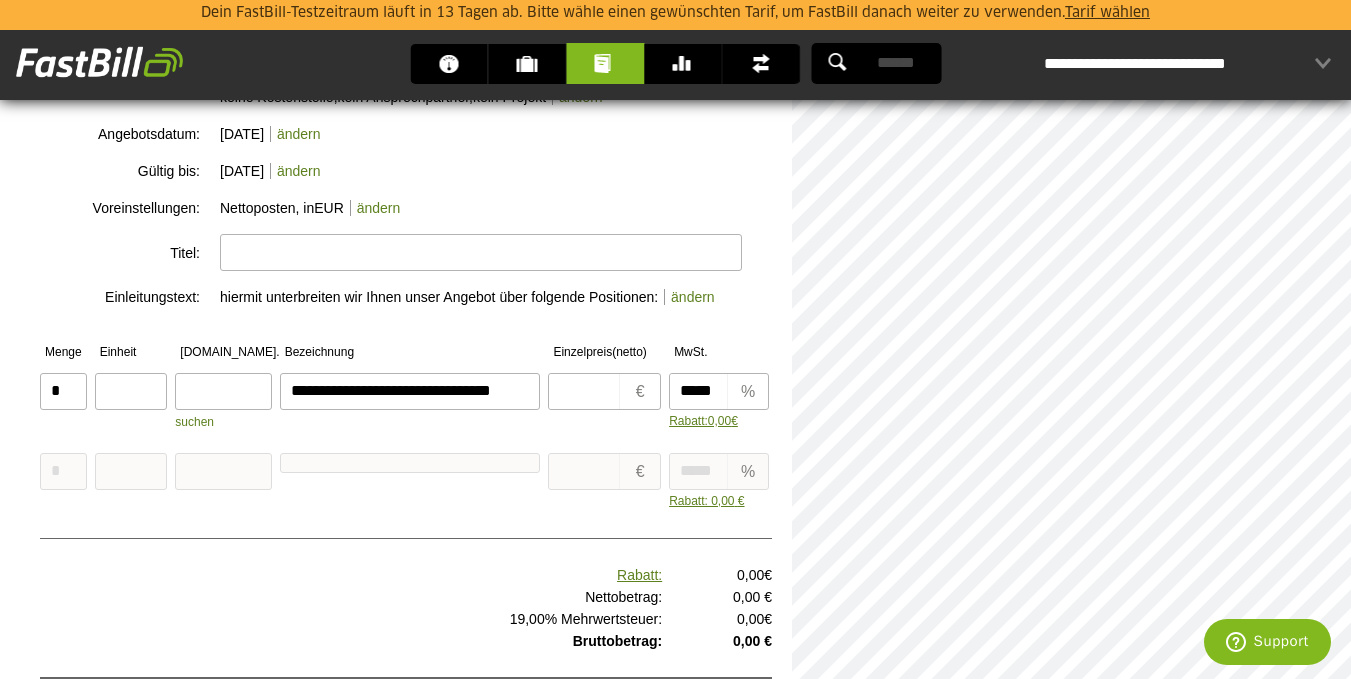 type on "**********" 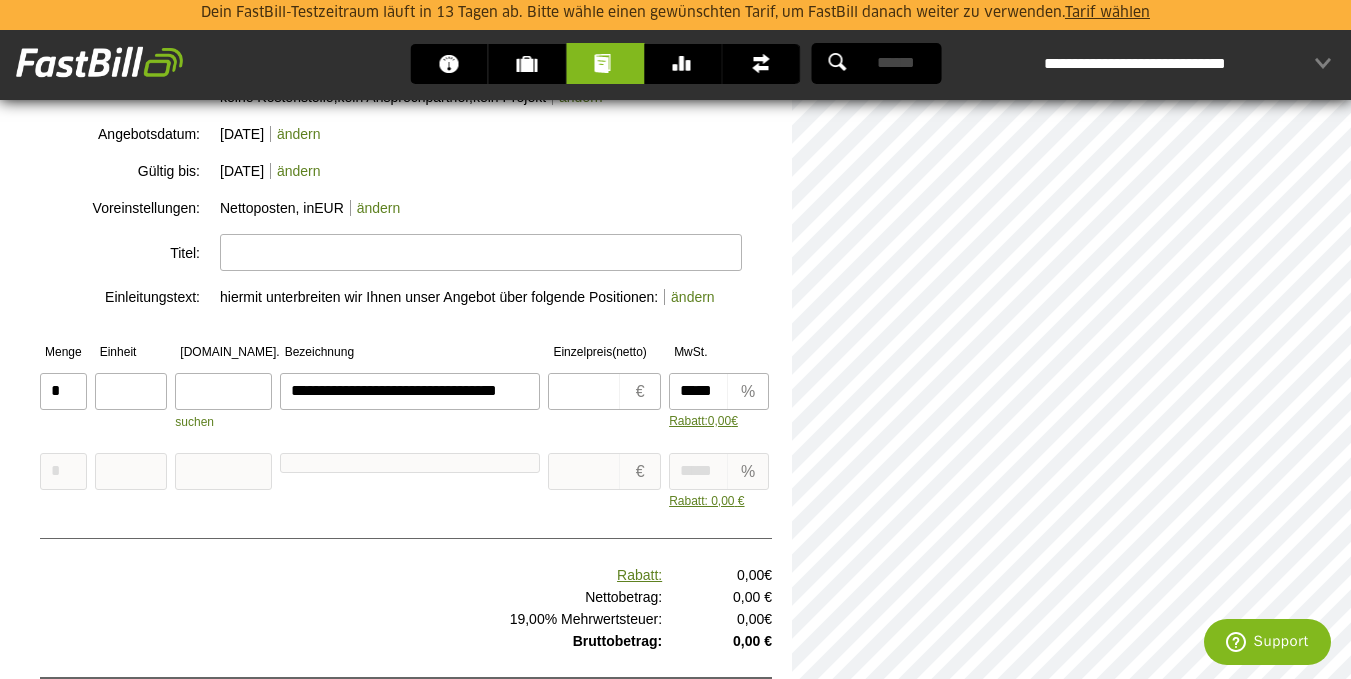 type on "**********" 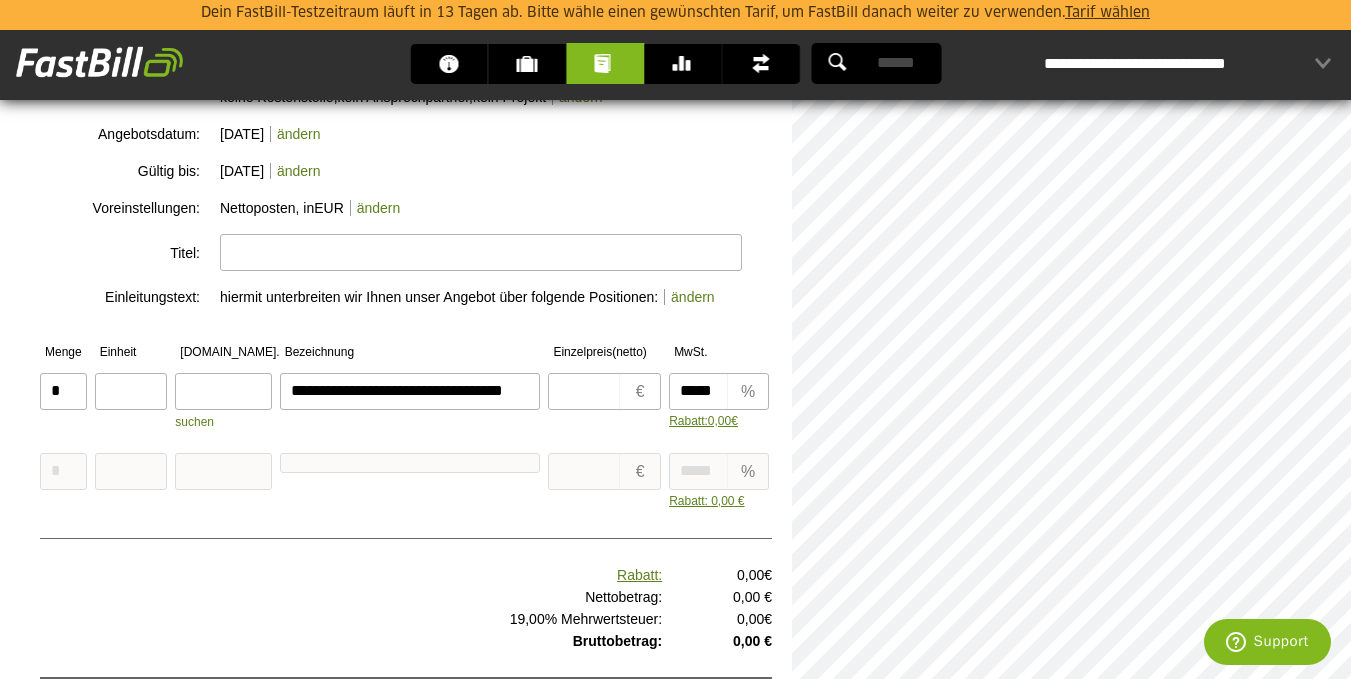 type on "**********" 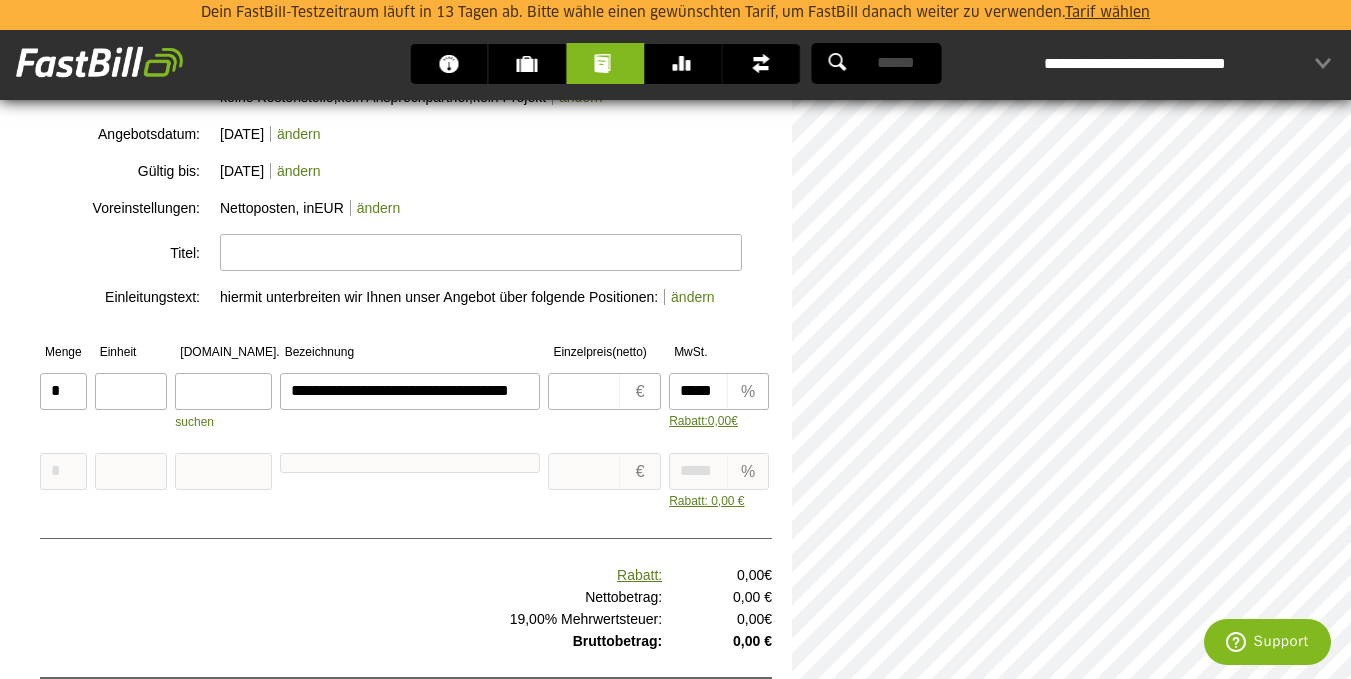 type on "**********" 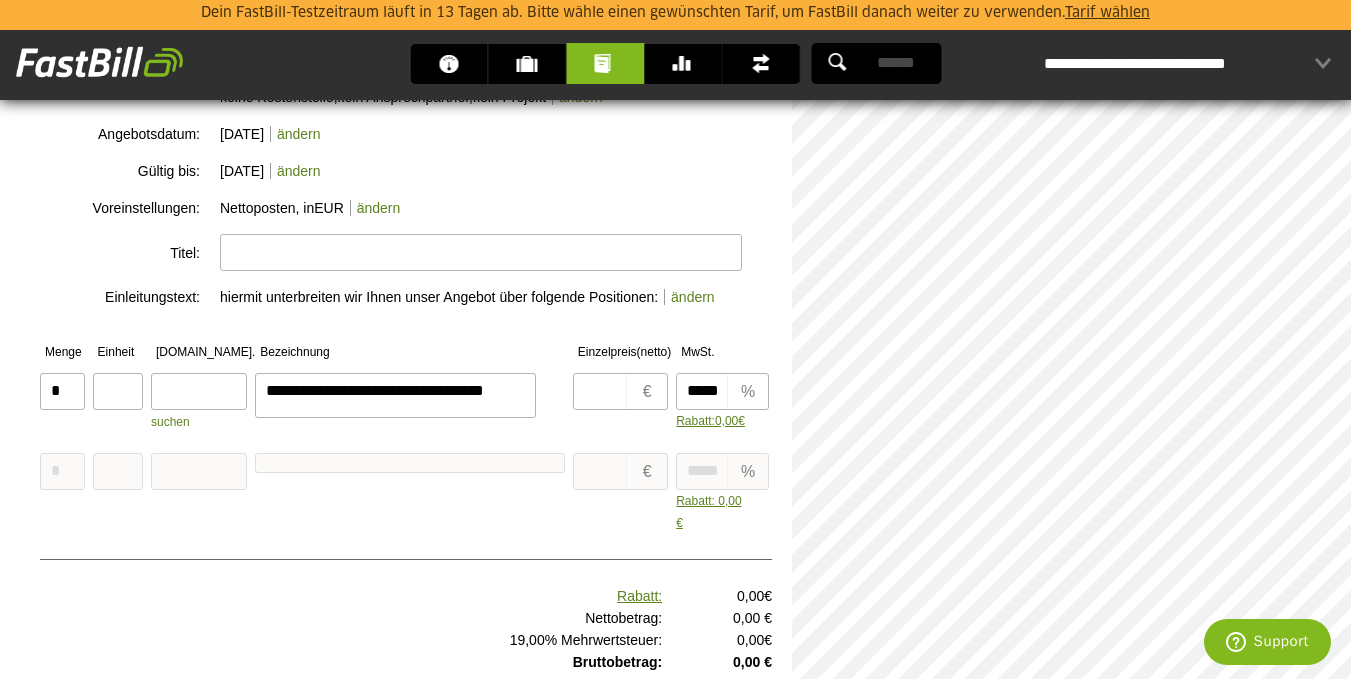 scroll, scrollTop: 44, scrollLeft: 0, axis: vertical 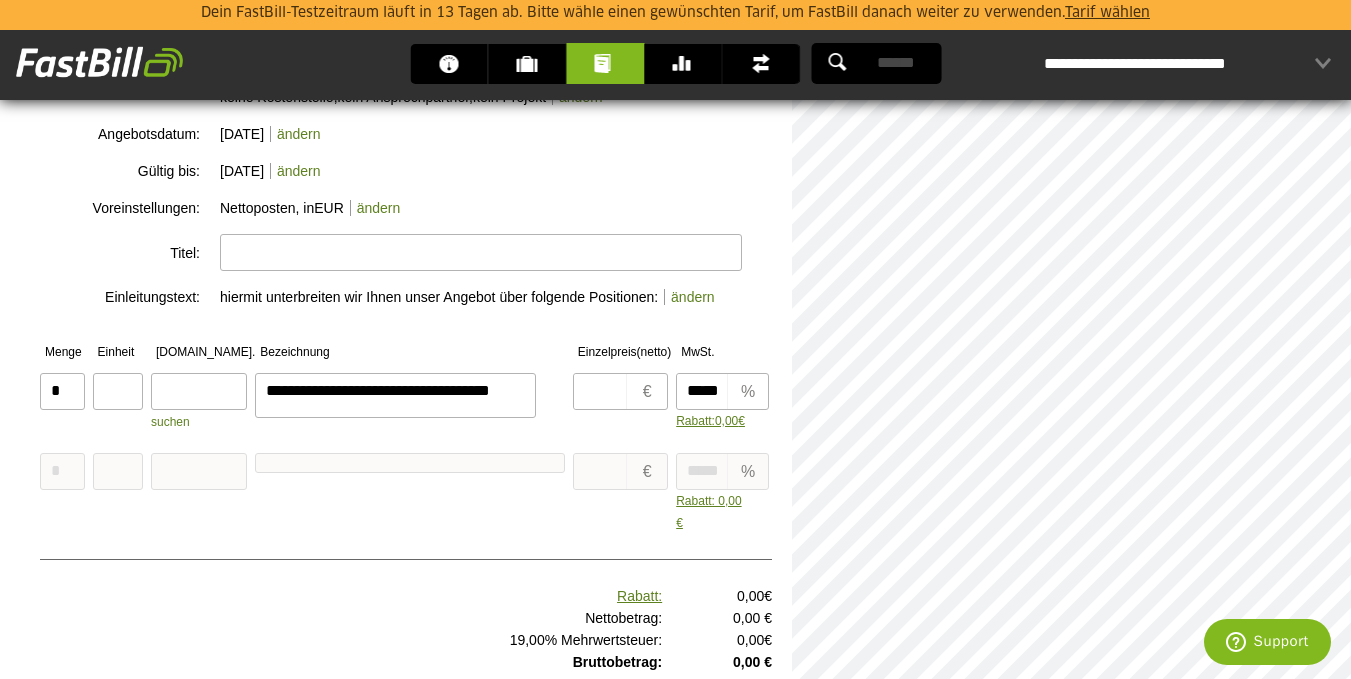 type on "**********" 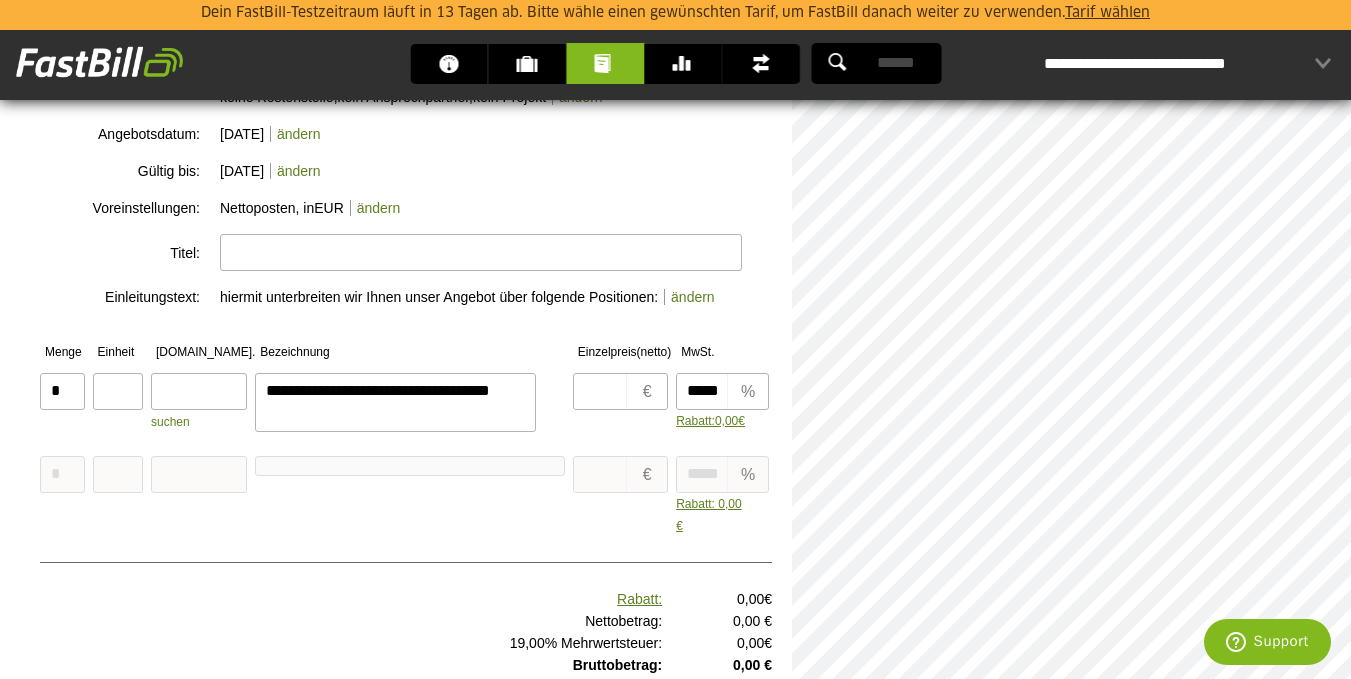 type on "**********" 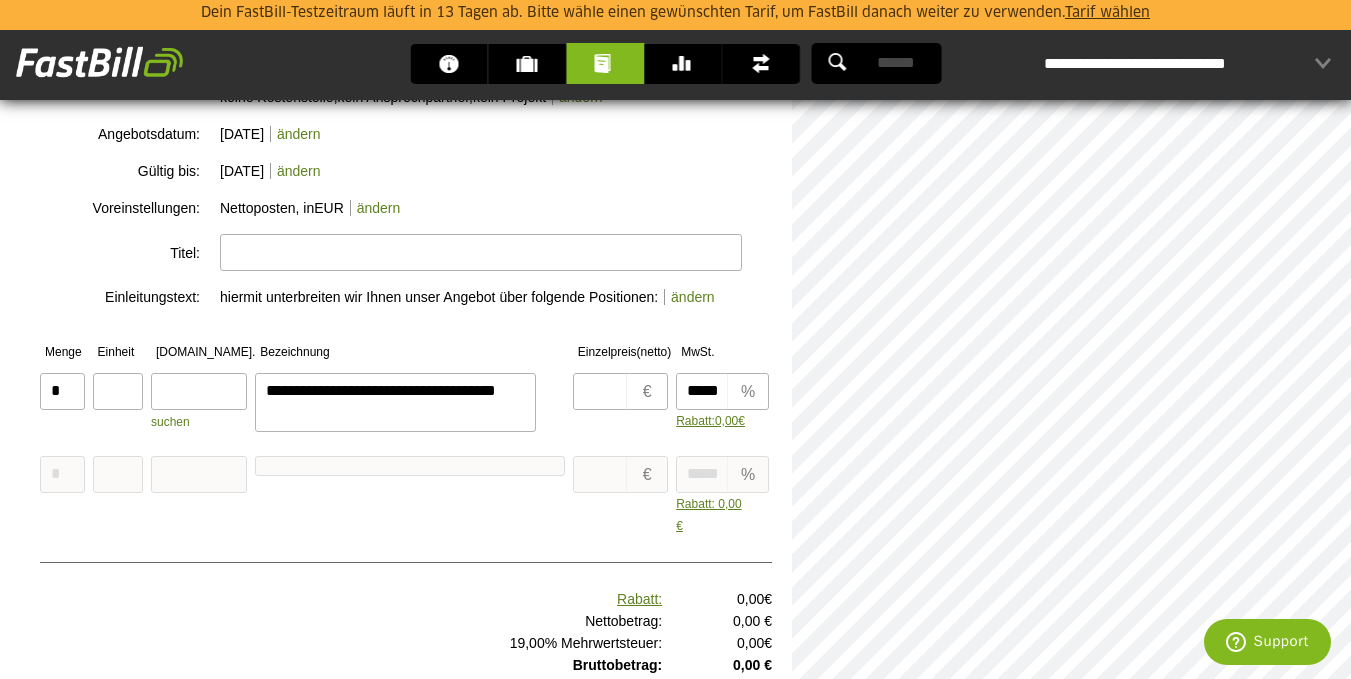 type on "**********" 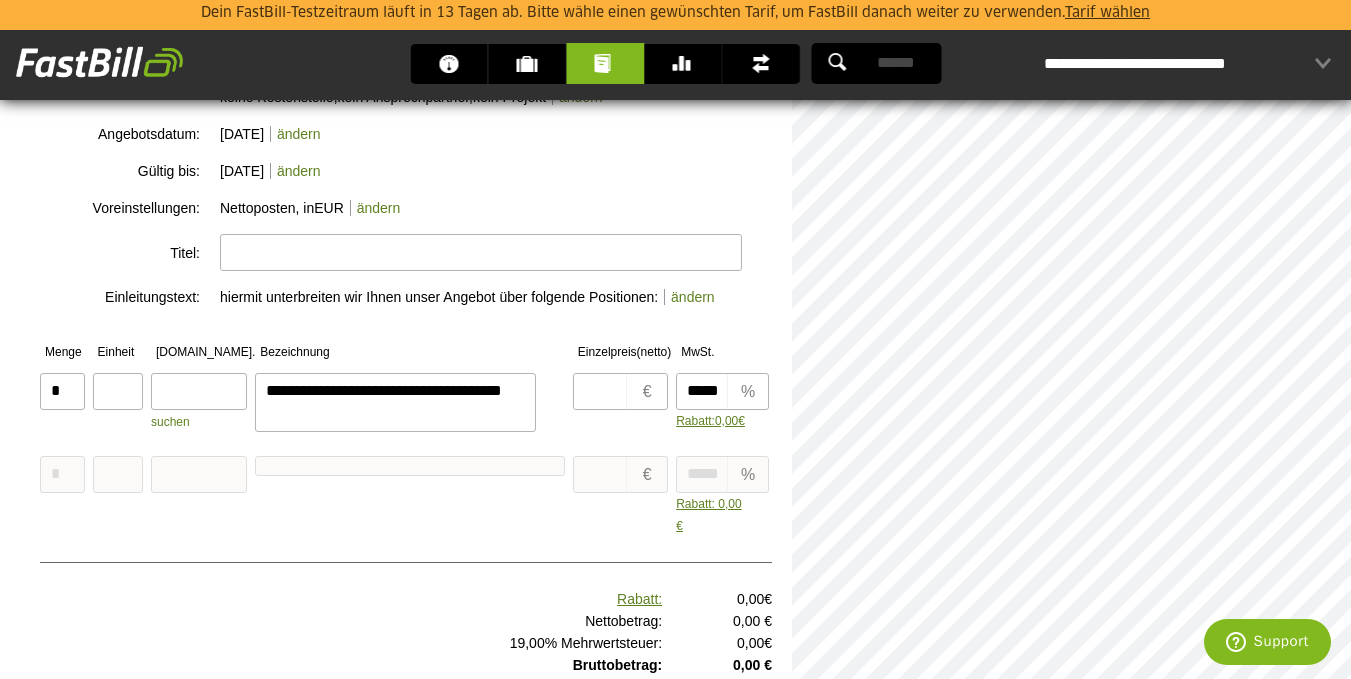 type on "**********" 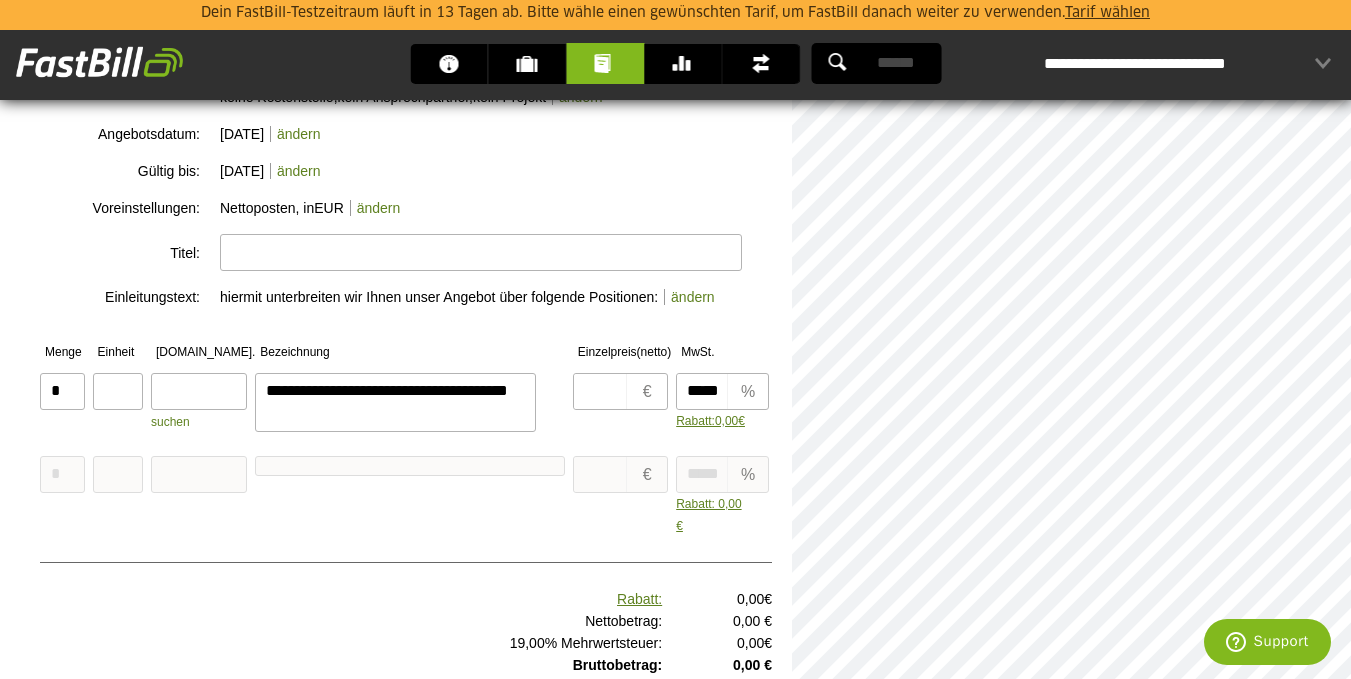 type on "**********" 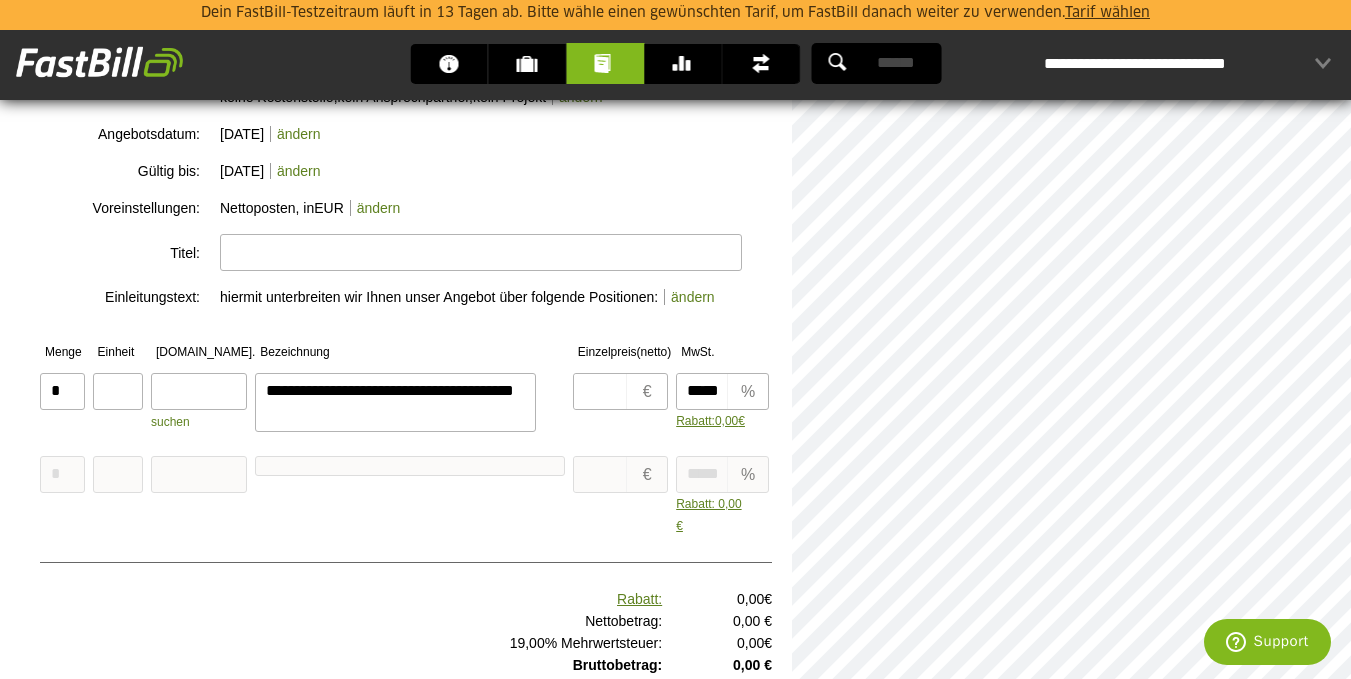 type on "**********" 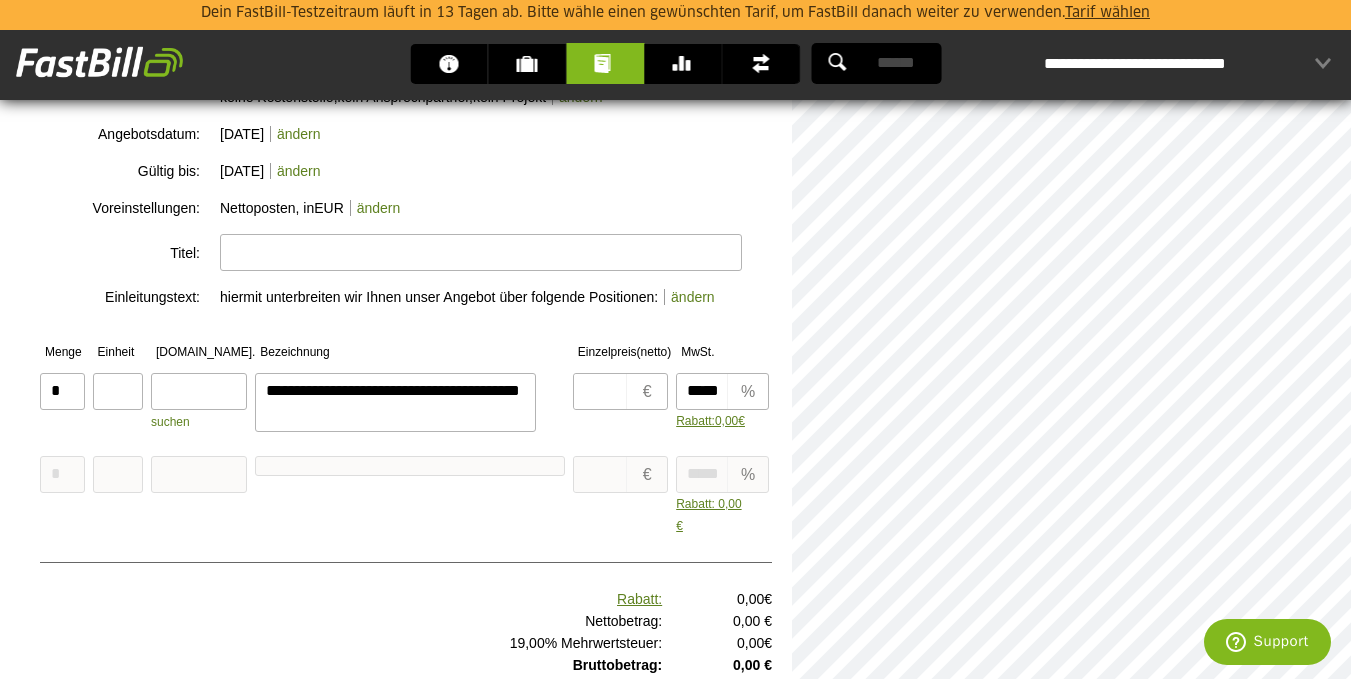 type on "**********" 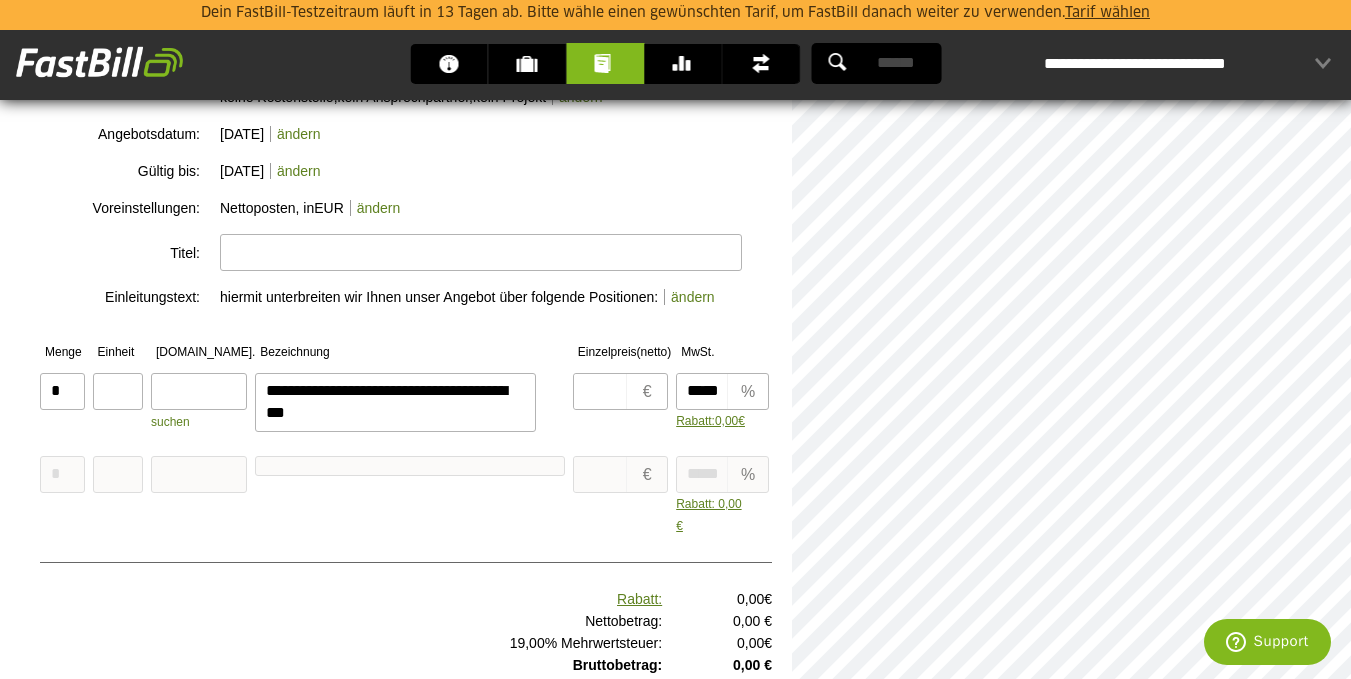 type on "**********" 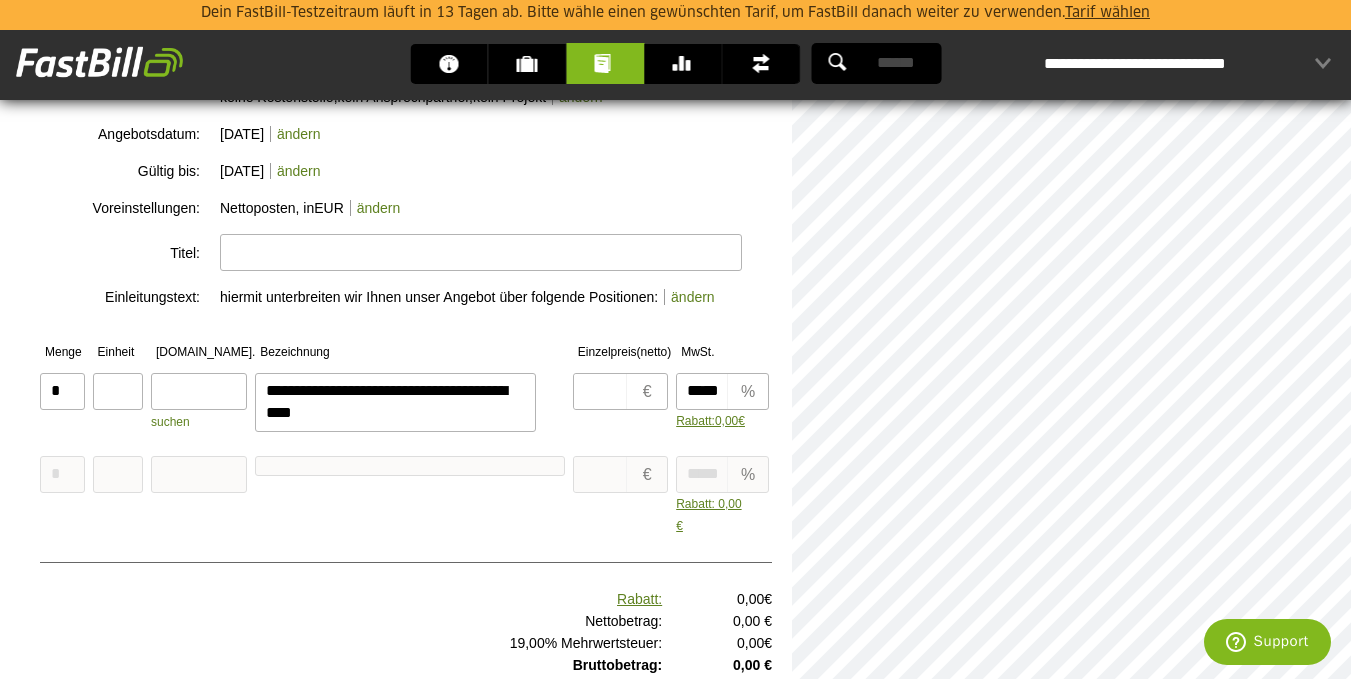 type on "**********" 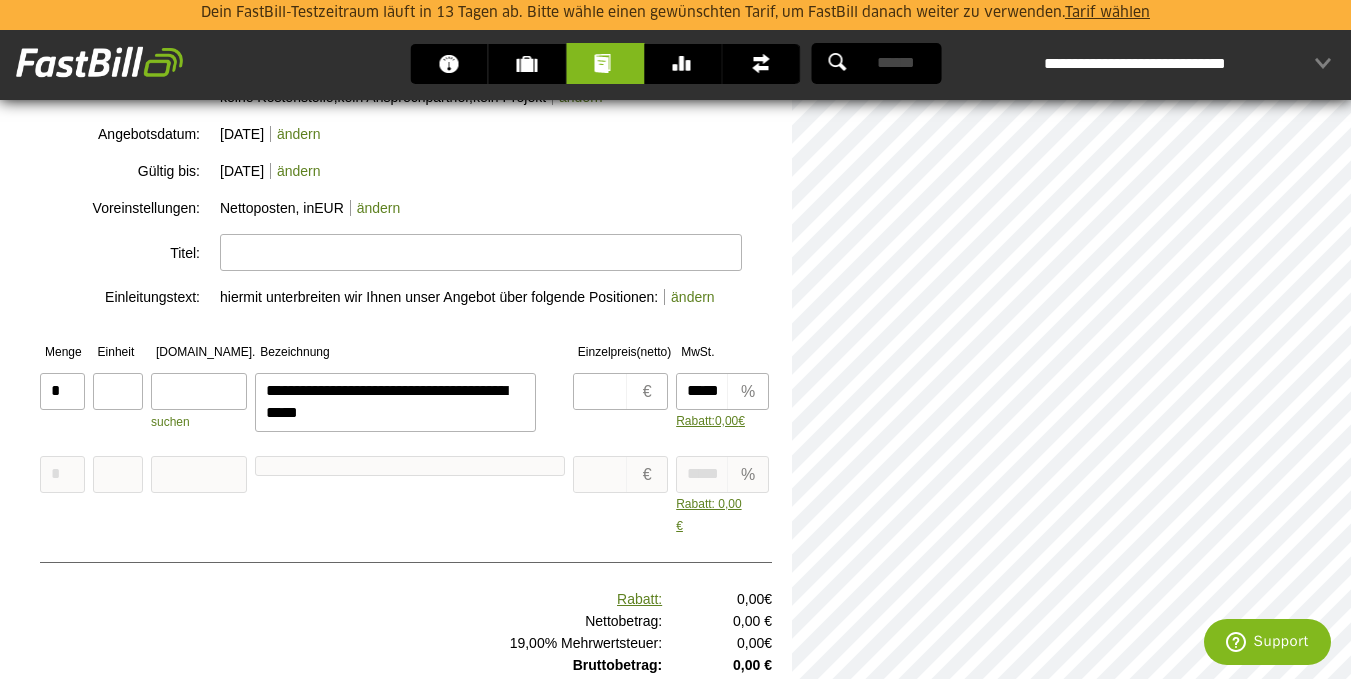 type on "**********" 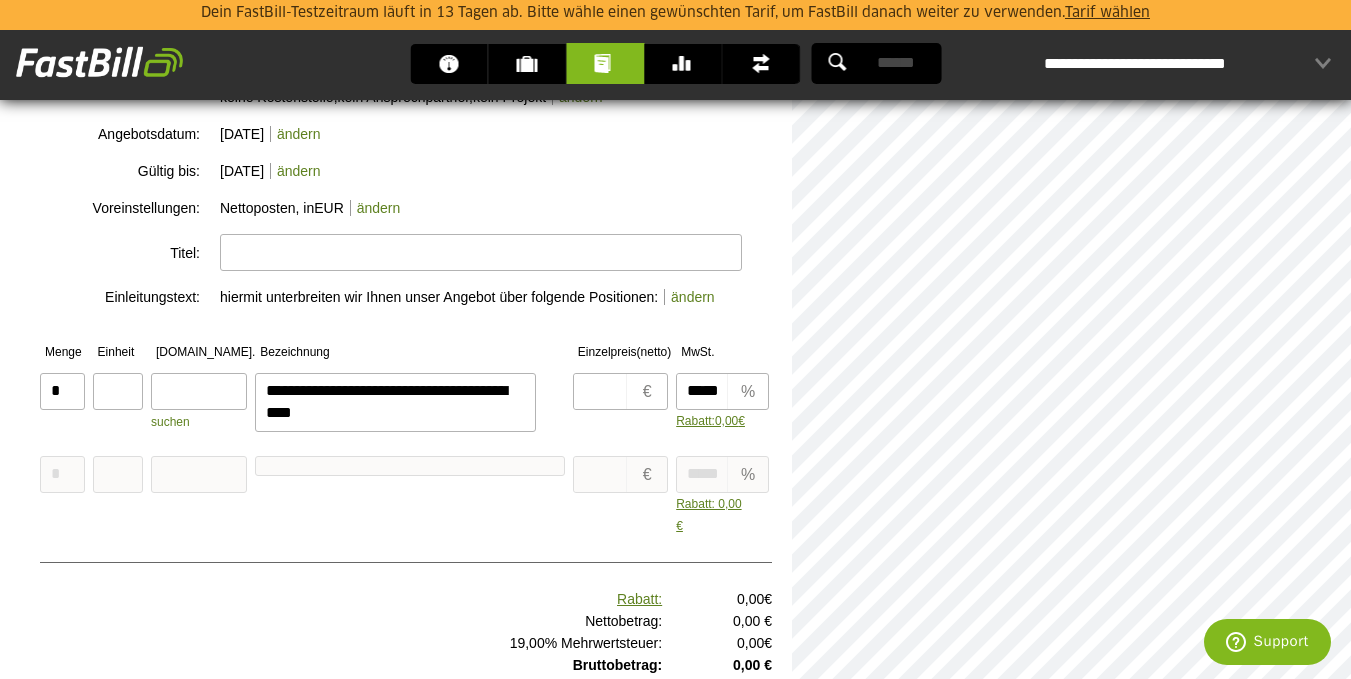 type on "**********" 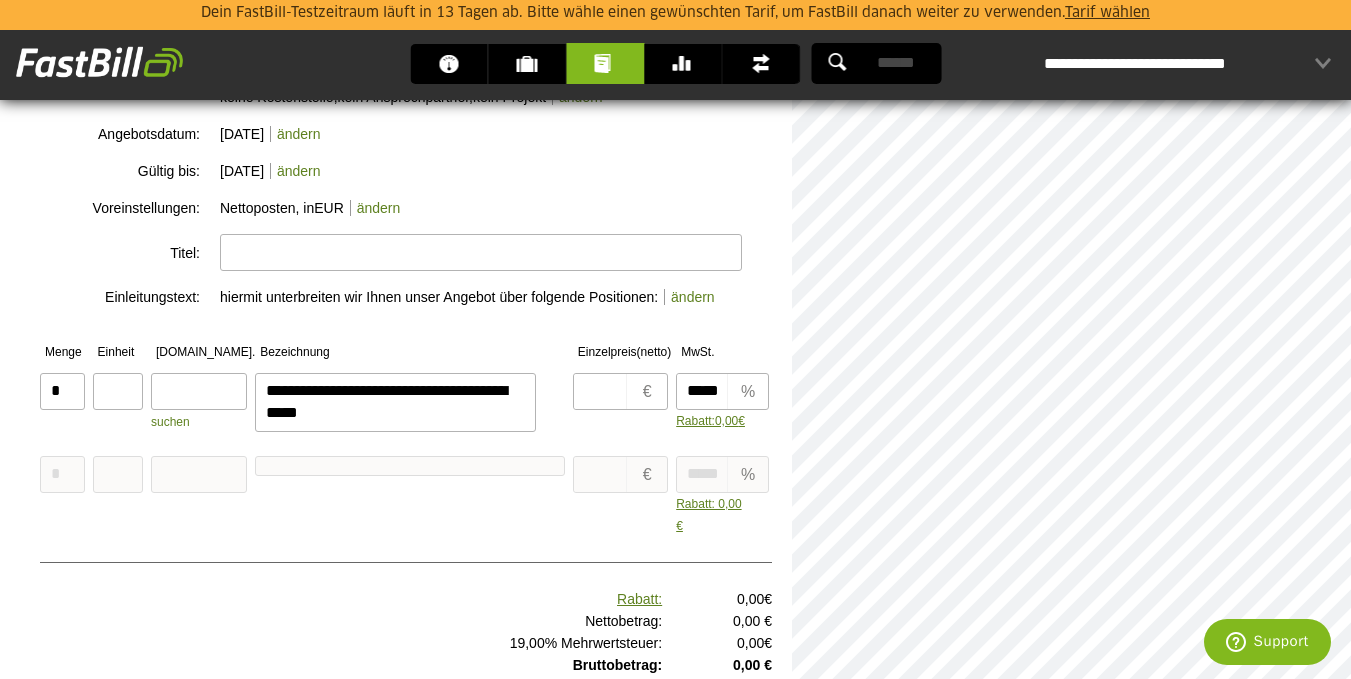 type on "**********" 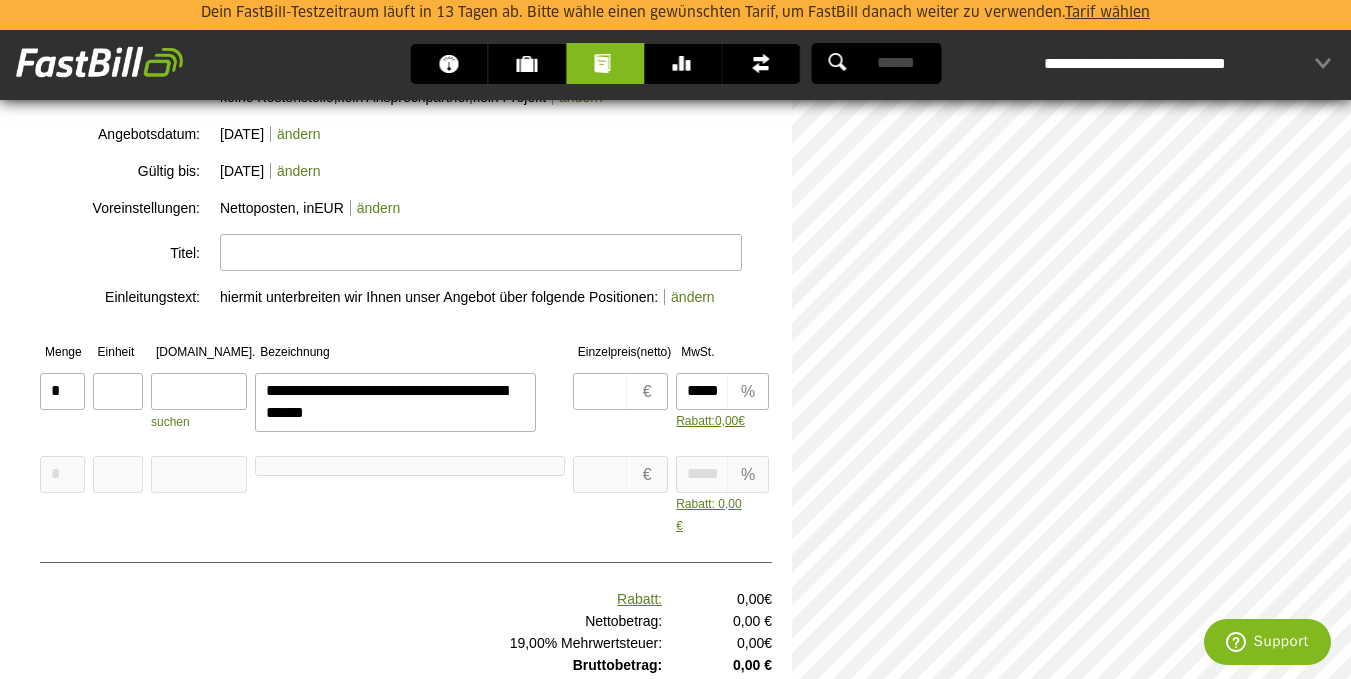 type on "**********" 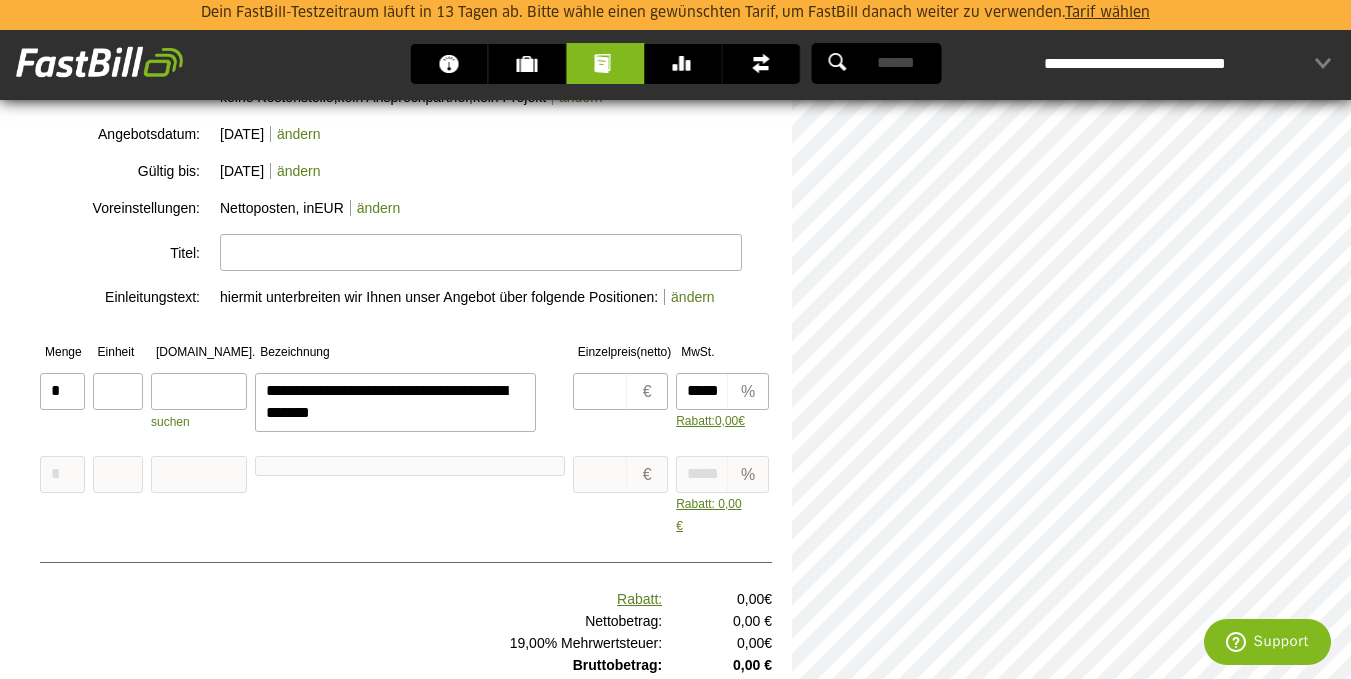 type on "**********" 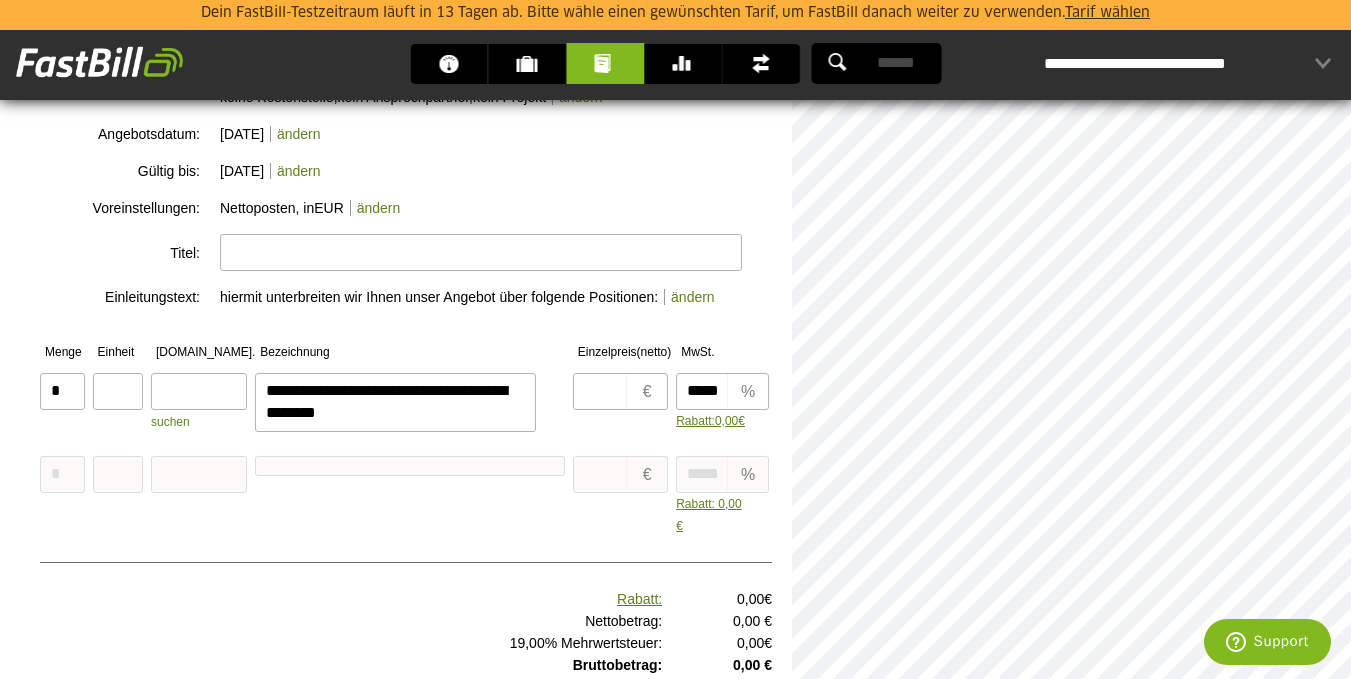 type on "**********" 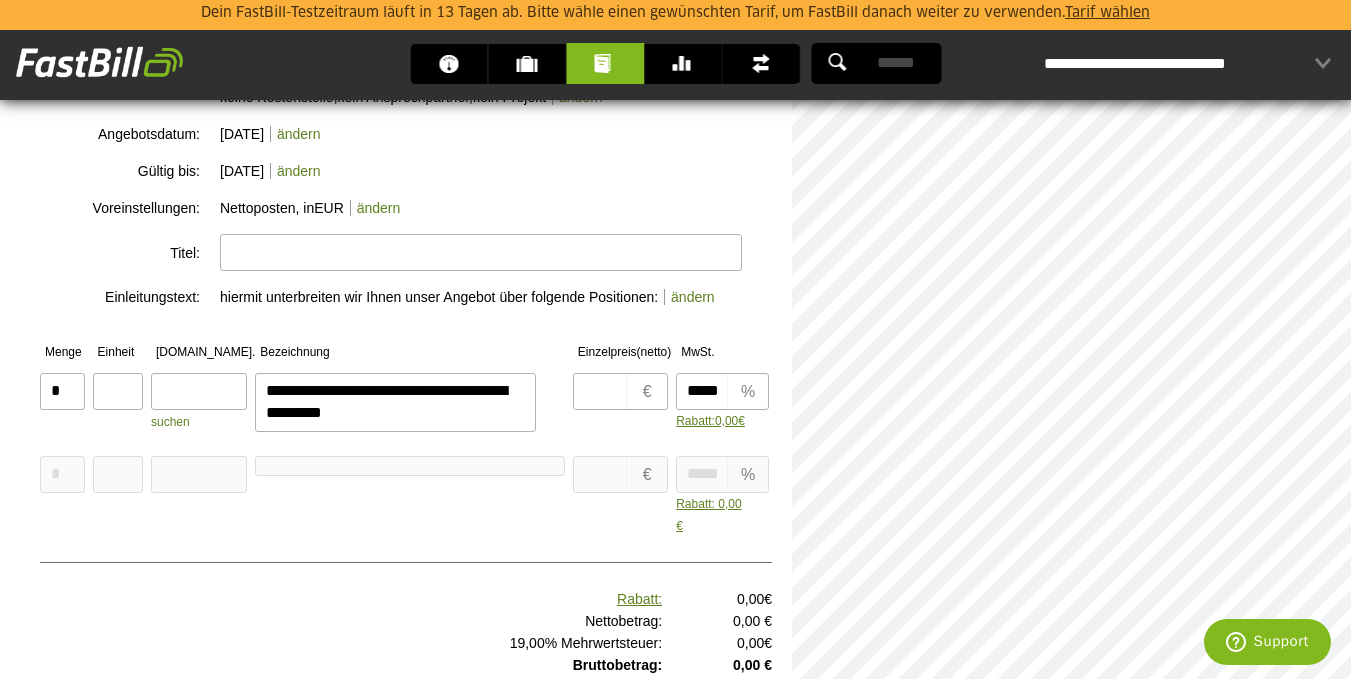 type on "**********" 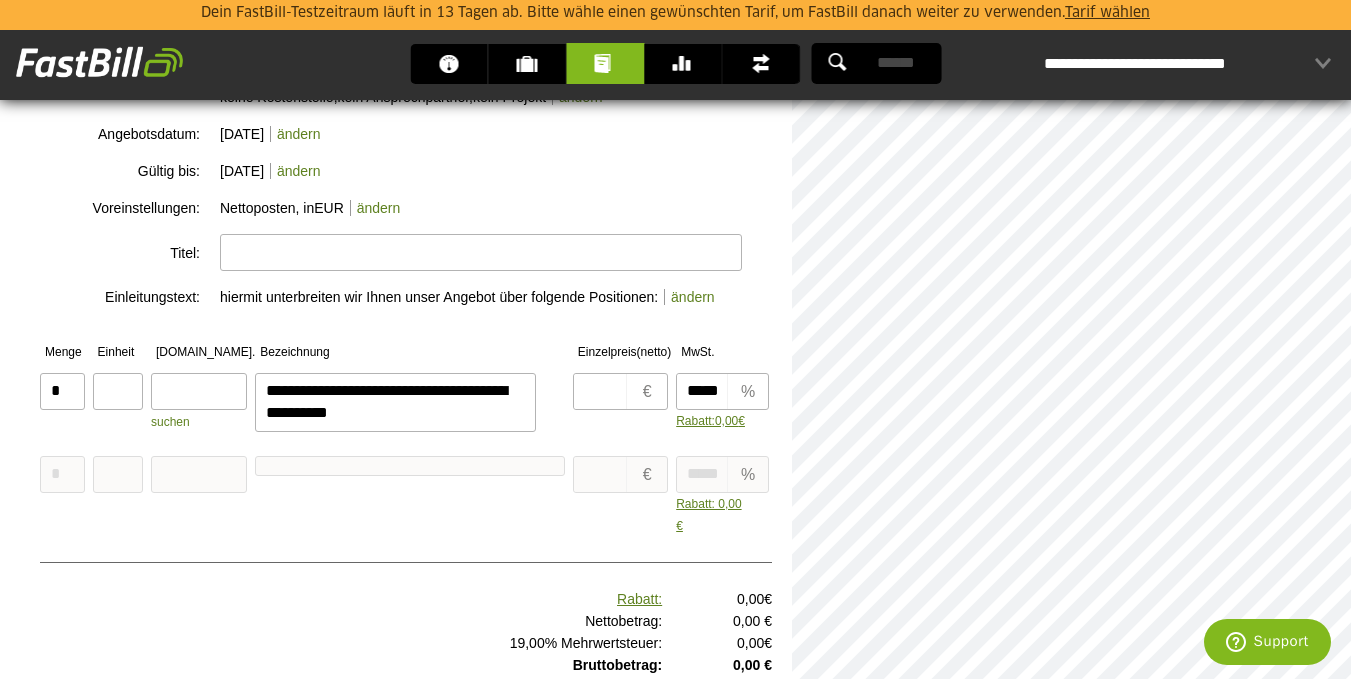 type on "**********" 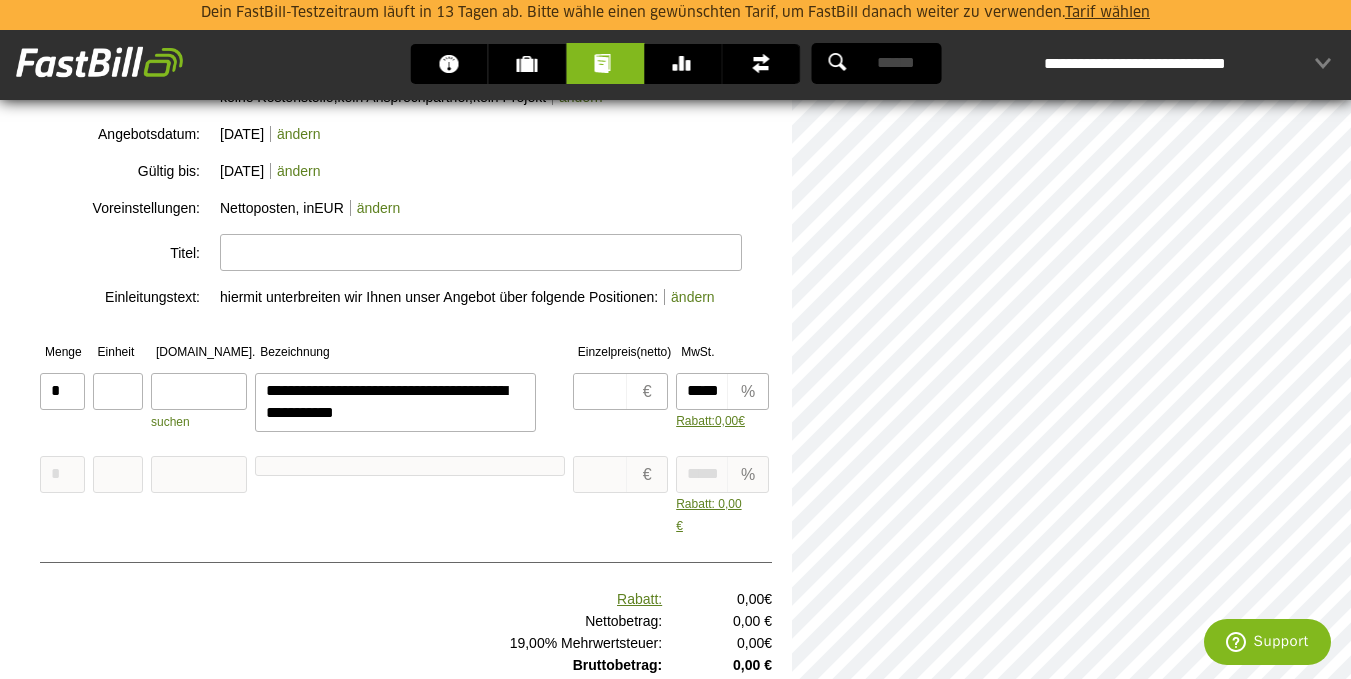 type on "**********" 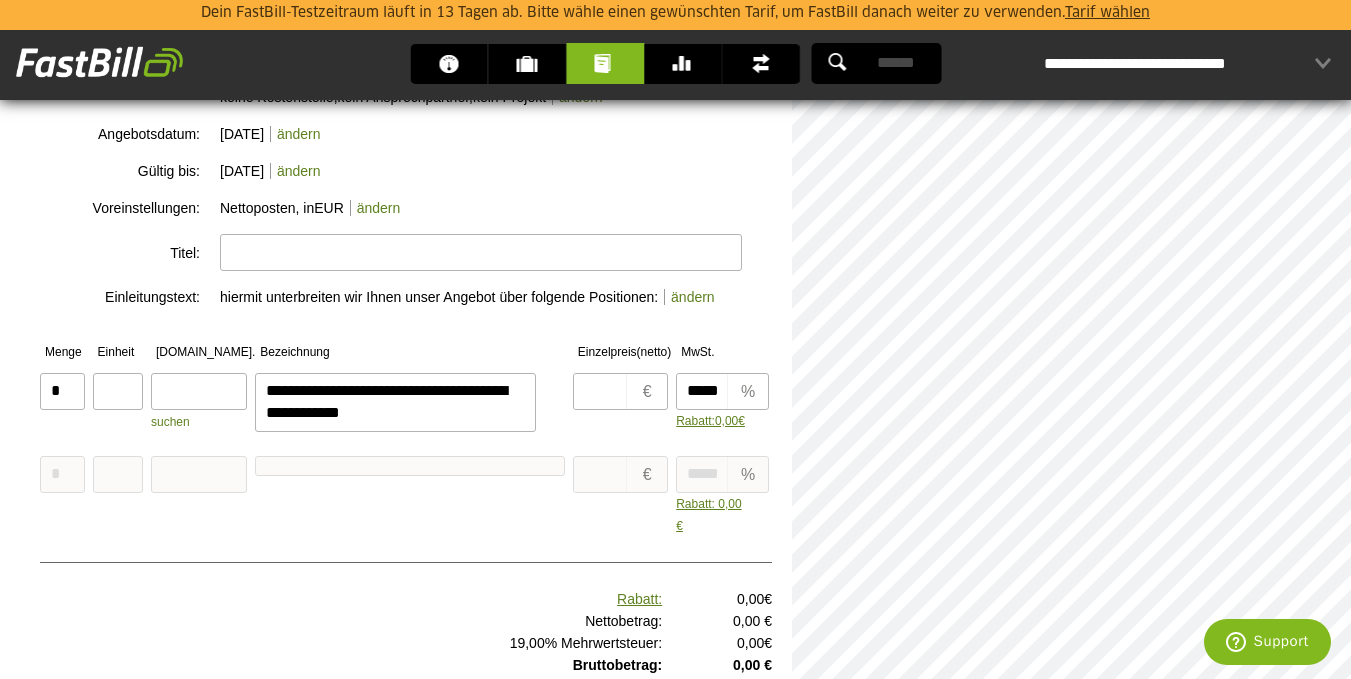 type on "**********" 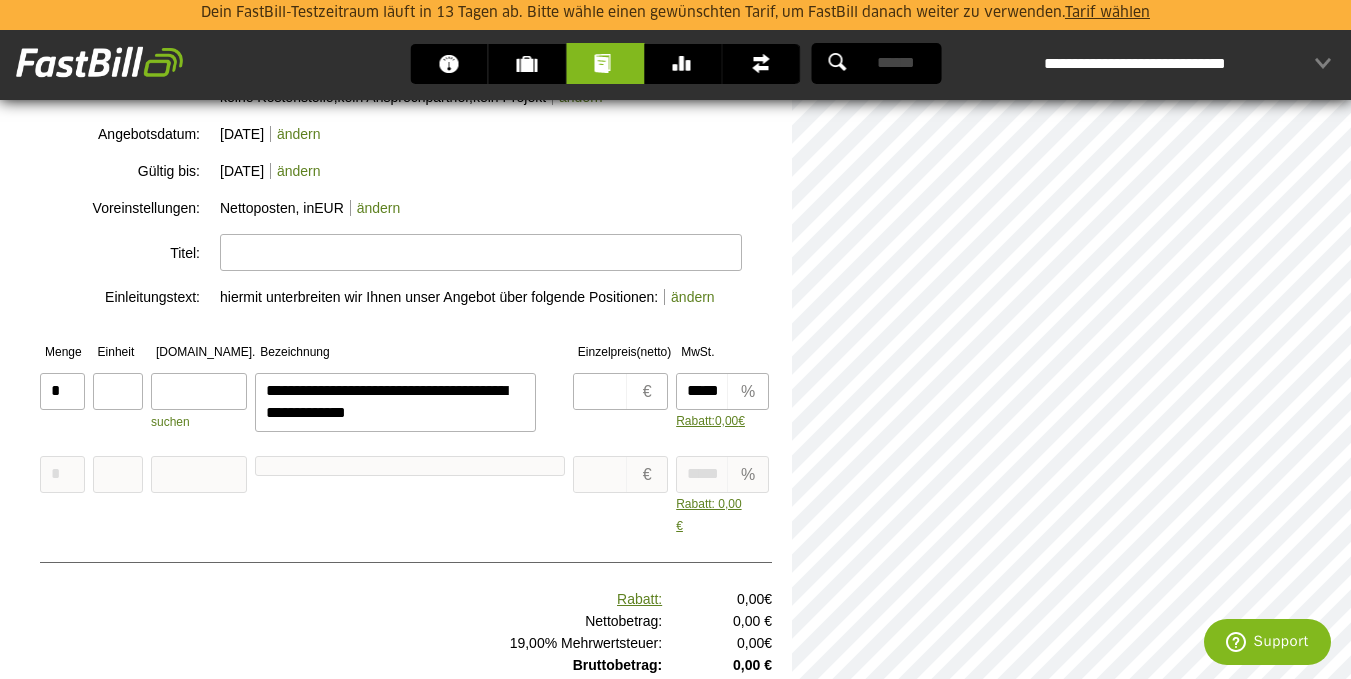 type on "**********" 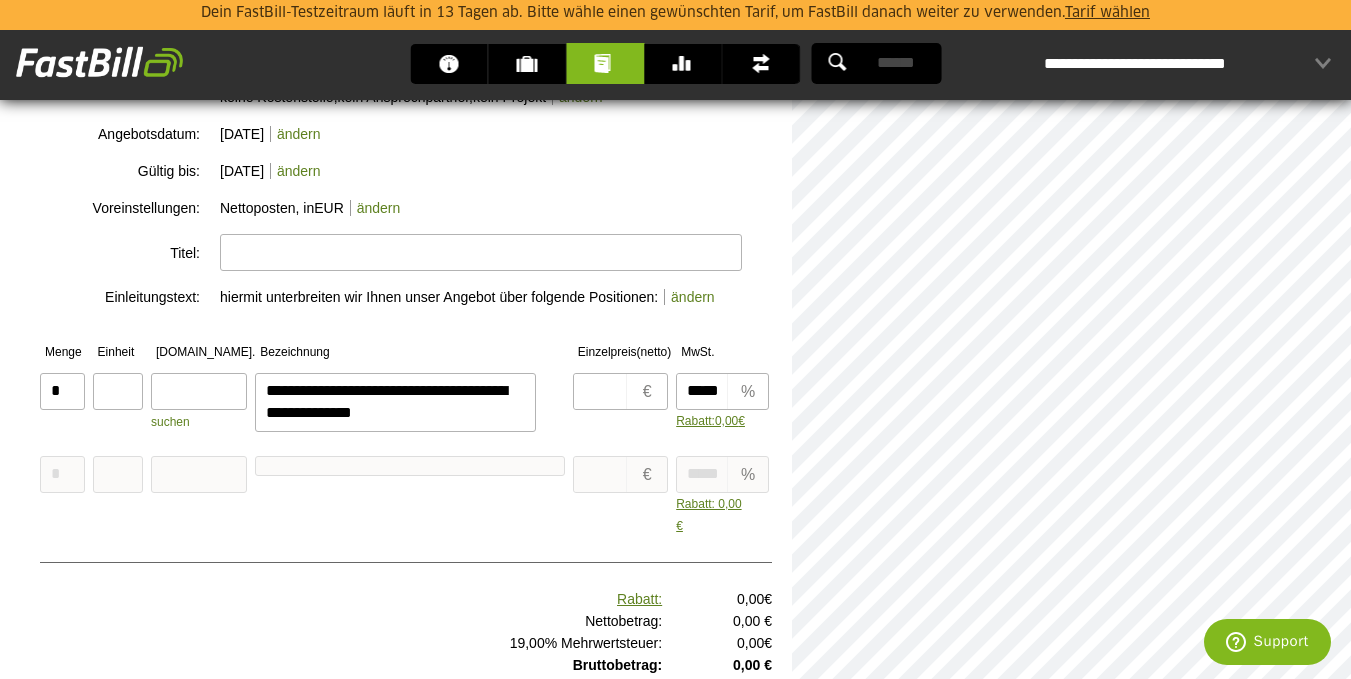 type on "**********" 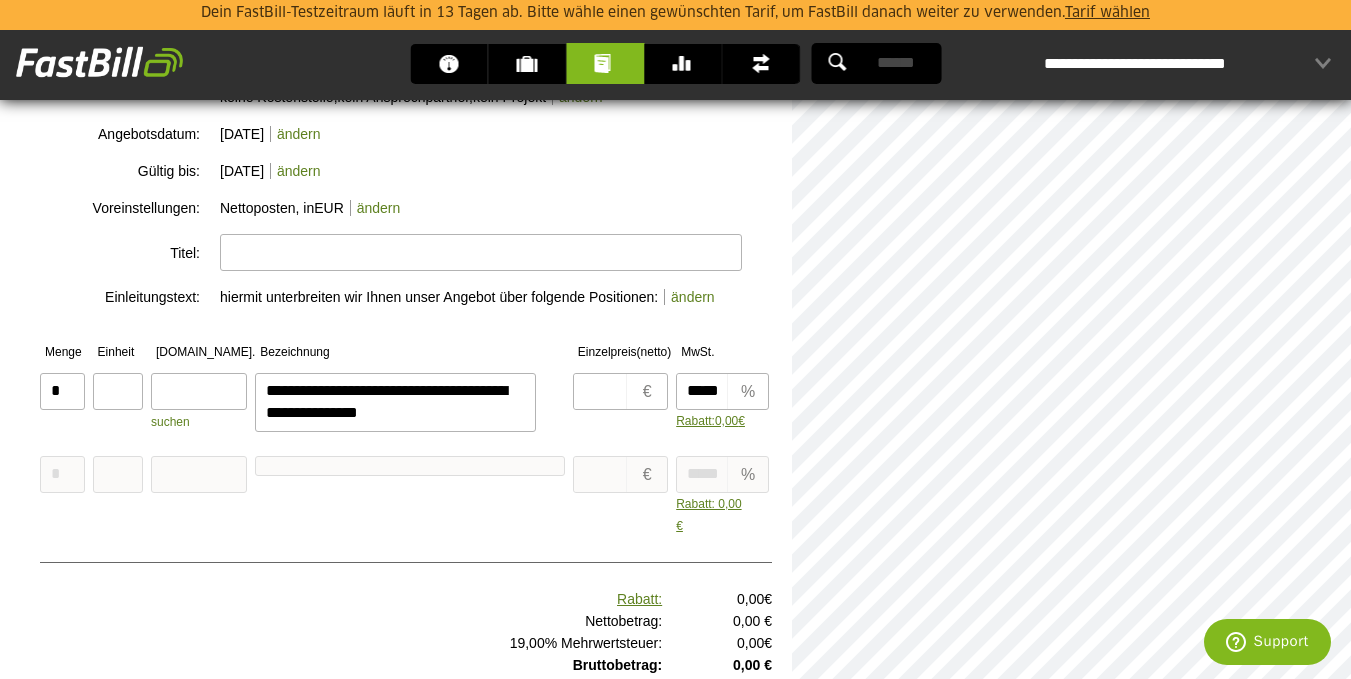 scroll, scrollTop: 12, scrollLeft: 0, axis: vertical 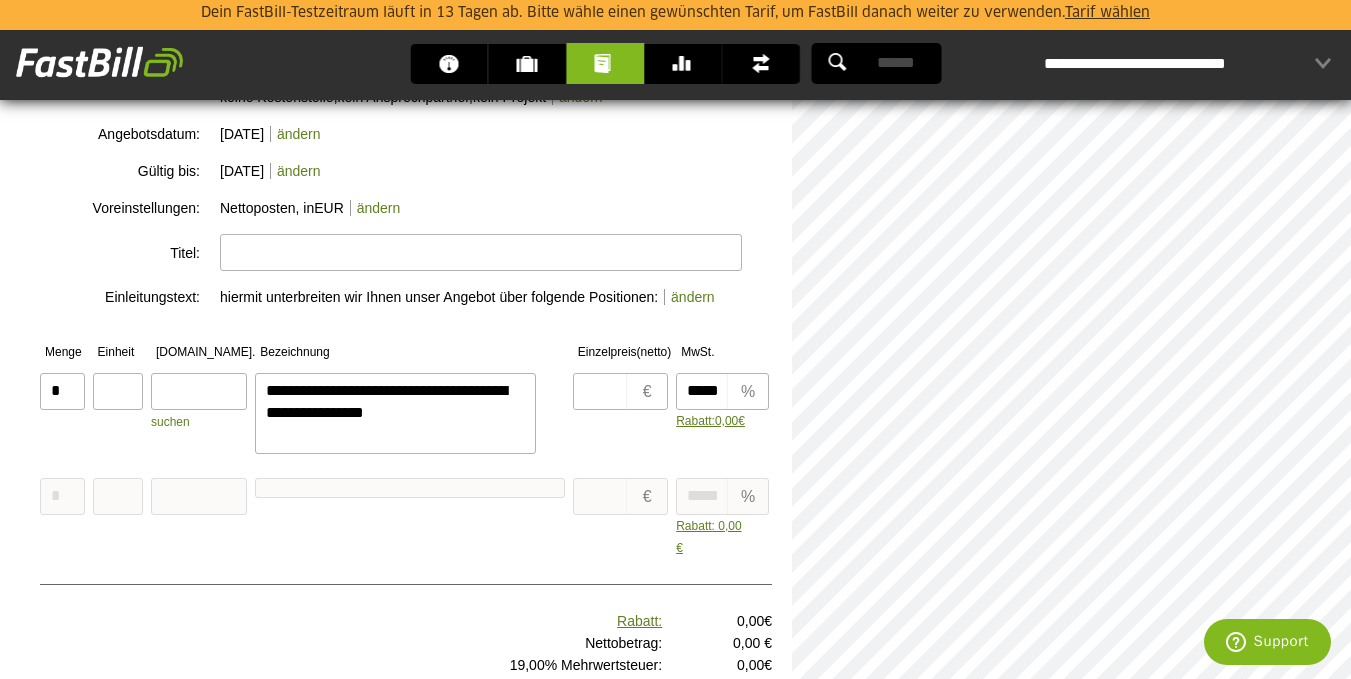 type on "**********" 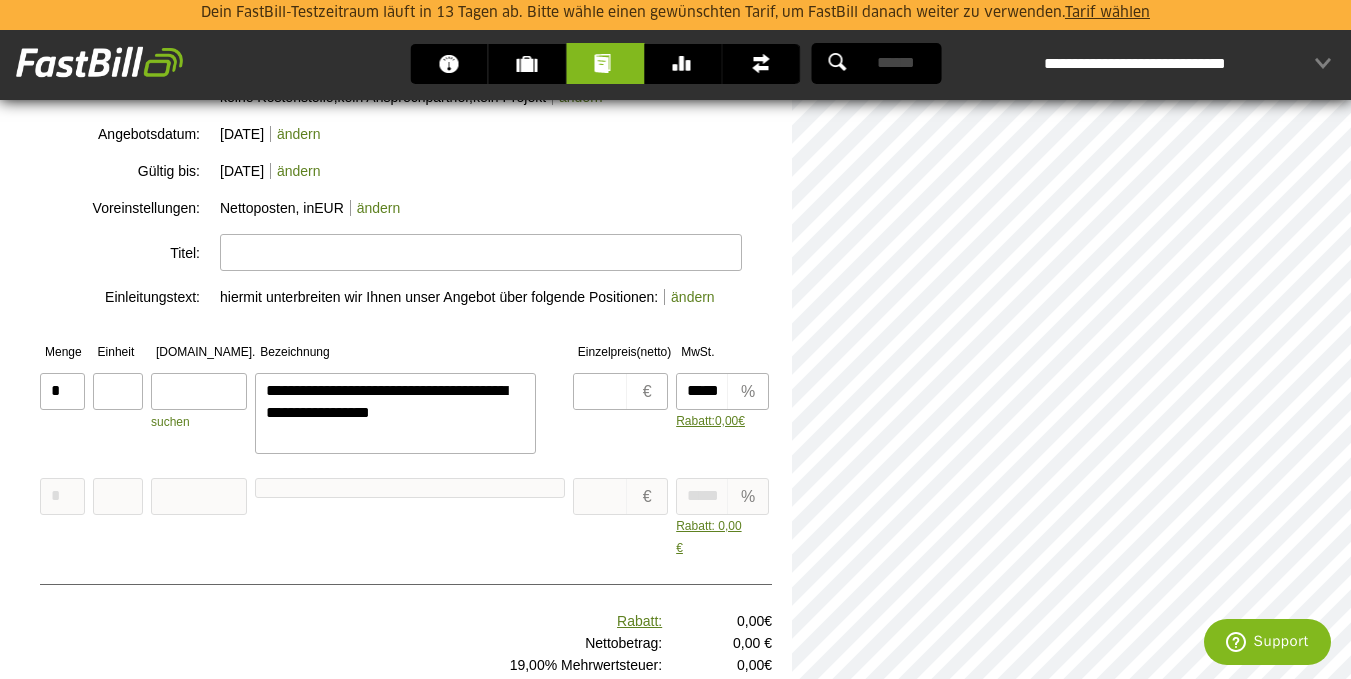 type on "**********" 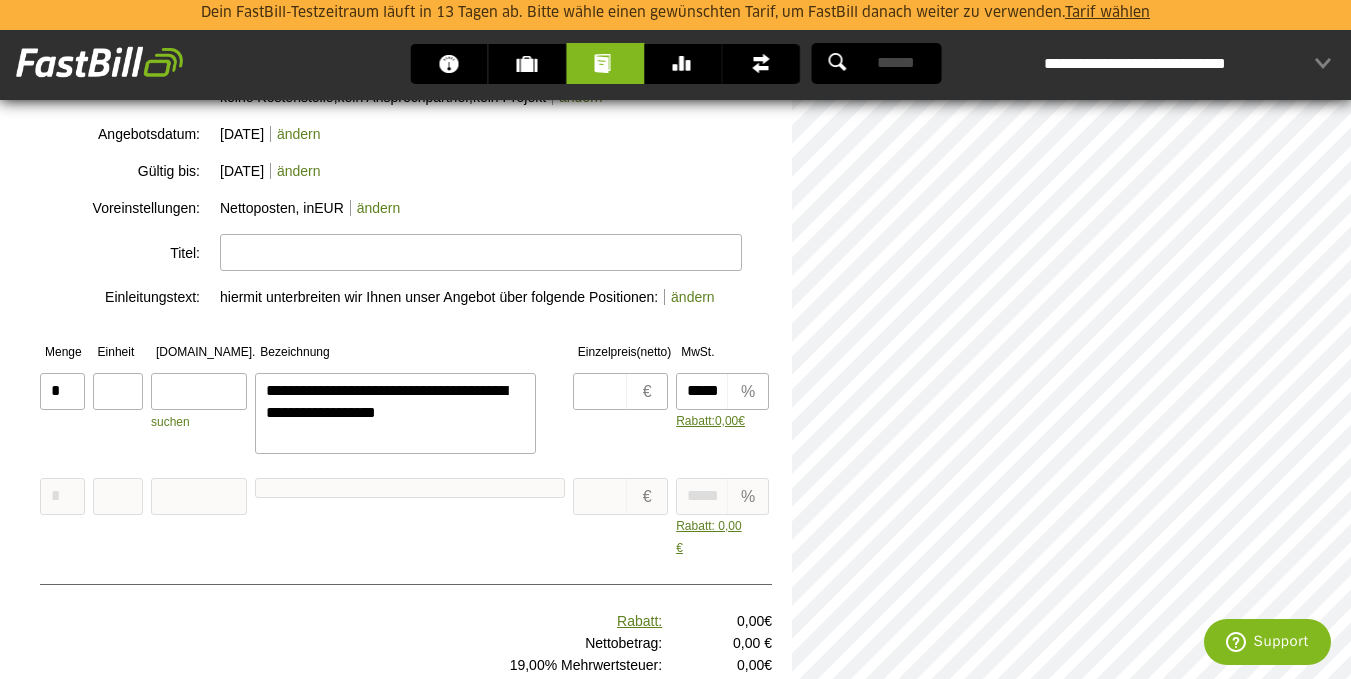 type on "**********" 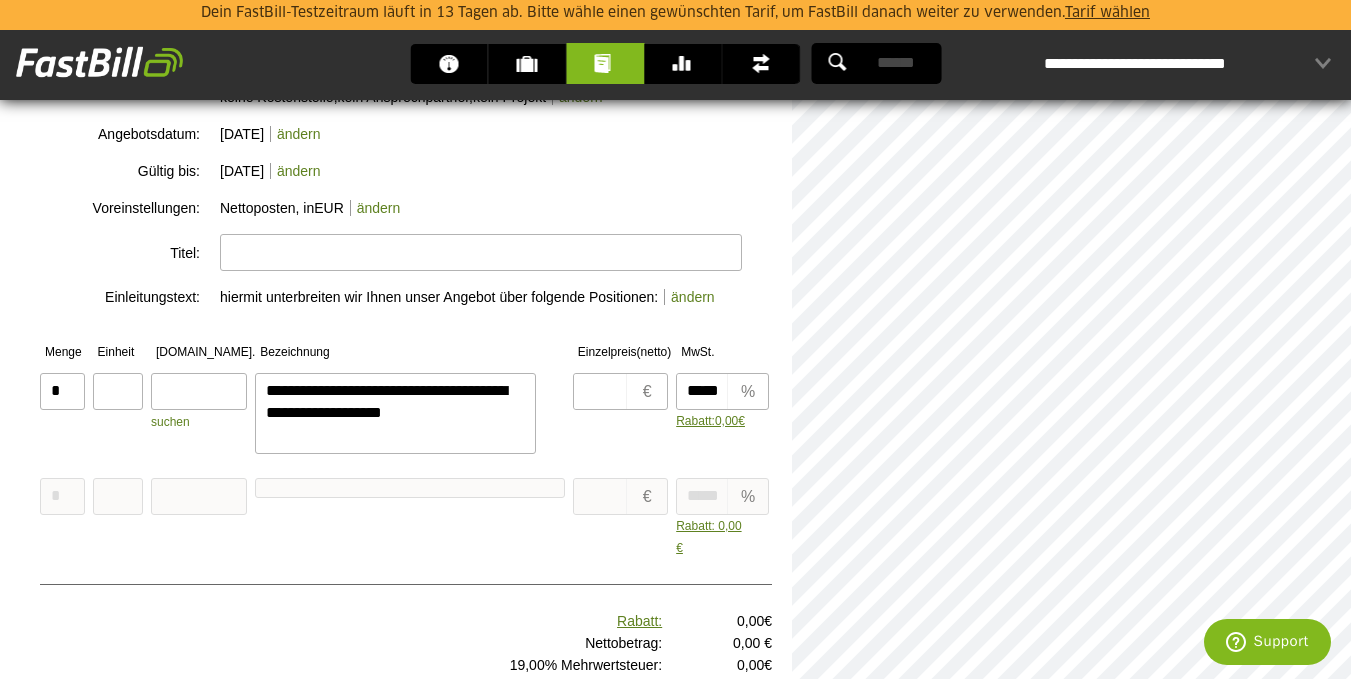 type on "**********" 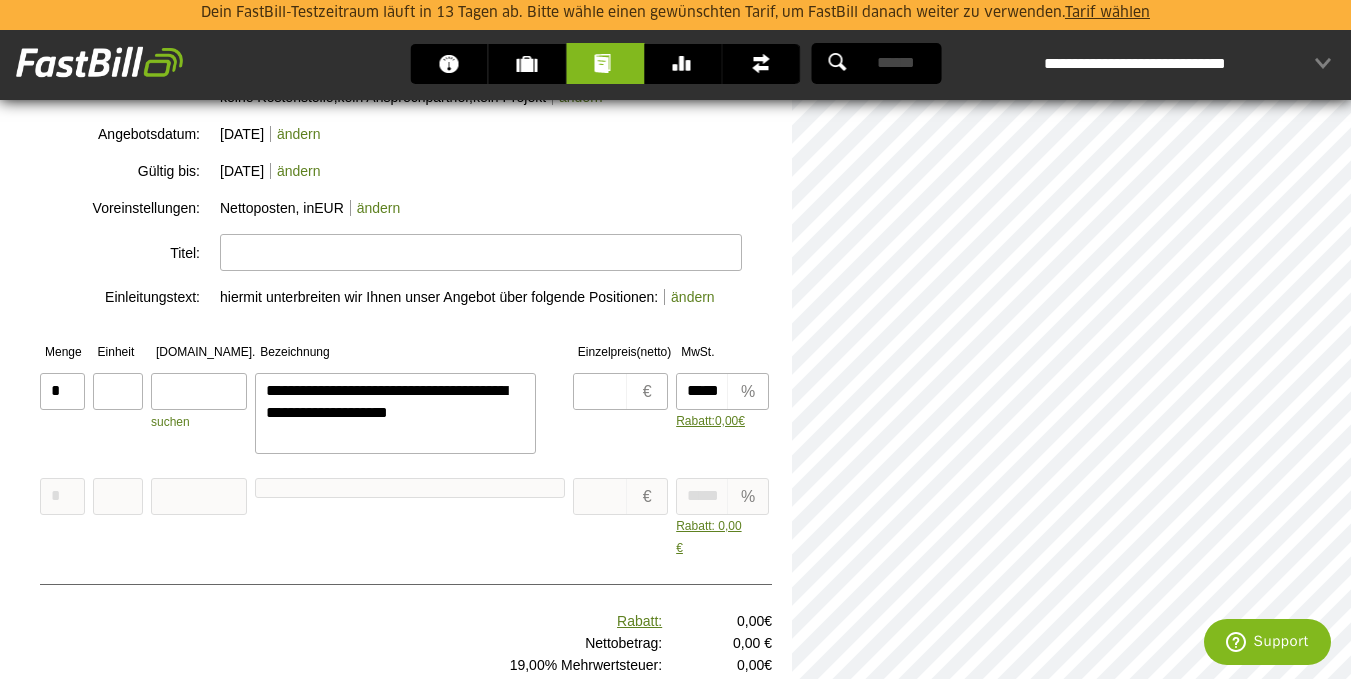 type on "**********" 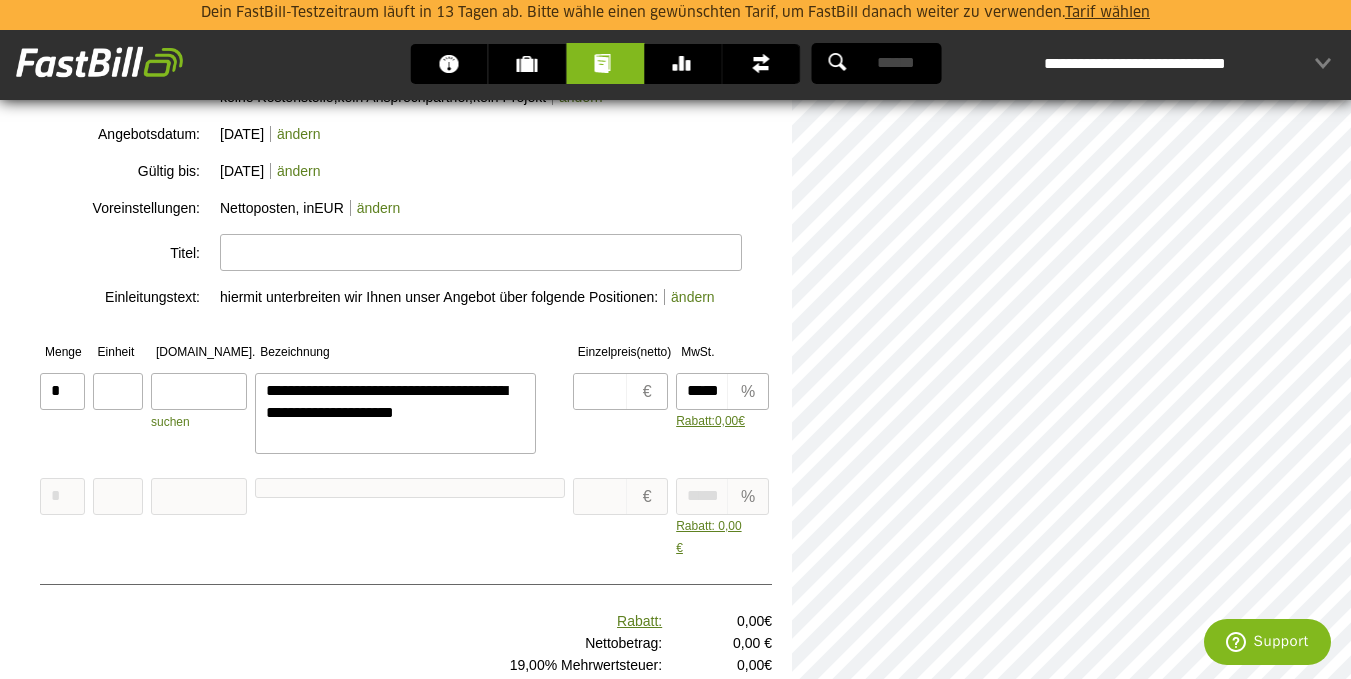 type on "**********" 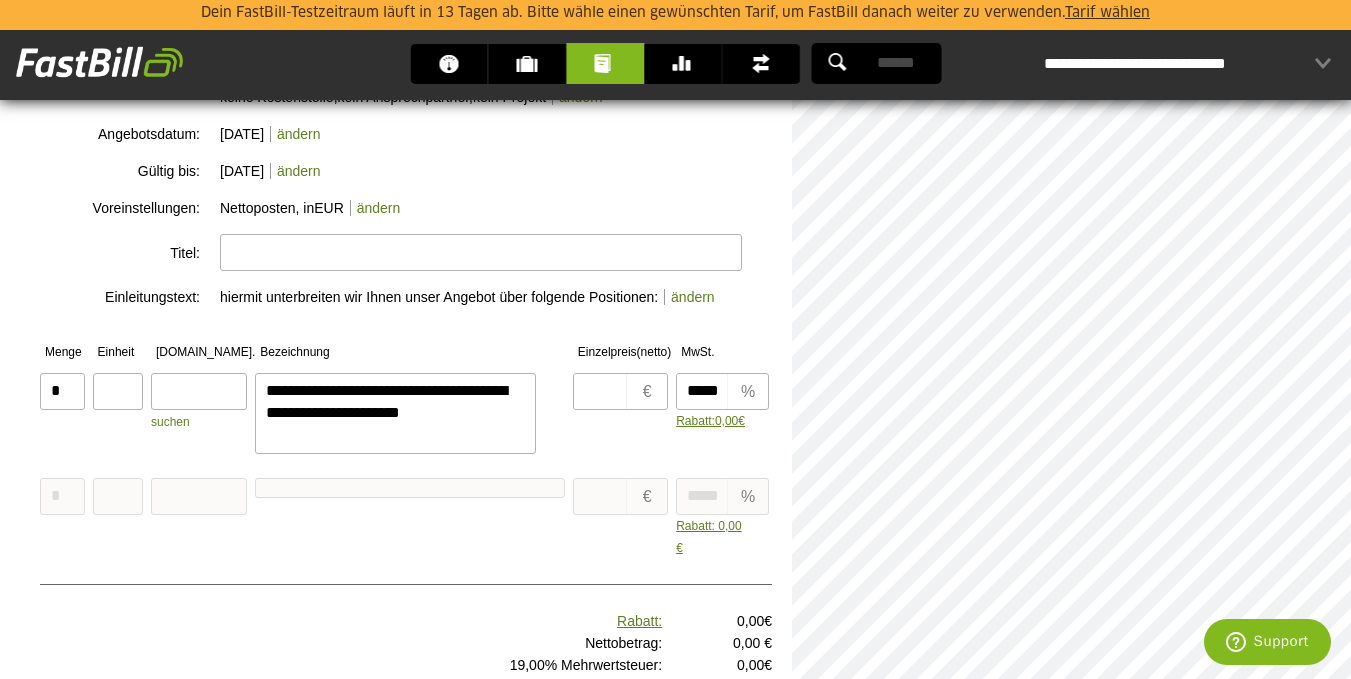 type on "**********" 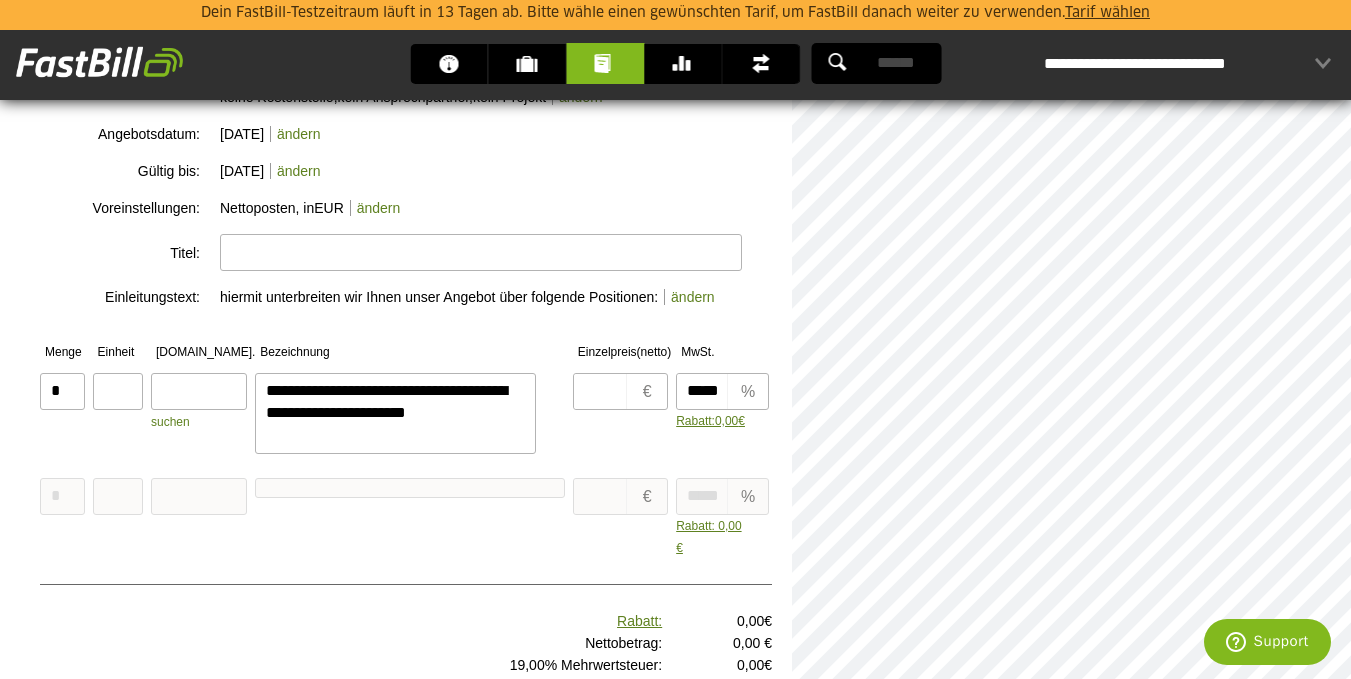 type on "**********" 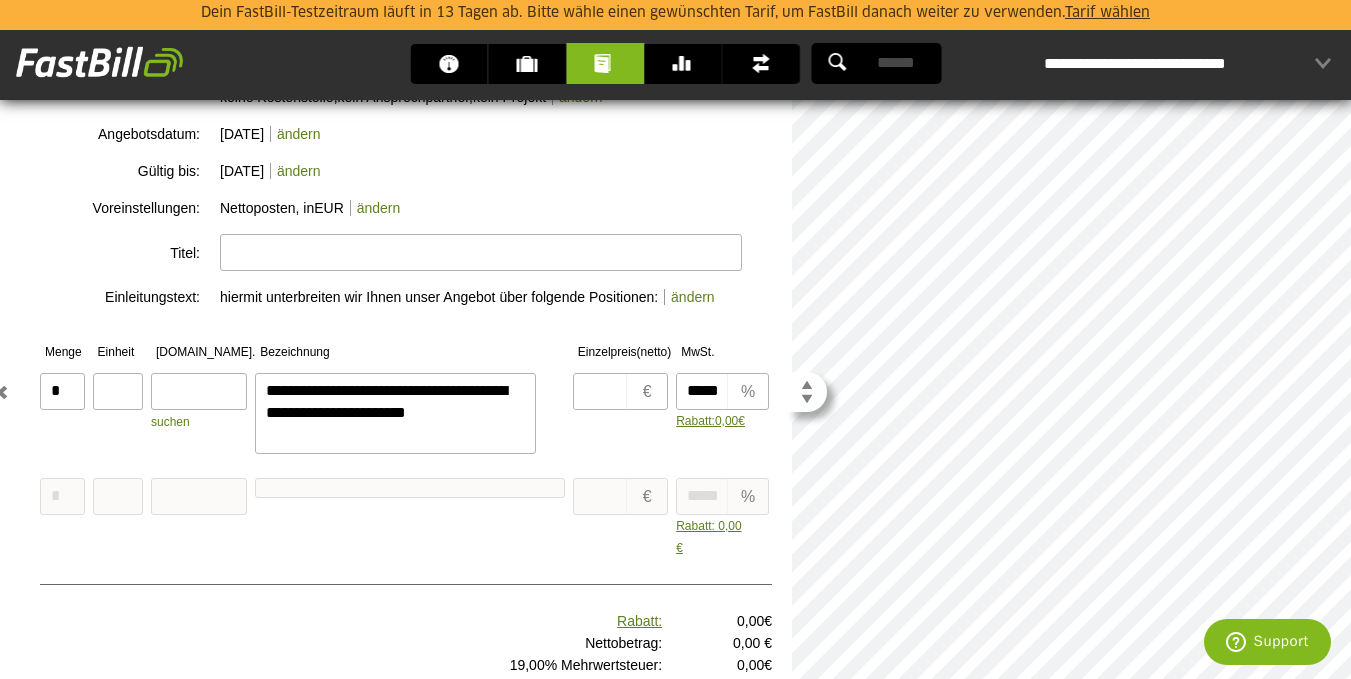 drag, startPoint x: 276, startPoint y: 388, endPoint x: 295, endPoint y: 410, distance: 29.068884 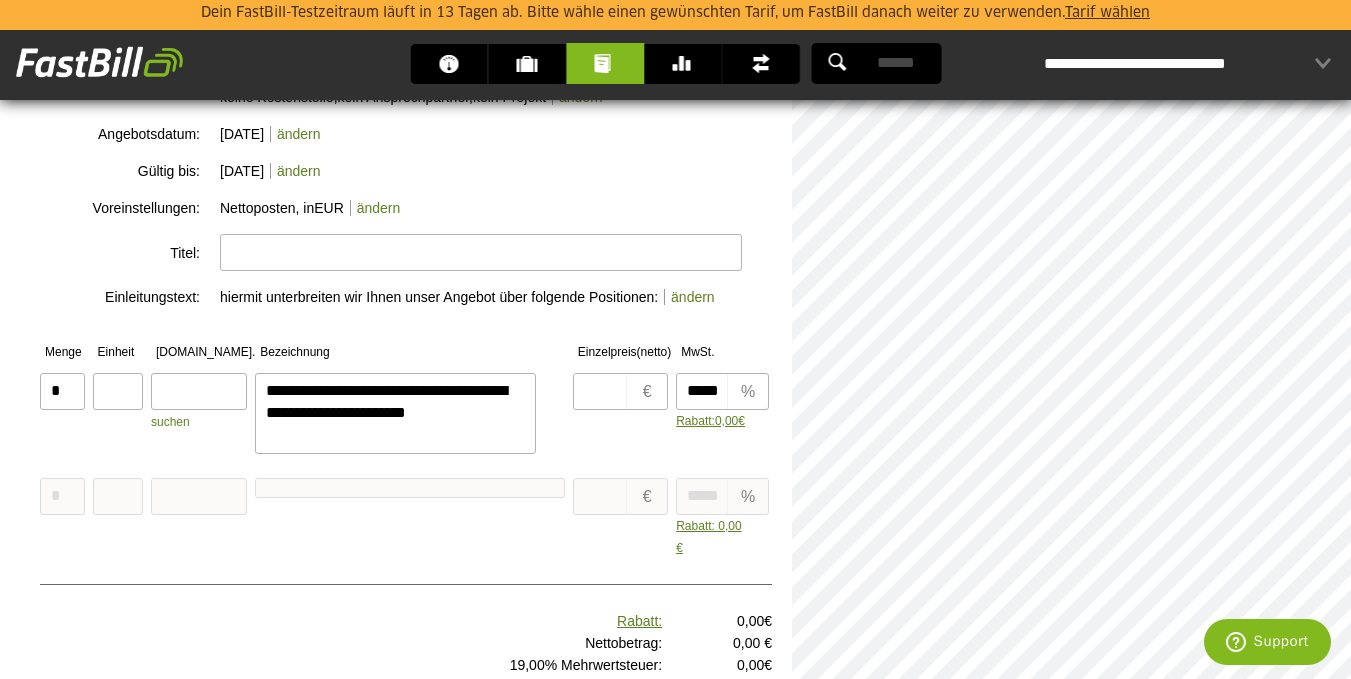 type on "**********" 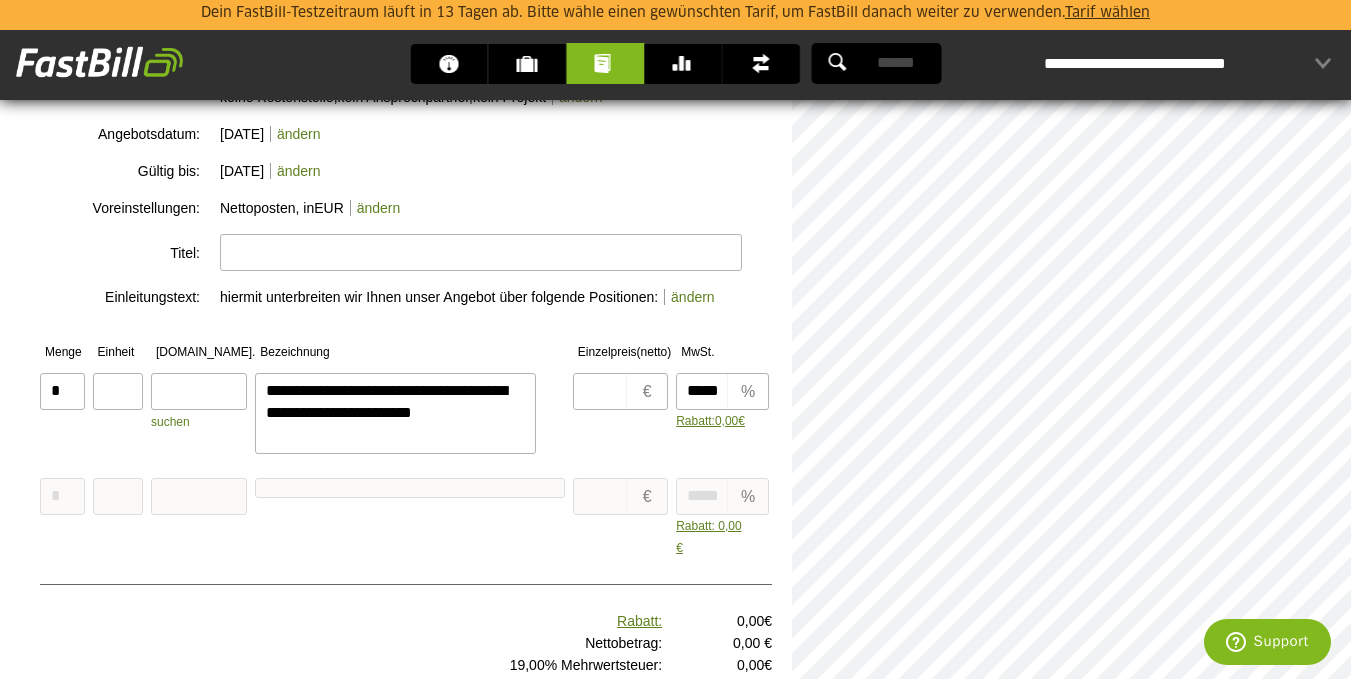 type on "**********" 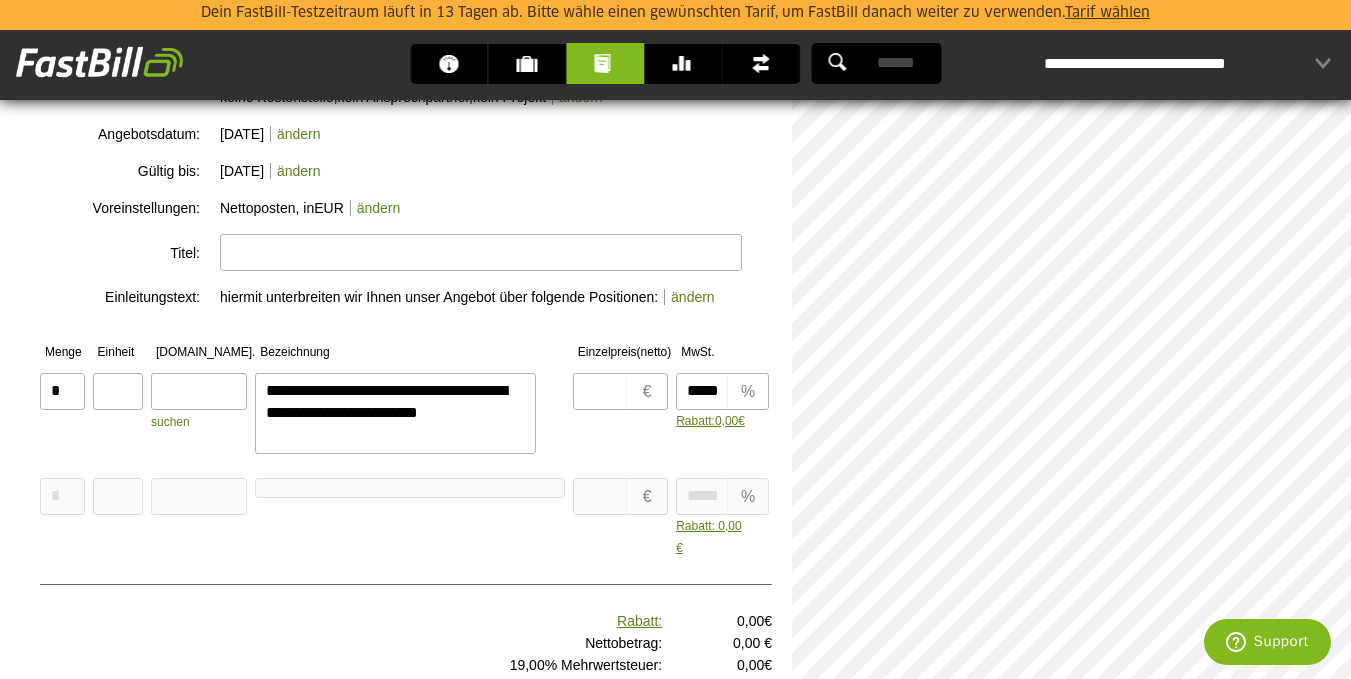 type on "**********" 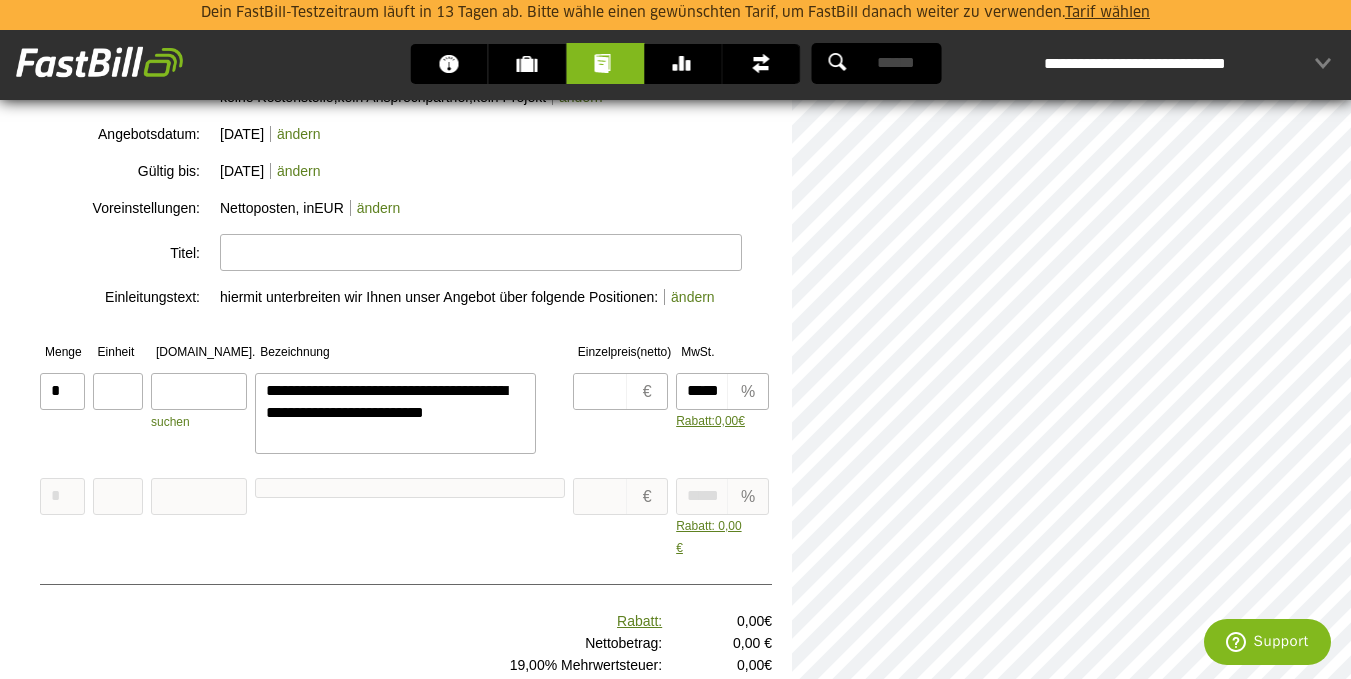 type on "**********" 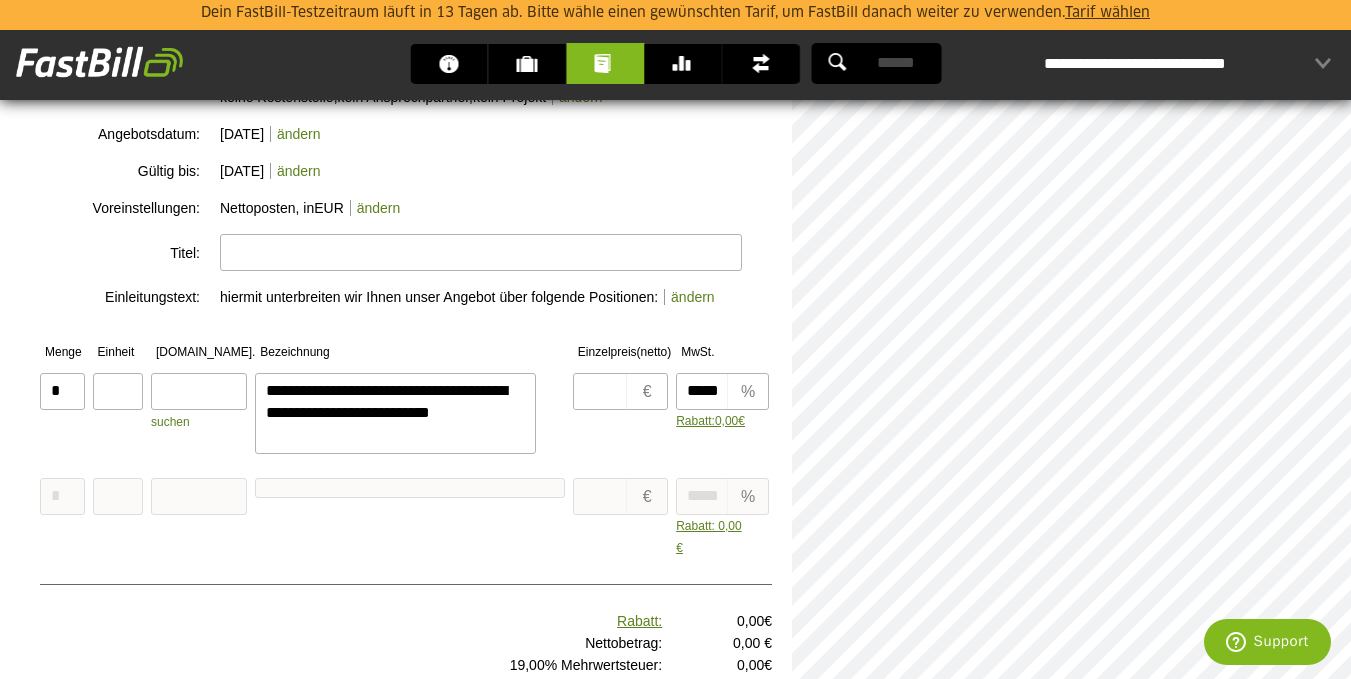 type on "**********" 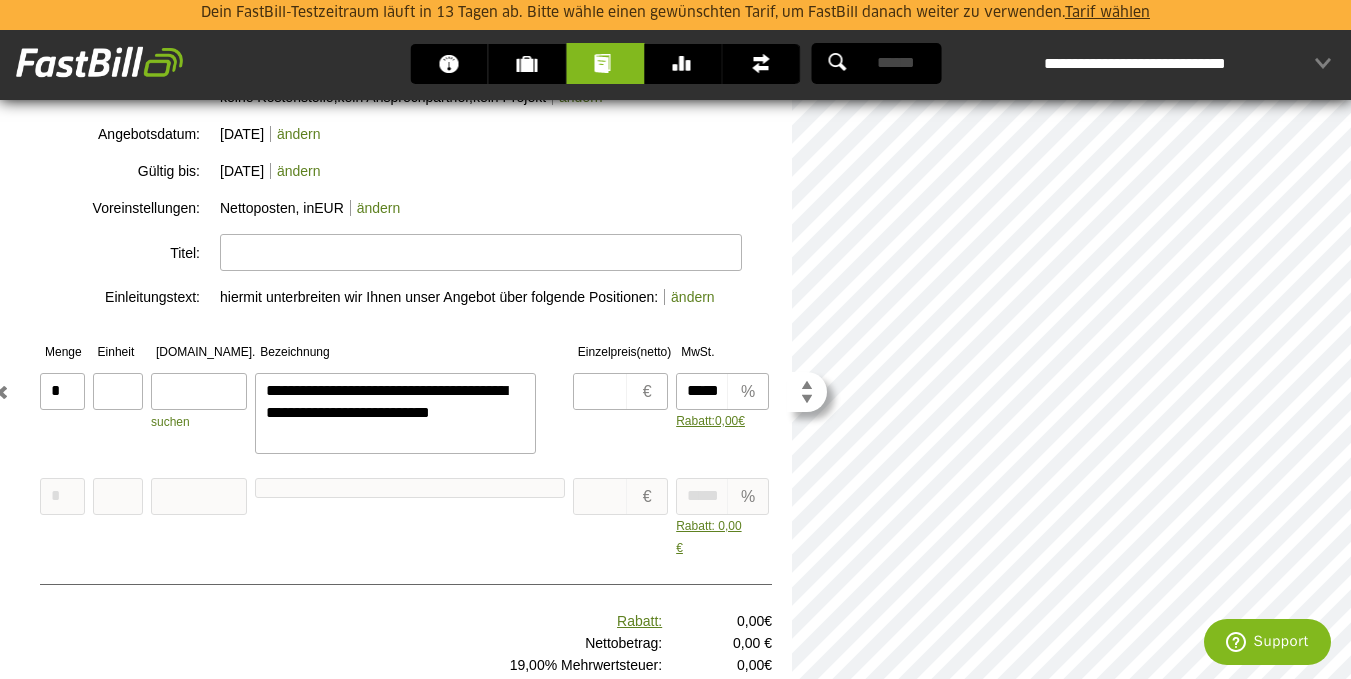 click on "**********" at bounding box center [395, 413] 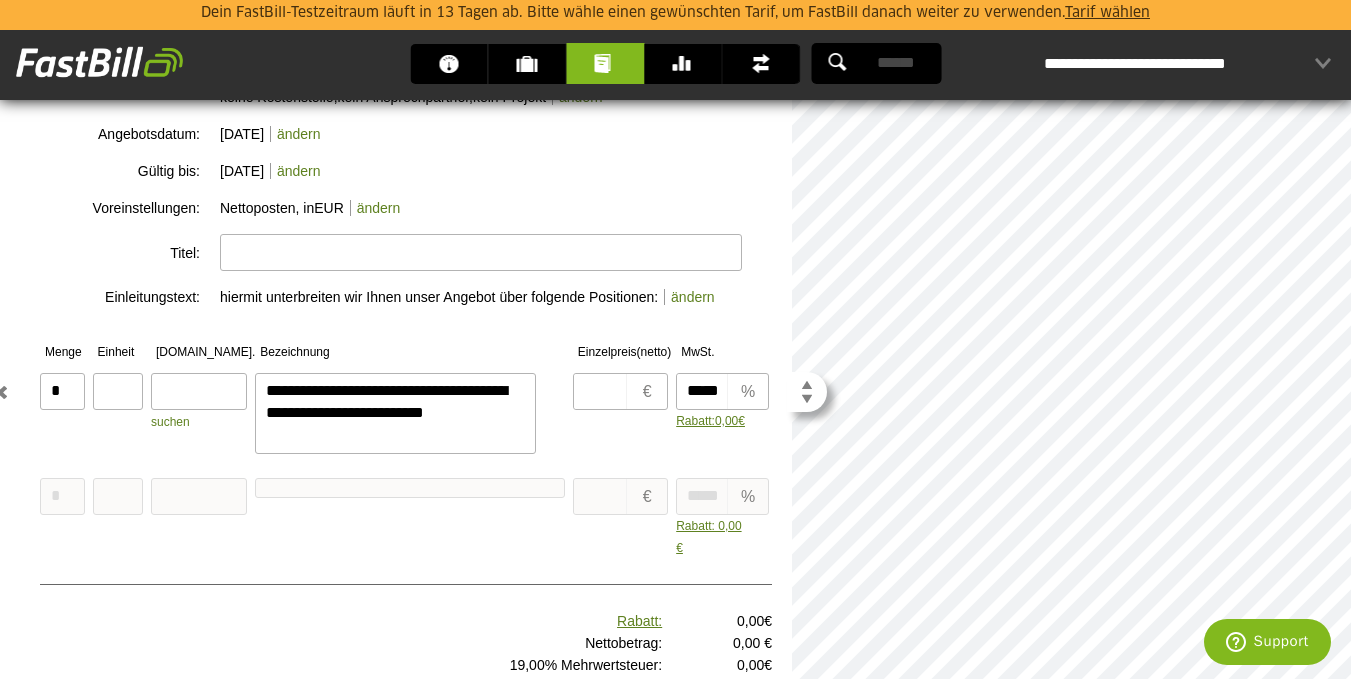 type on "**********" 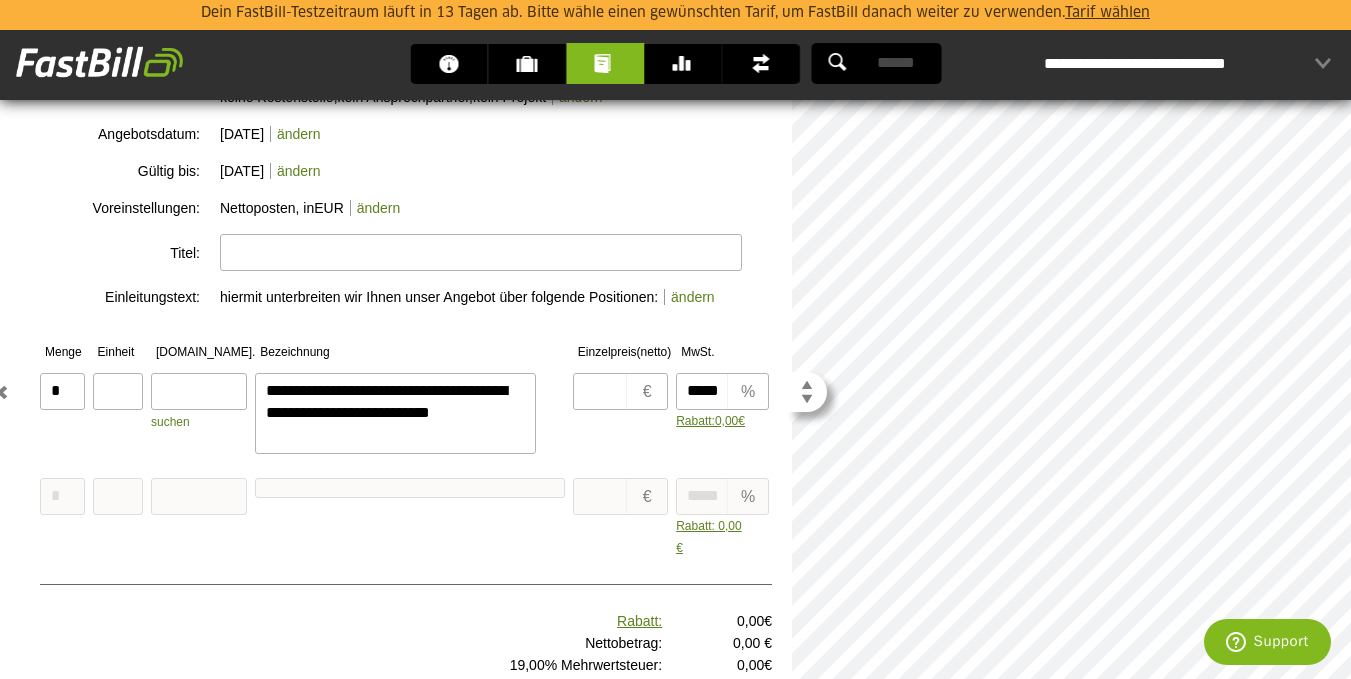 type on "**********" 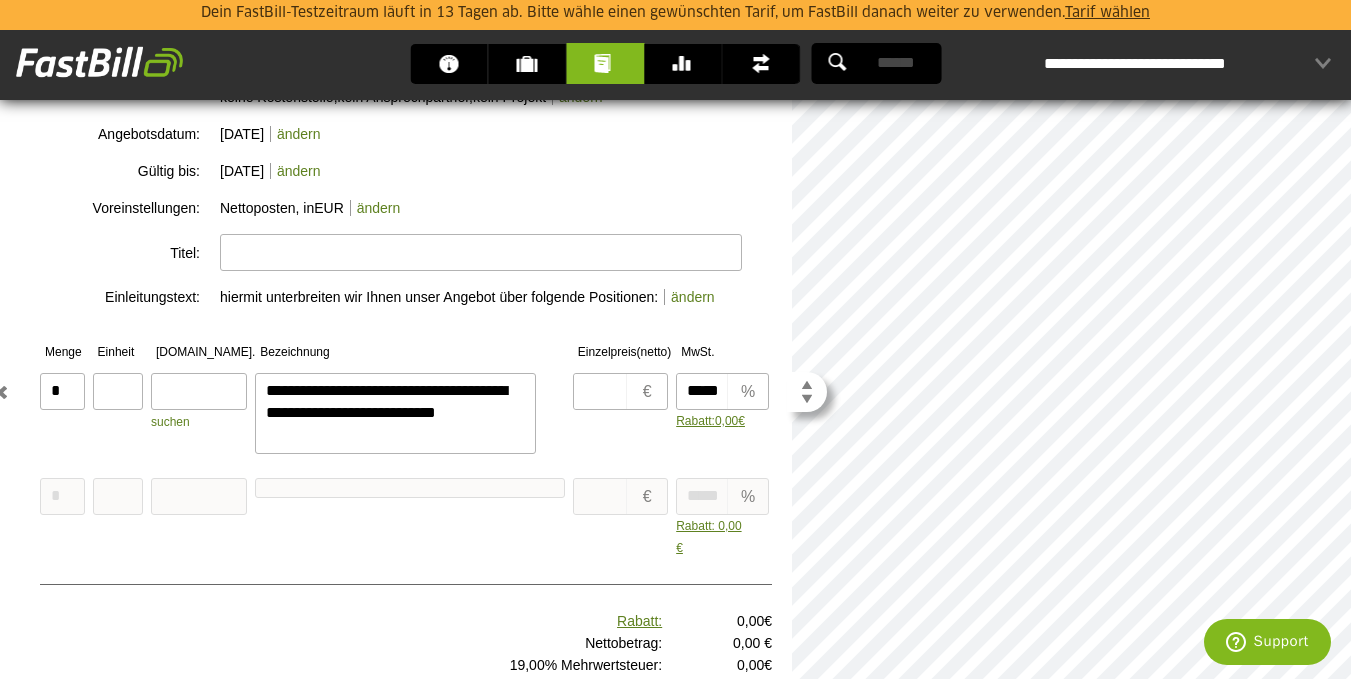 type on "**********" 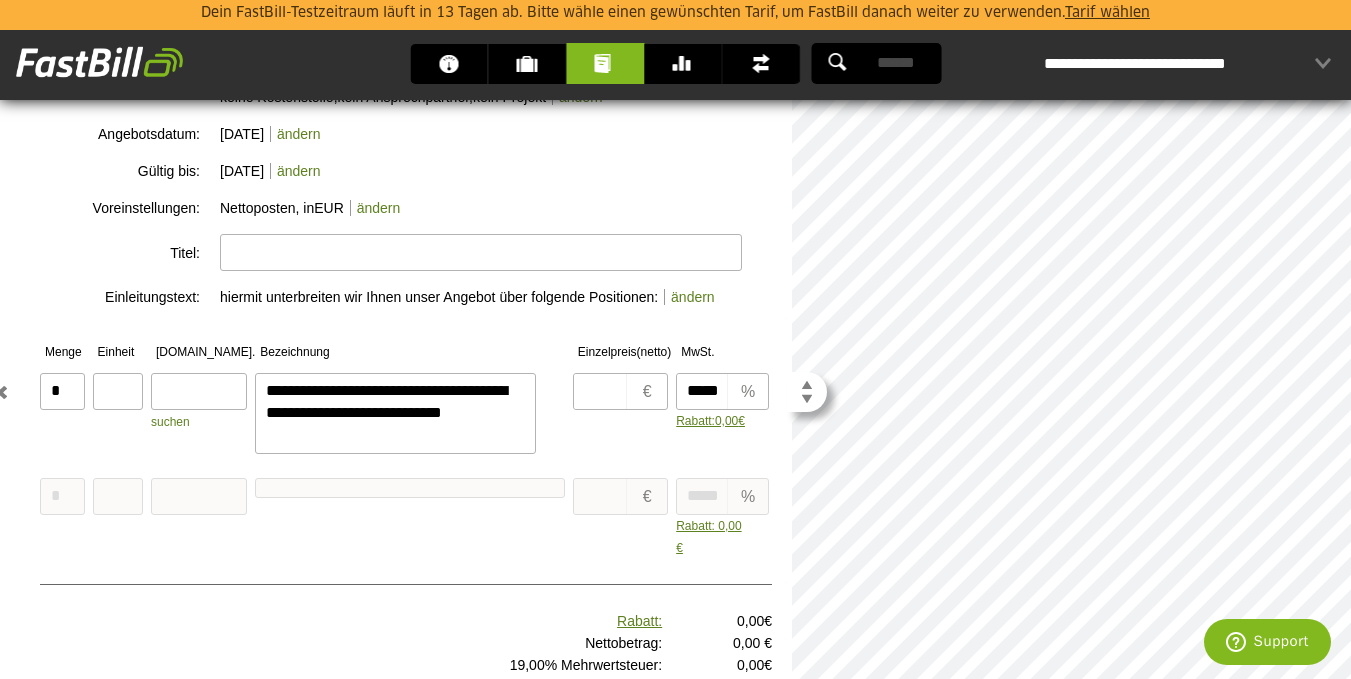 type on "**********" 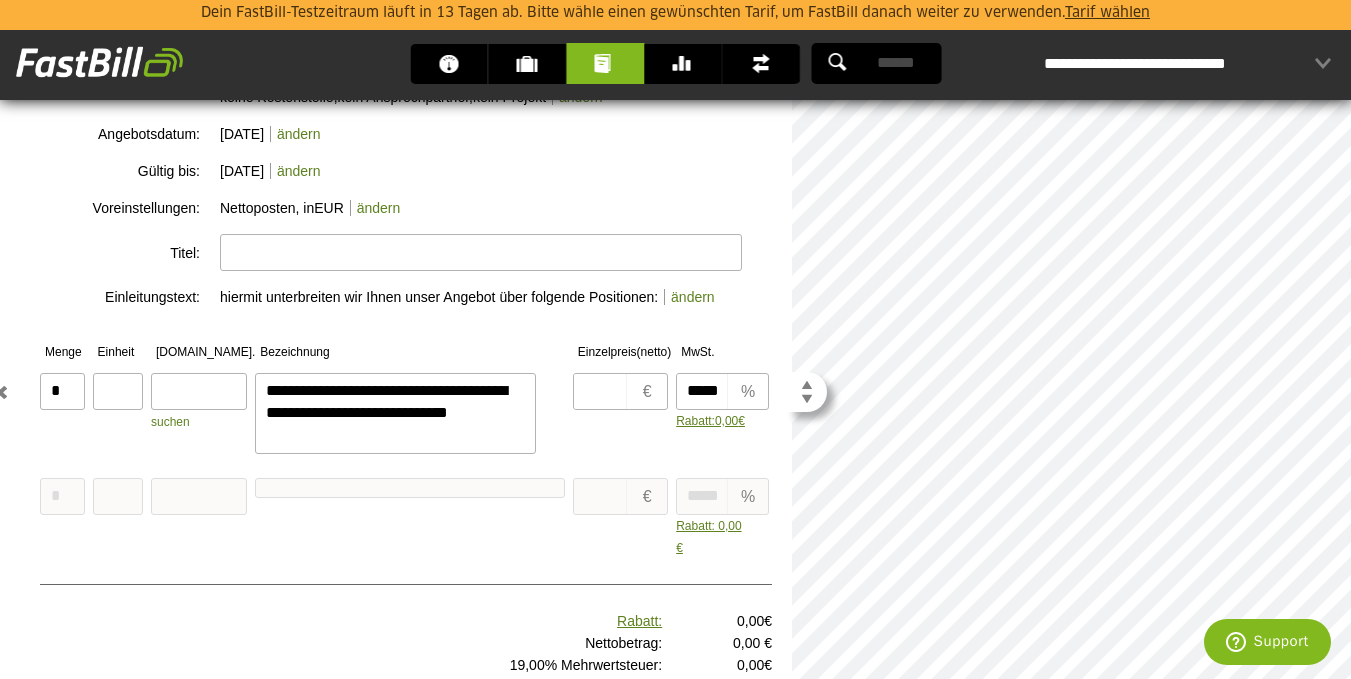 type on "**********" 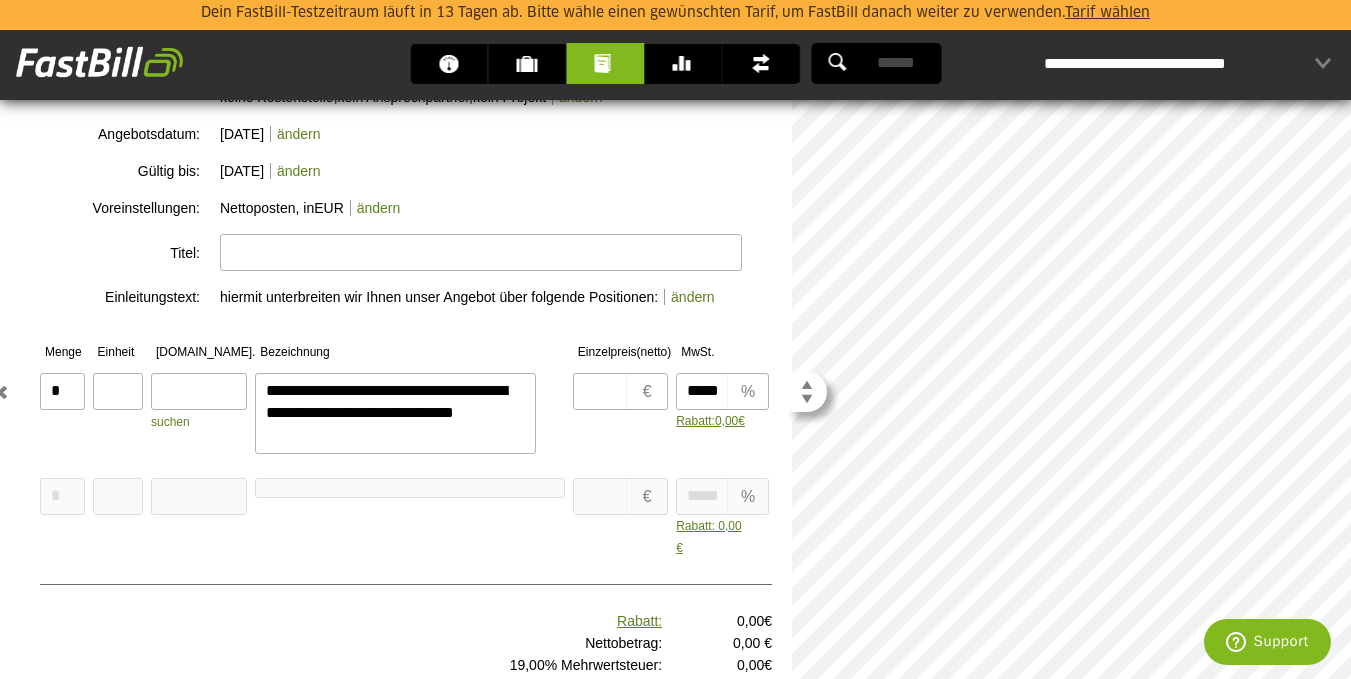 type on "**********" 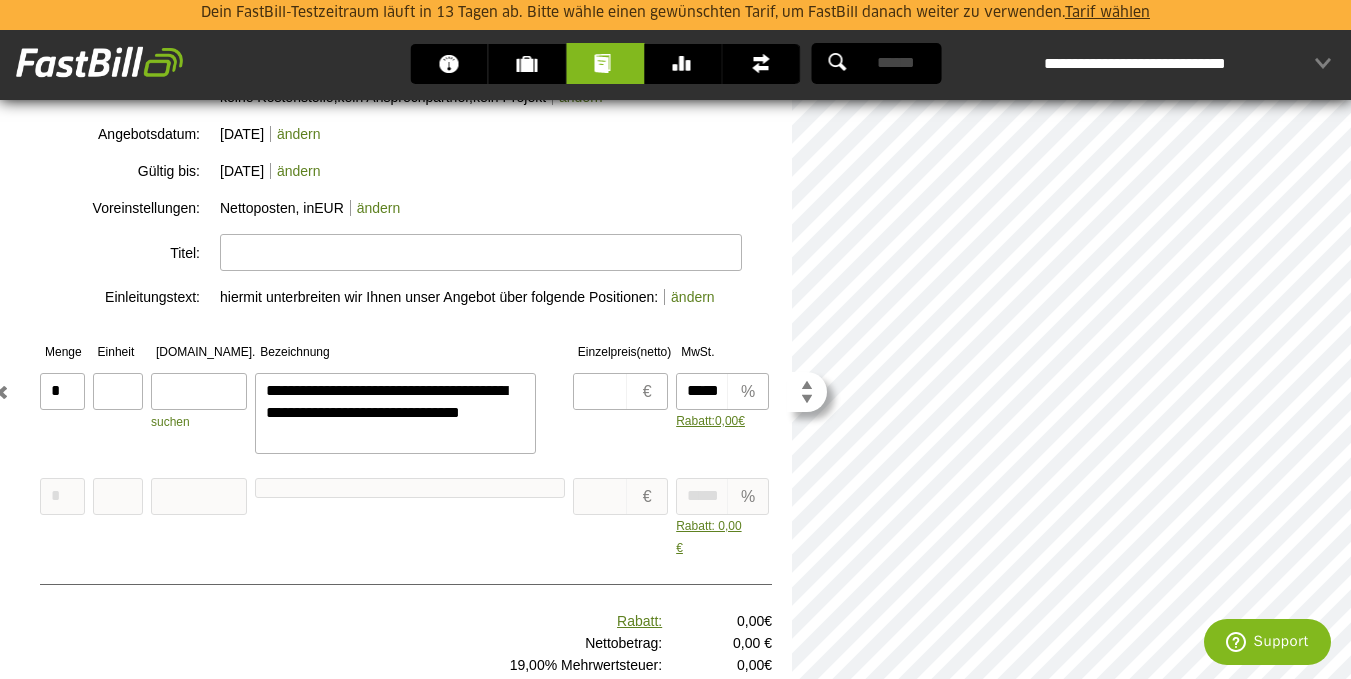 type on "**********" 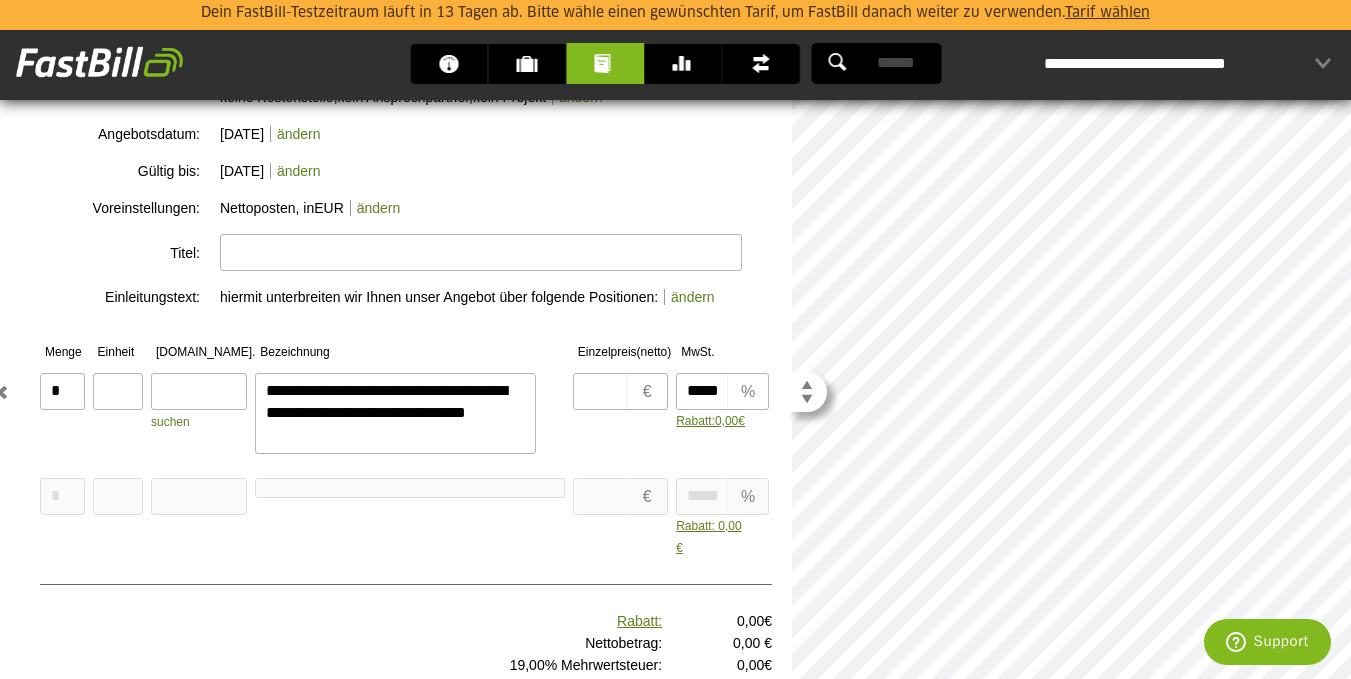 type on "**********" 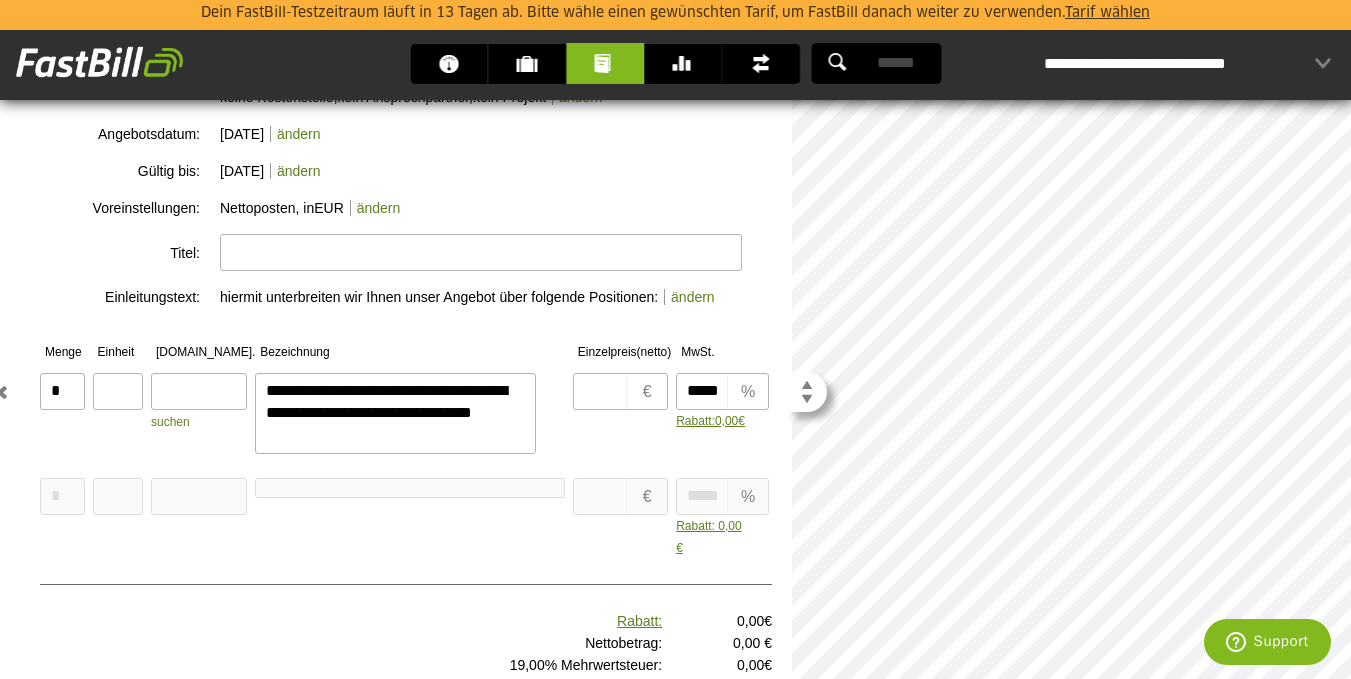 type on "**********" 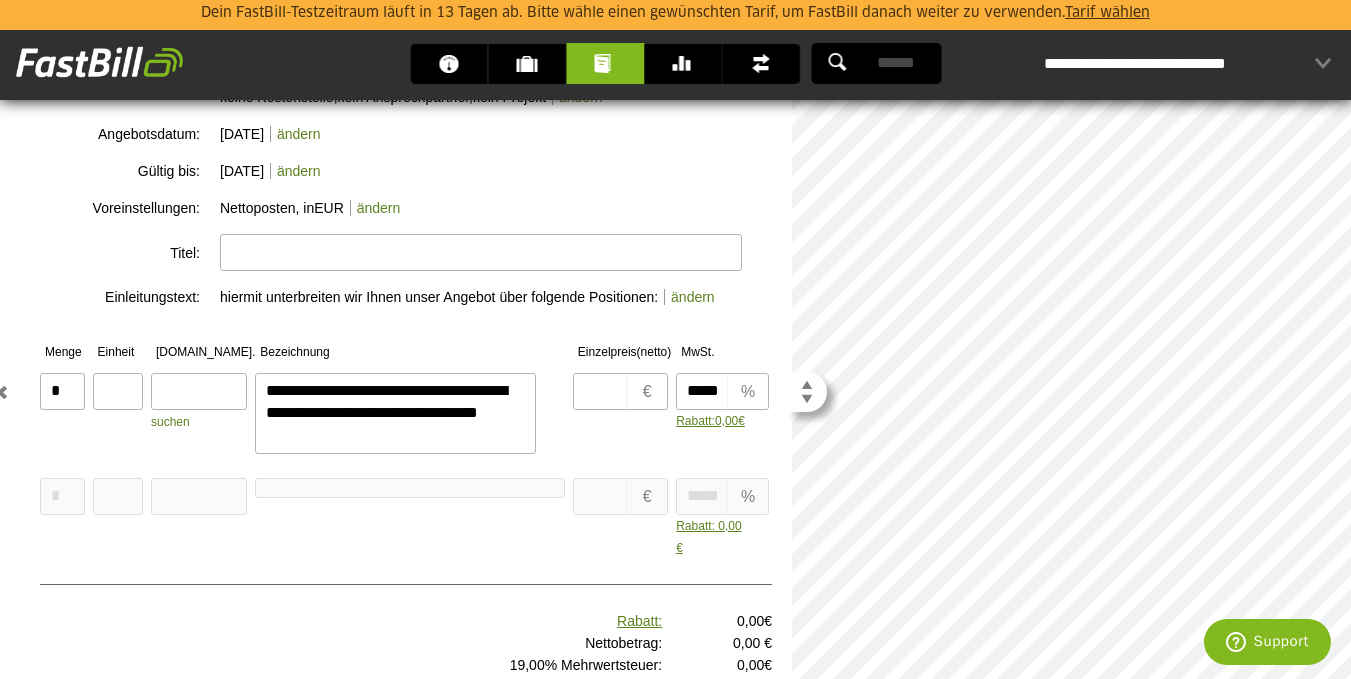type on "**********" 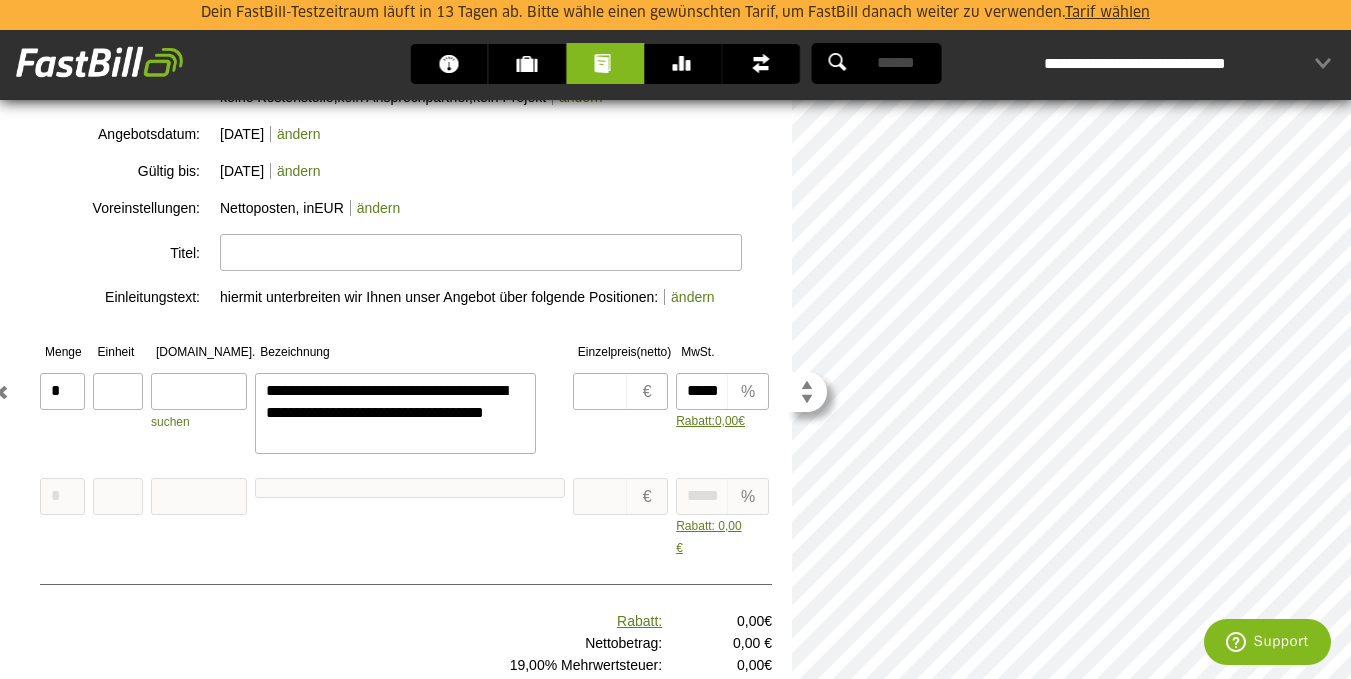 type on "**********" 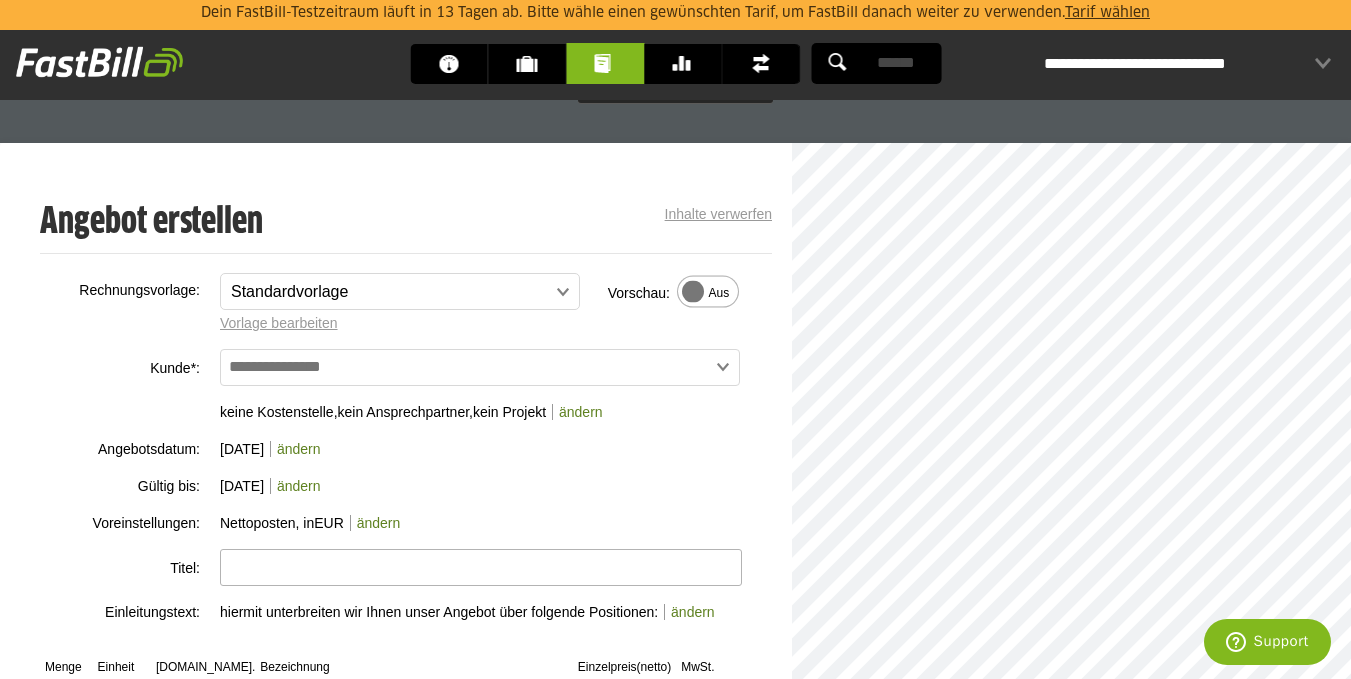 scroll, scrollTop: 0, scrollLeft: 0, axis: both 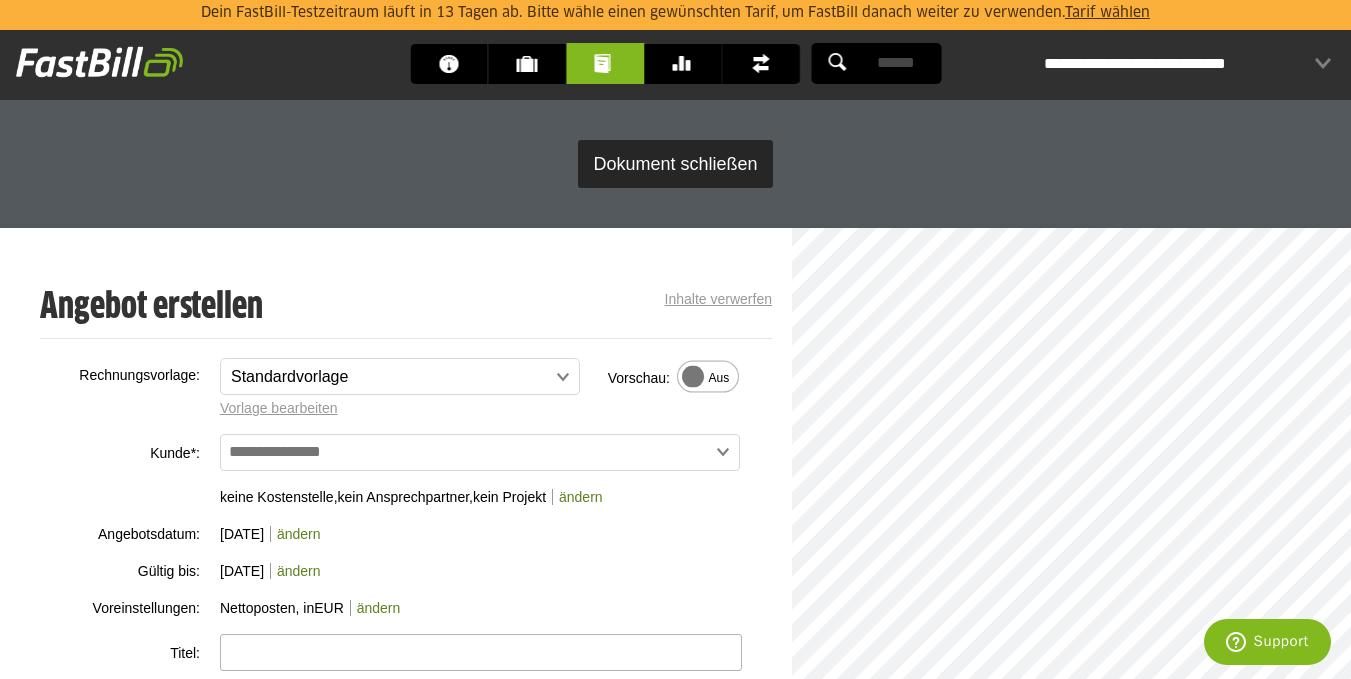 type on "***" 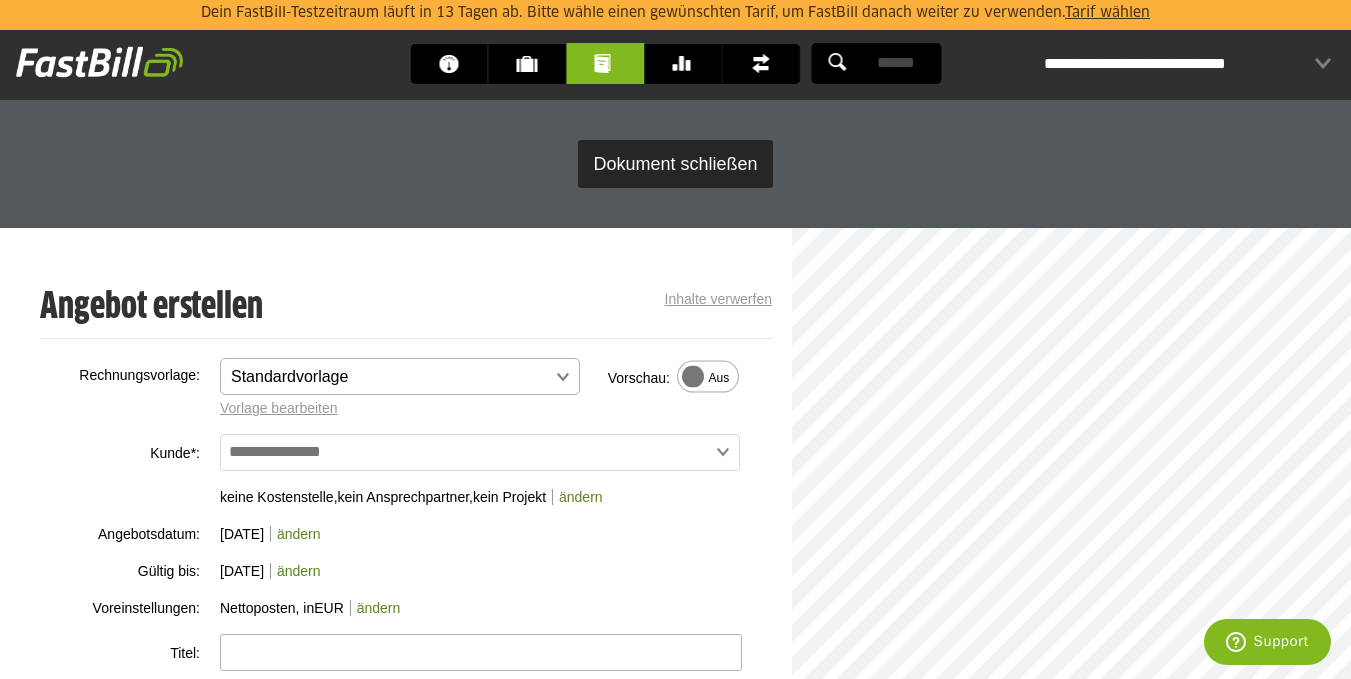 click at bounding box center (390, 377) 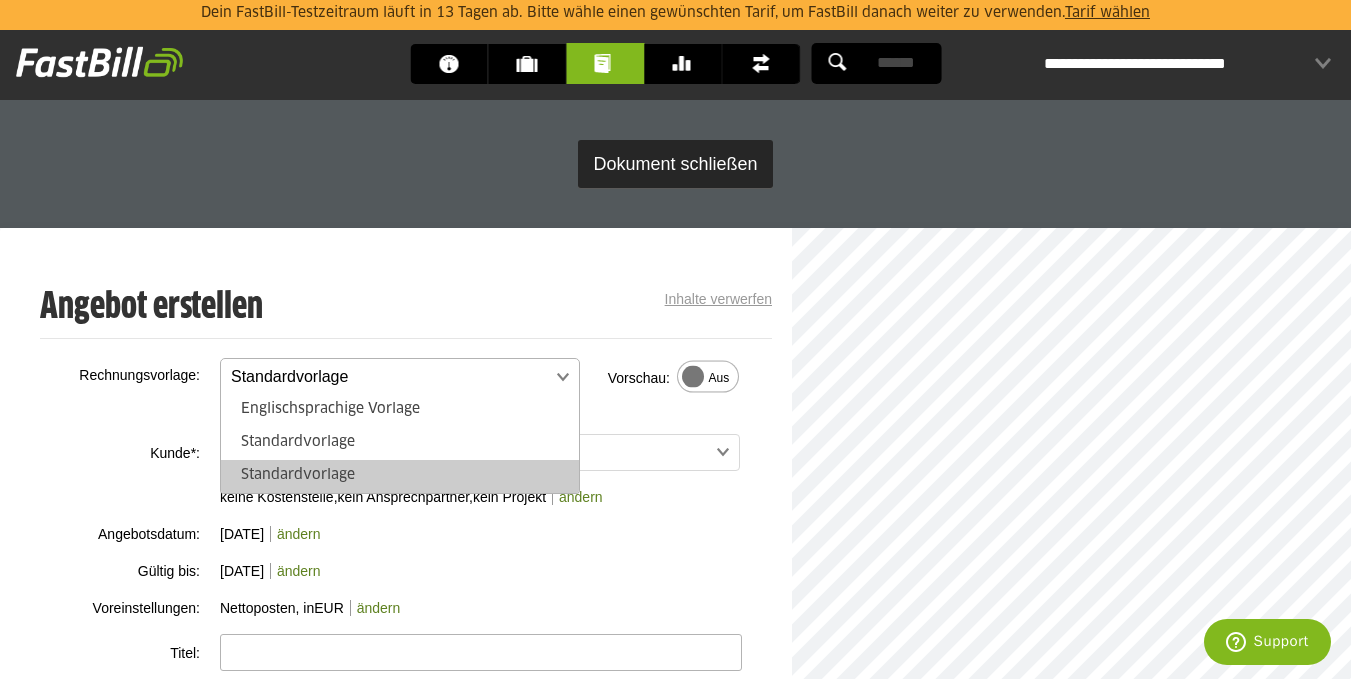click on "Standardvorlage" at bounding box center (400, 476) 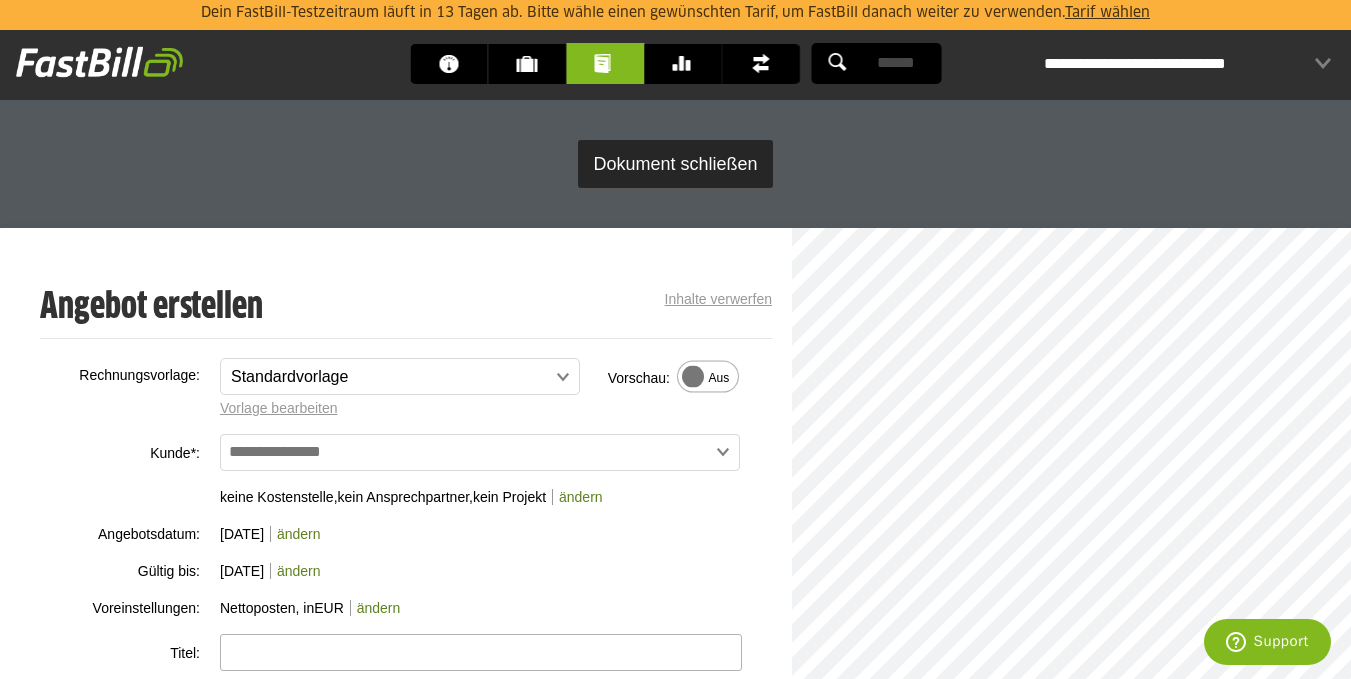 click at bounding box center [281, 451] 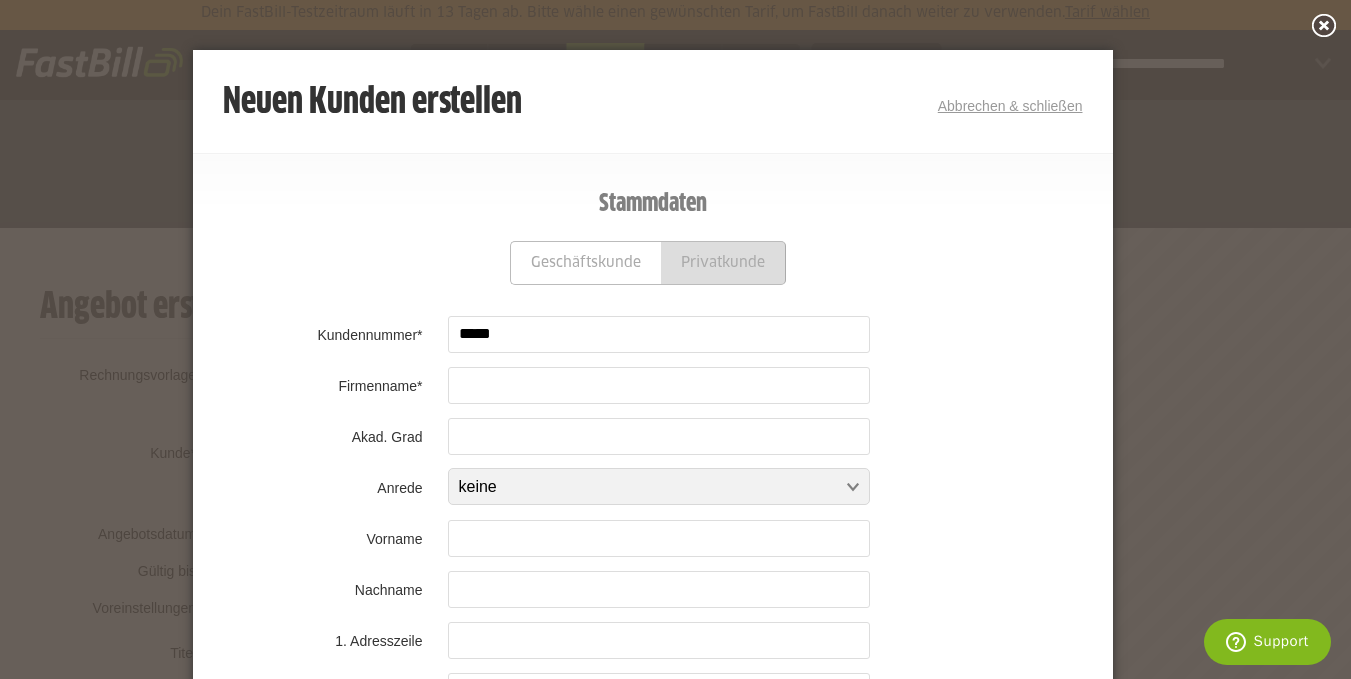 click on "Privatkunde" at bounding box center [723, 263] 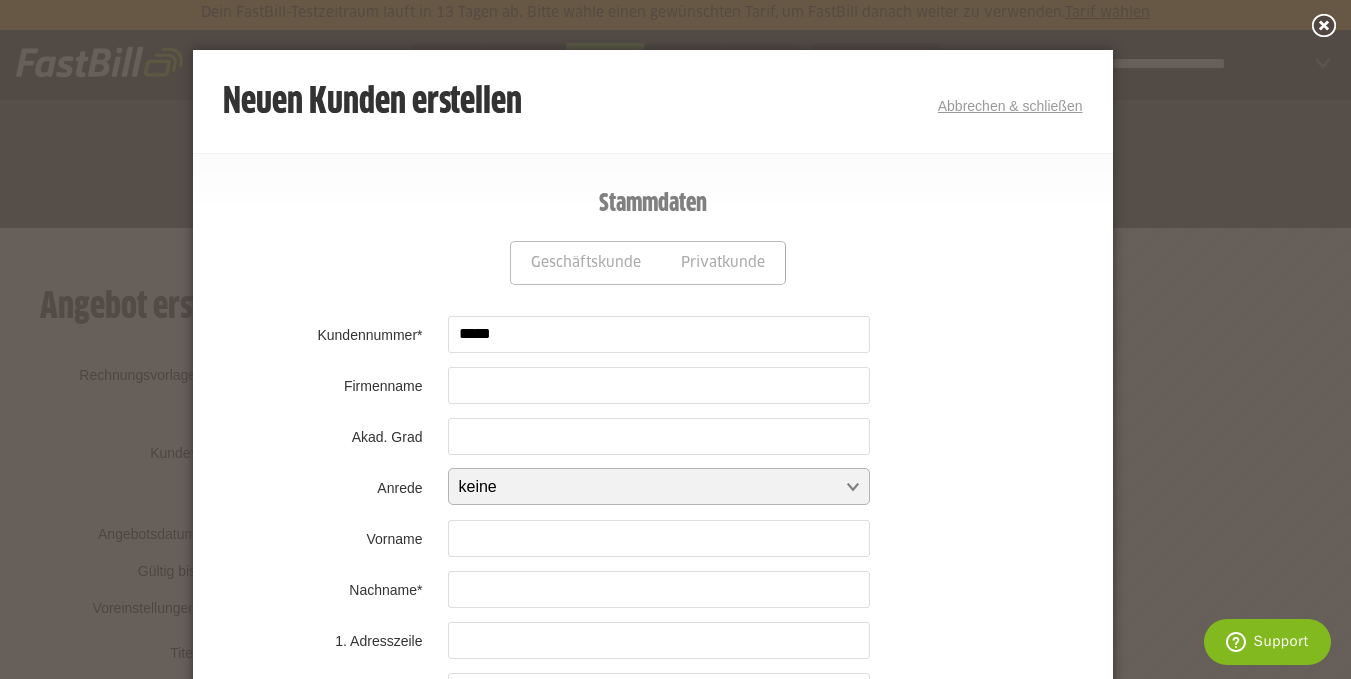 click at bounding box center (649, 487) 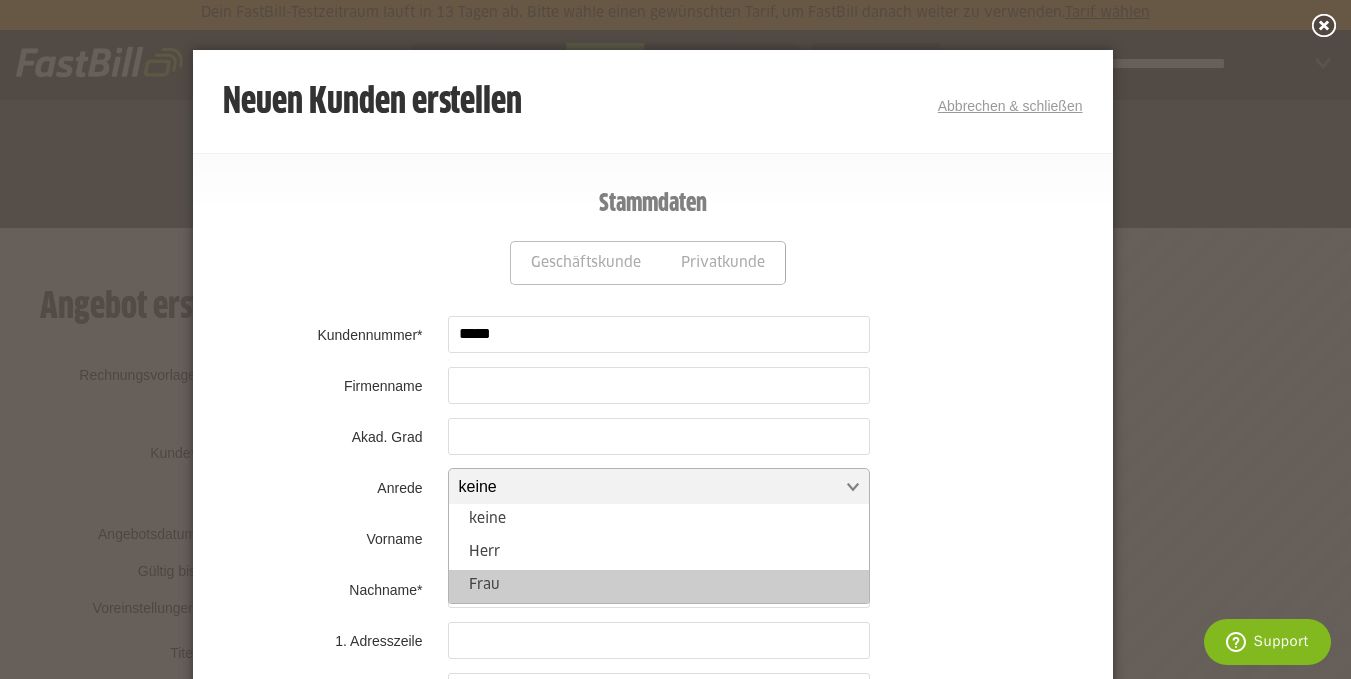 click on "Frau" at bounding box center (659, 586) 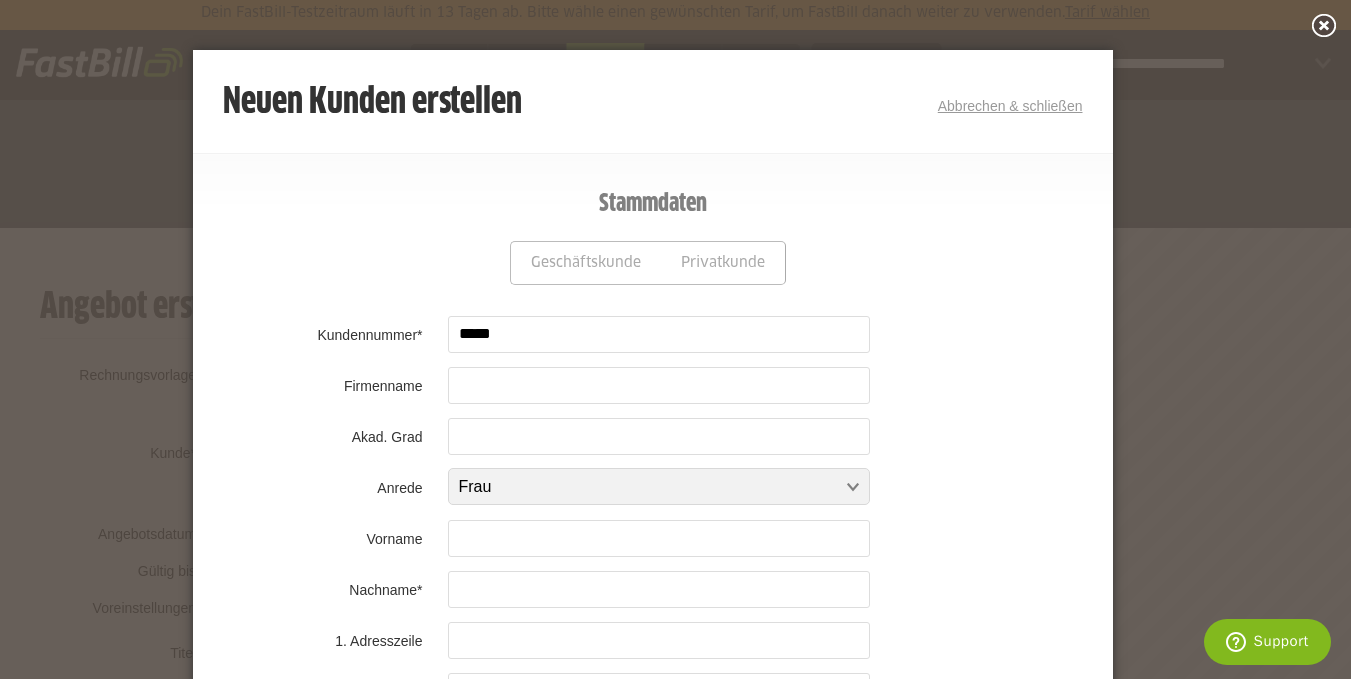 click at bounding box center [659, 538] 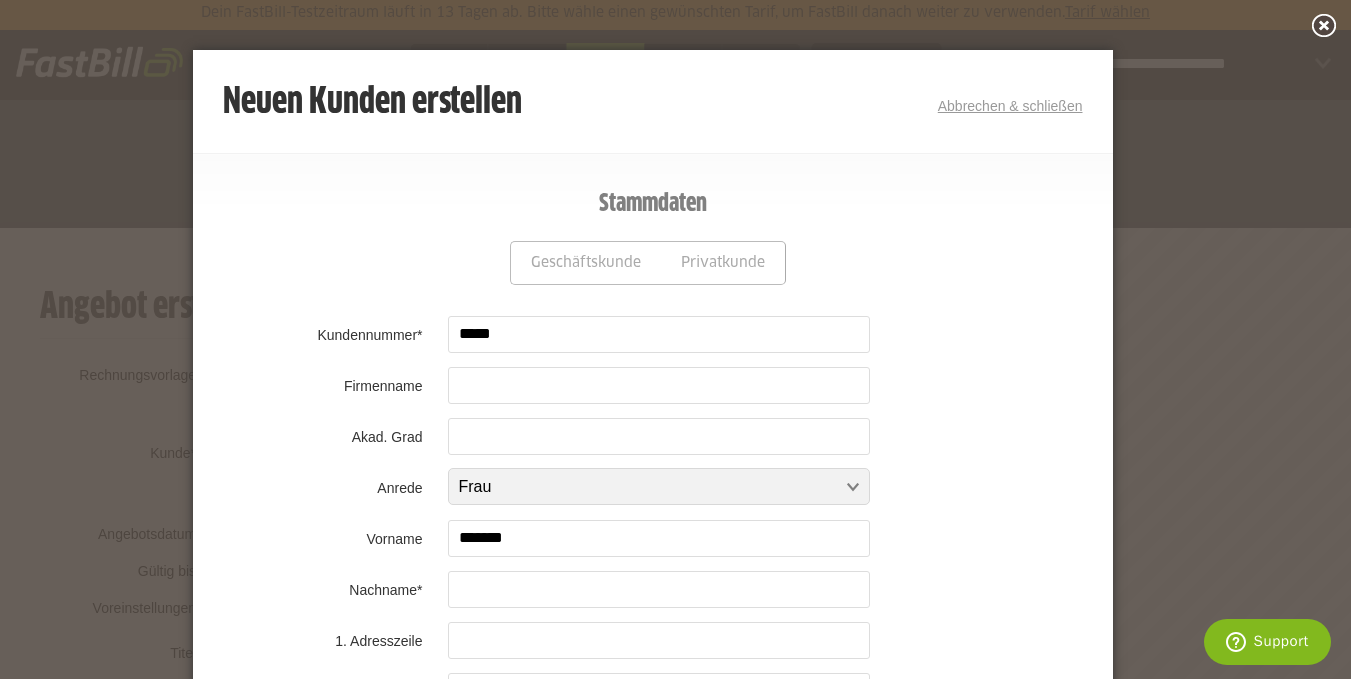 type on "*******" 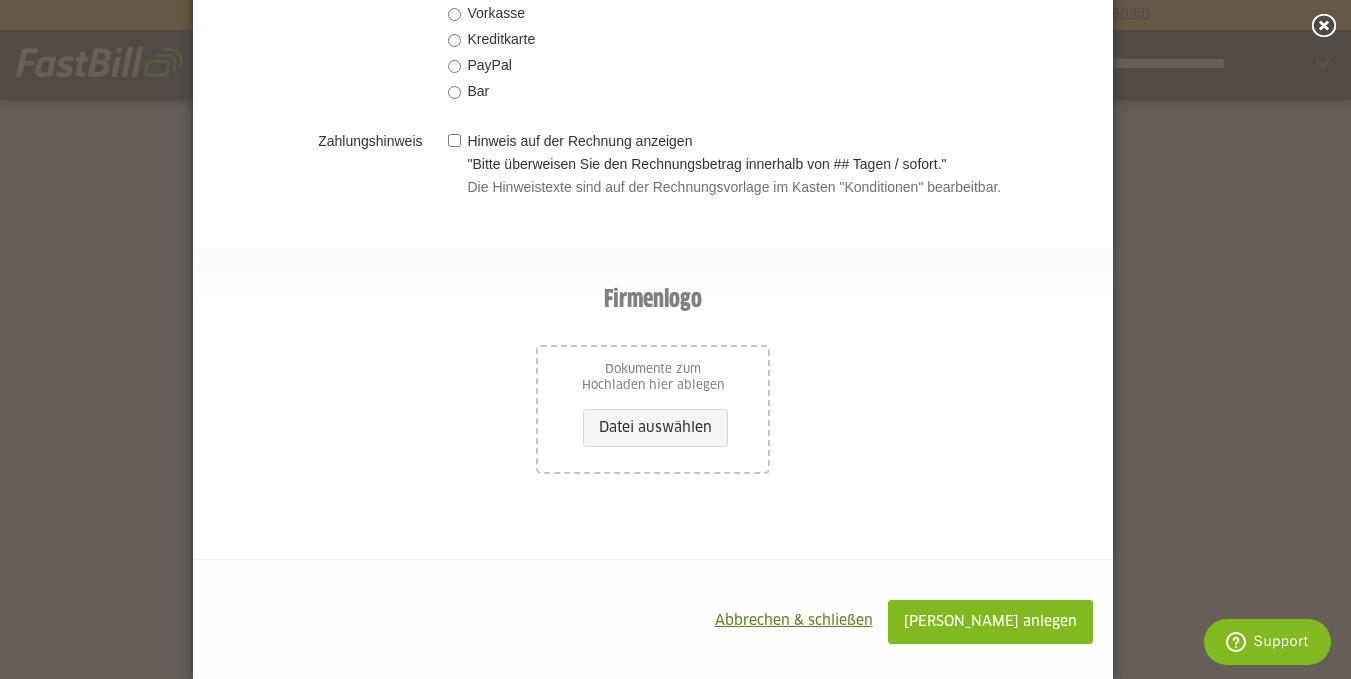 scroll, scrollTop: 1695, scrollLeft: 0, axis: vertical 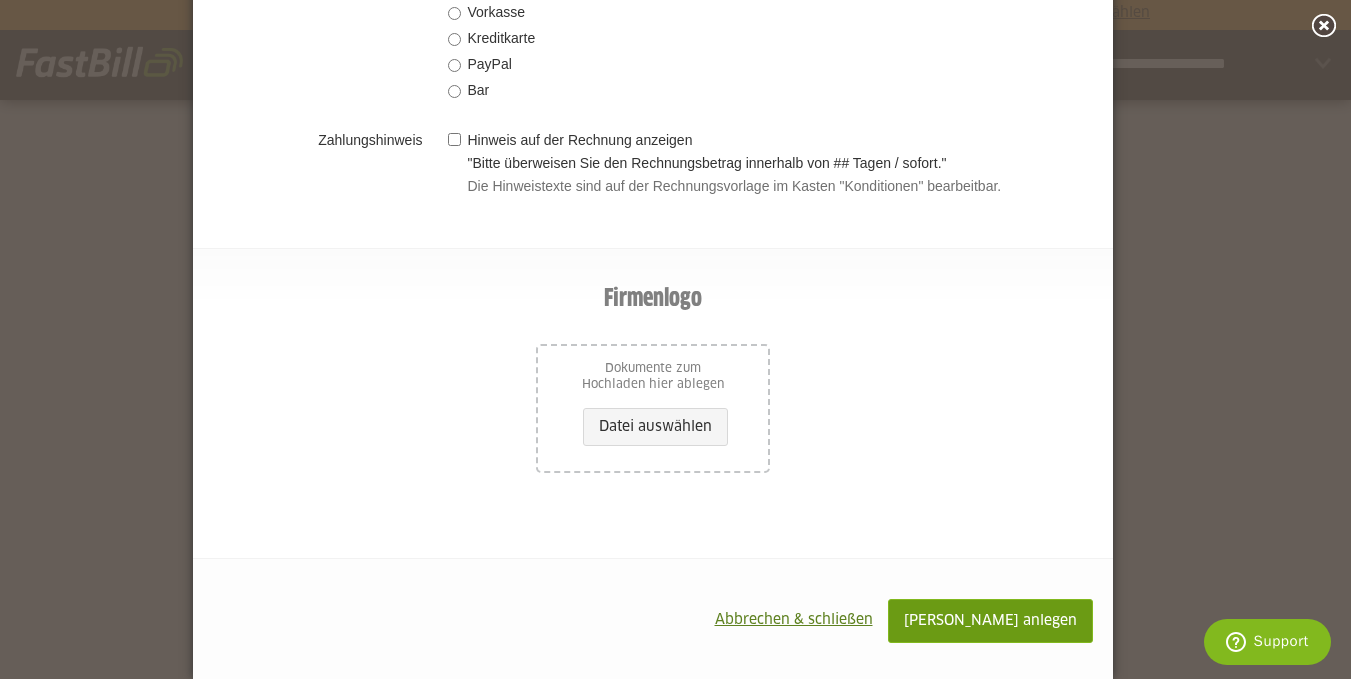 type on "*****" 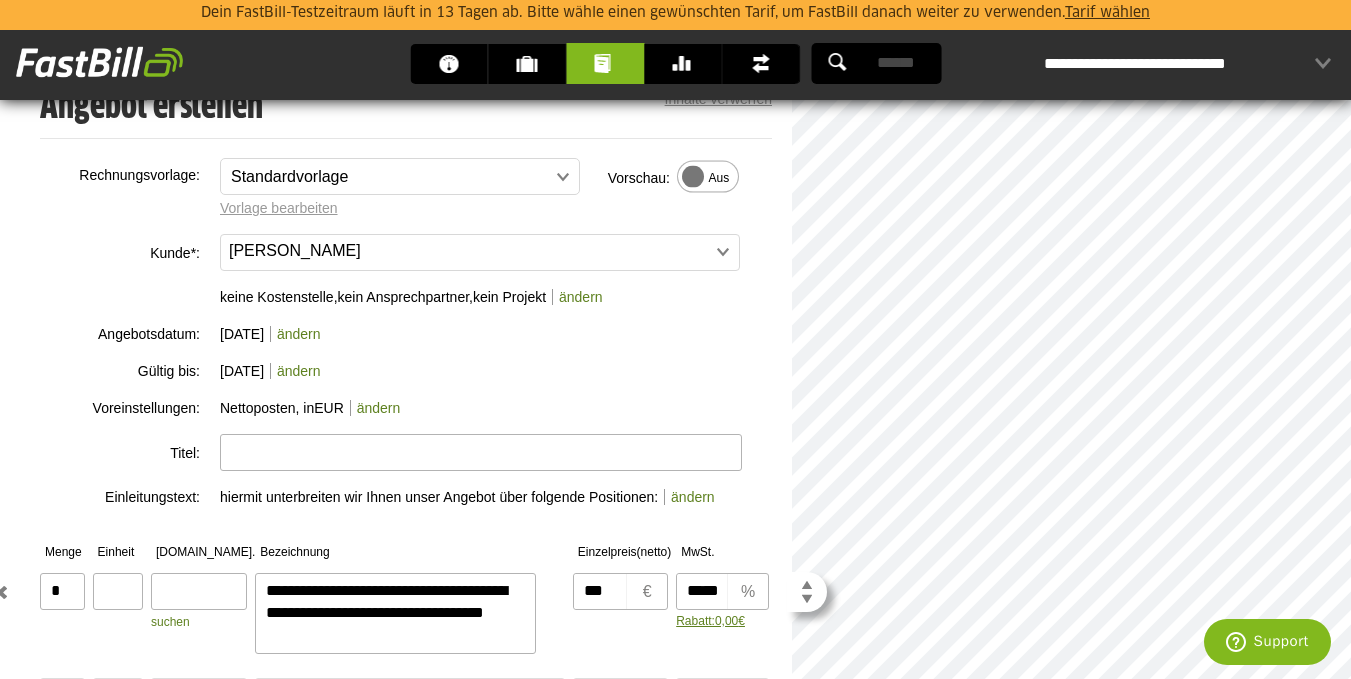 scroll, scrollTop: 700, scrollLeft: 0, axis: vertical 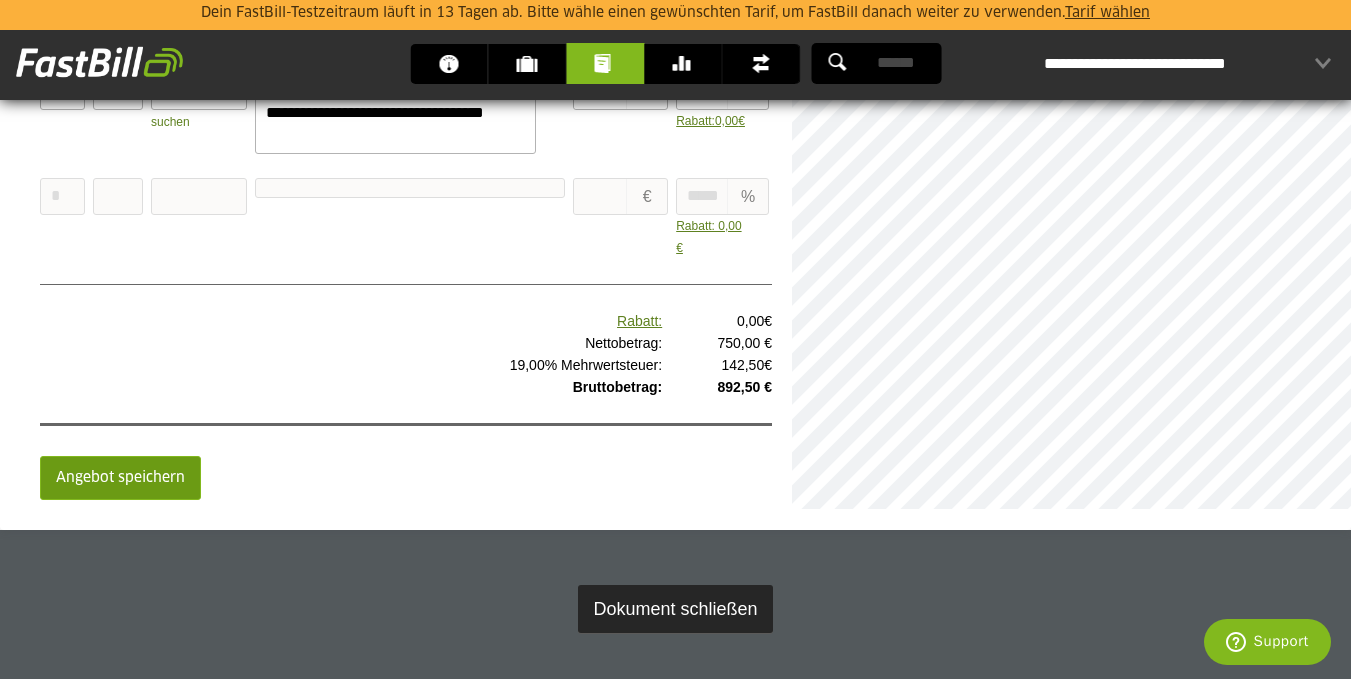 click on "Angebot speichern" at bounding box center [120, 478] 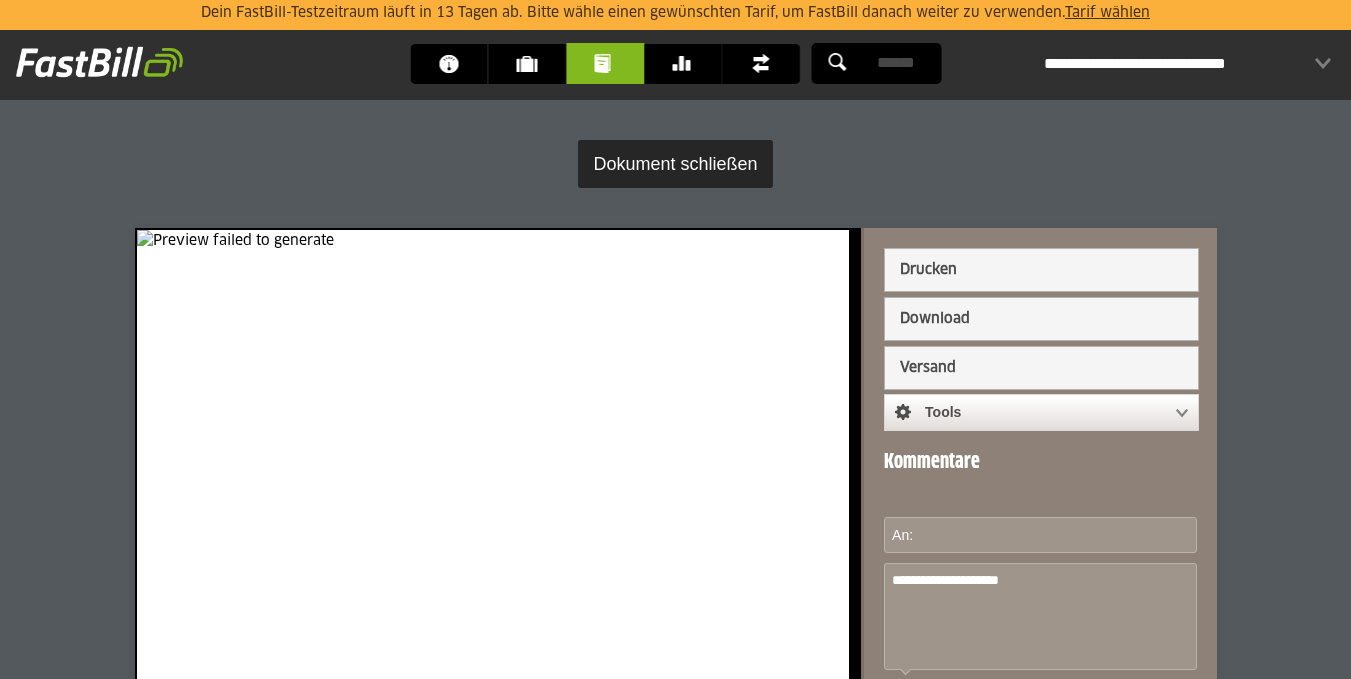 scroll, scrollTop: 0, scrollLeft: 0, axis: both 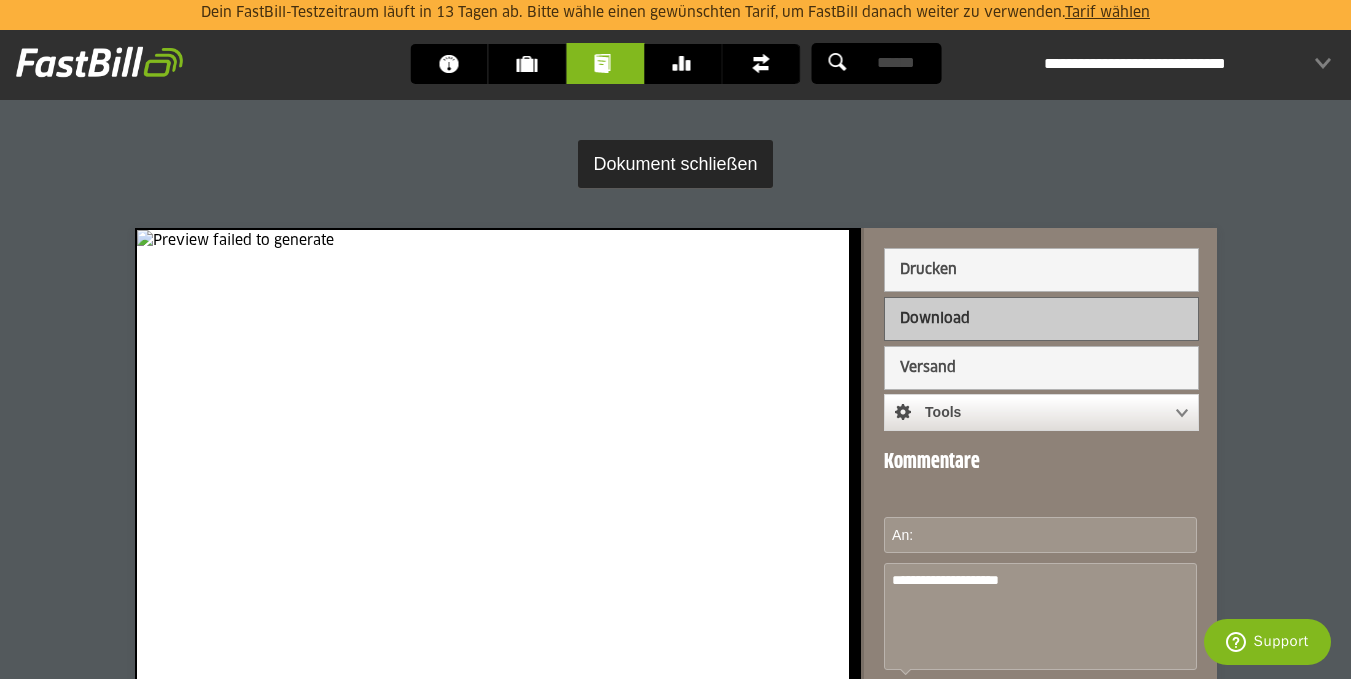 click on "Download" at bounding box center (1041, 319) 